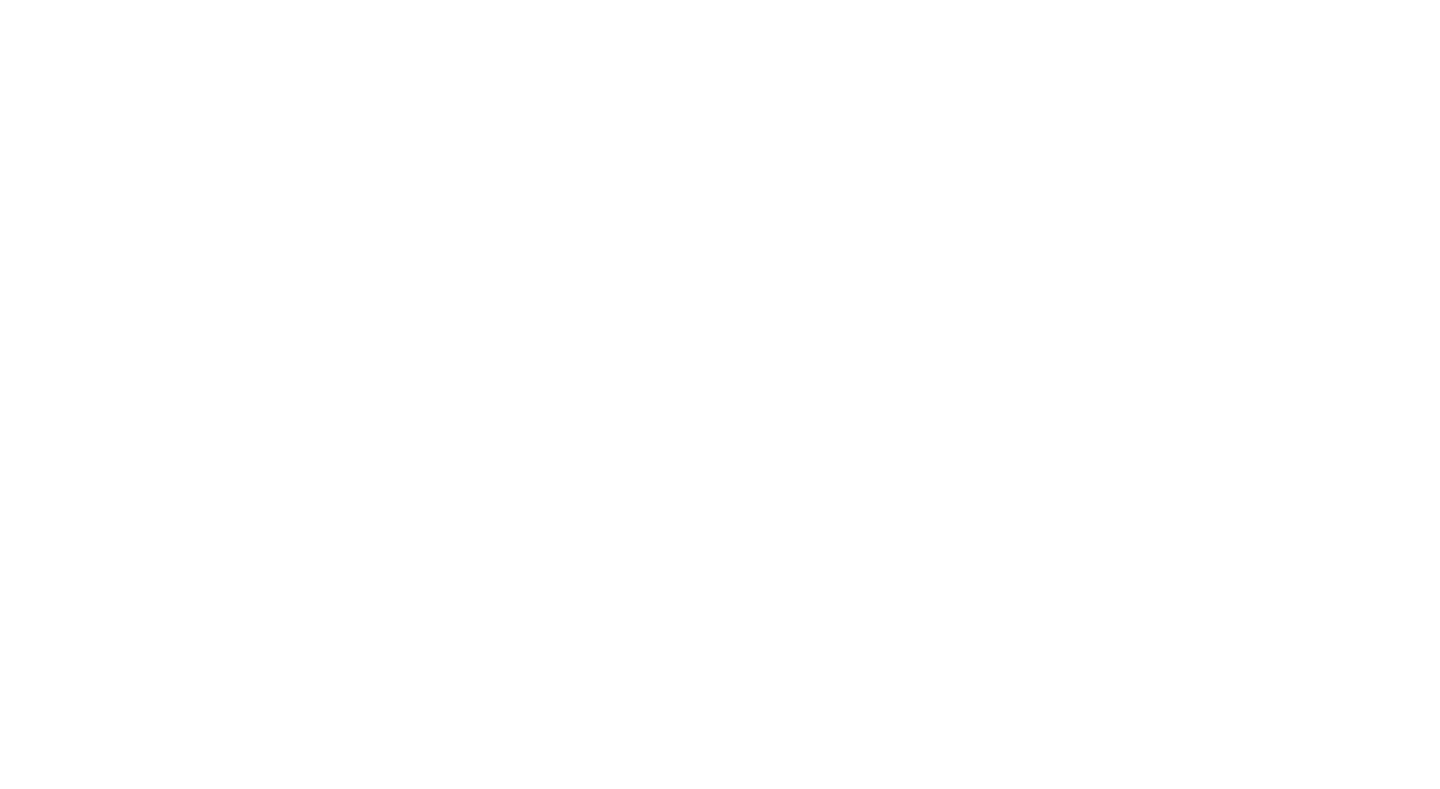 scroll, scrollTop: 0, scrollLeft: 0, axis: both 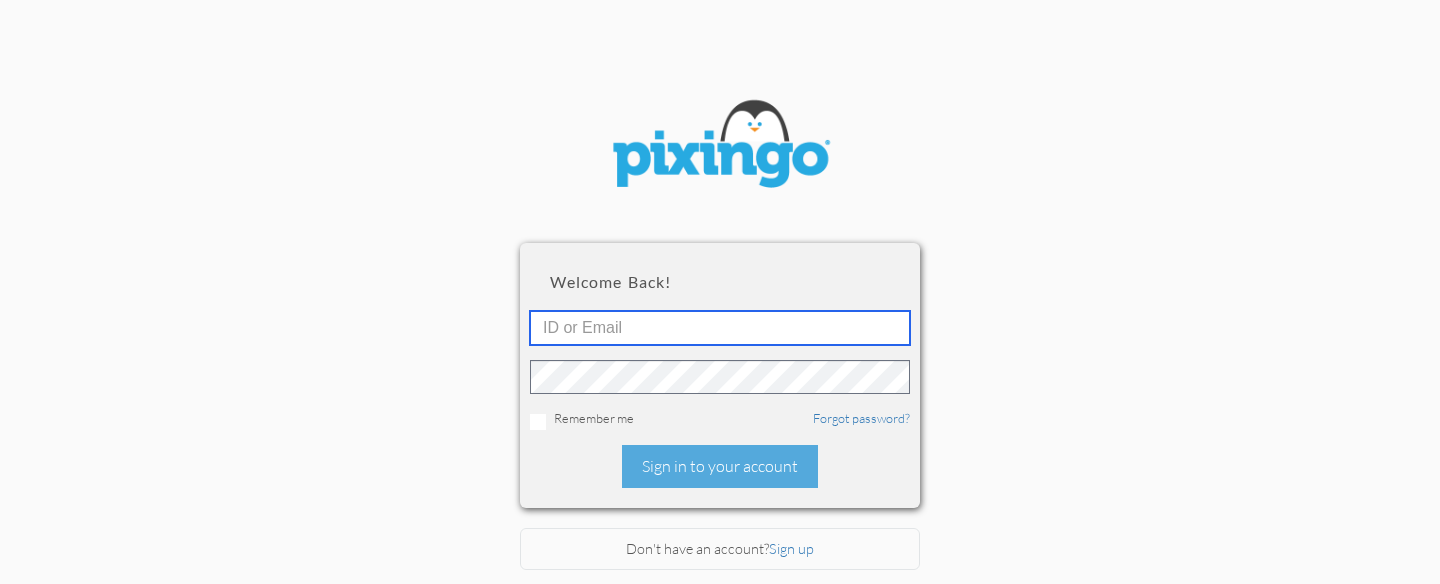 click at bounding box center (720, 328) 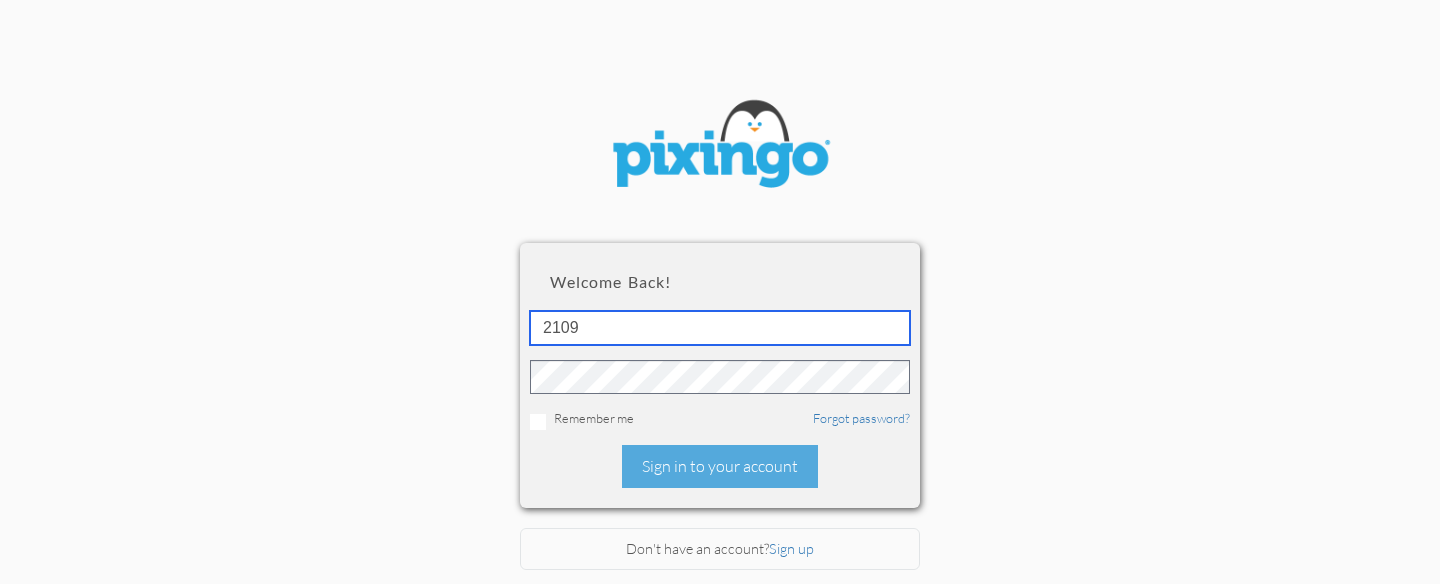 type on "2109" 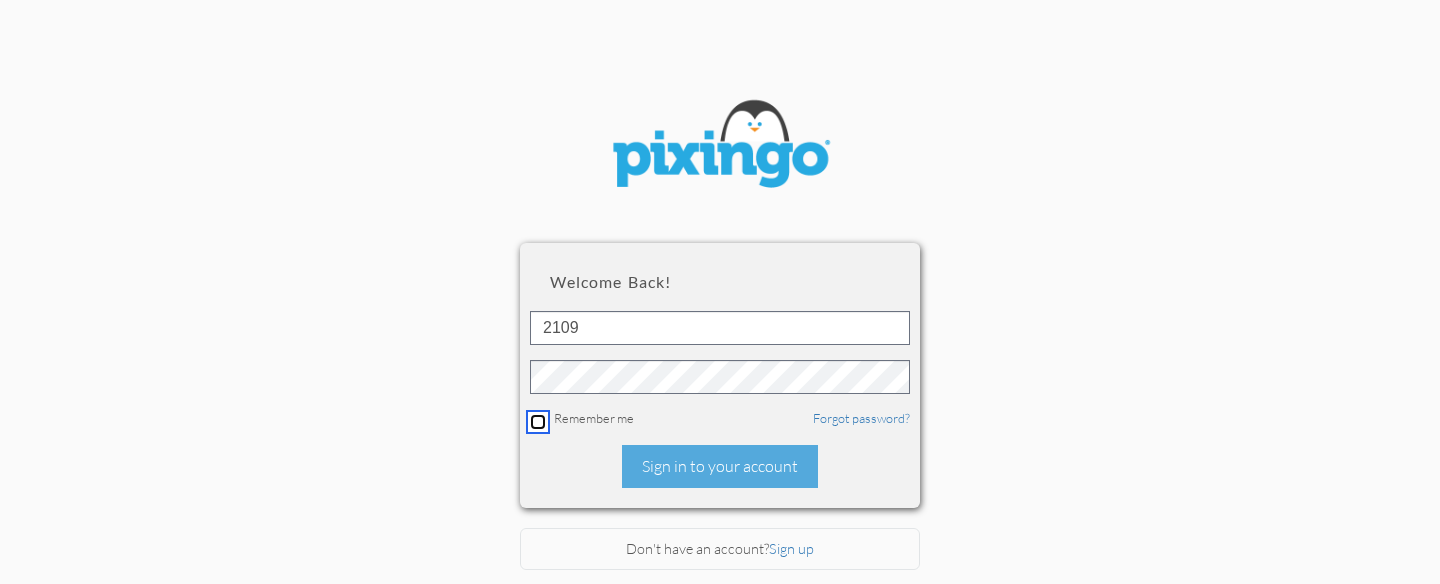 click at bounding box center (538, 422) 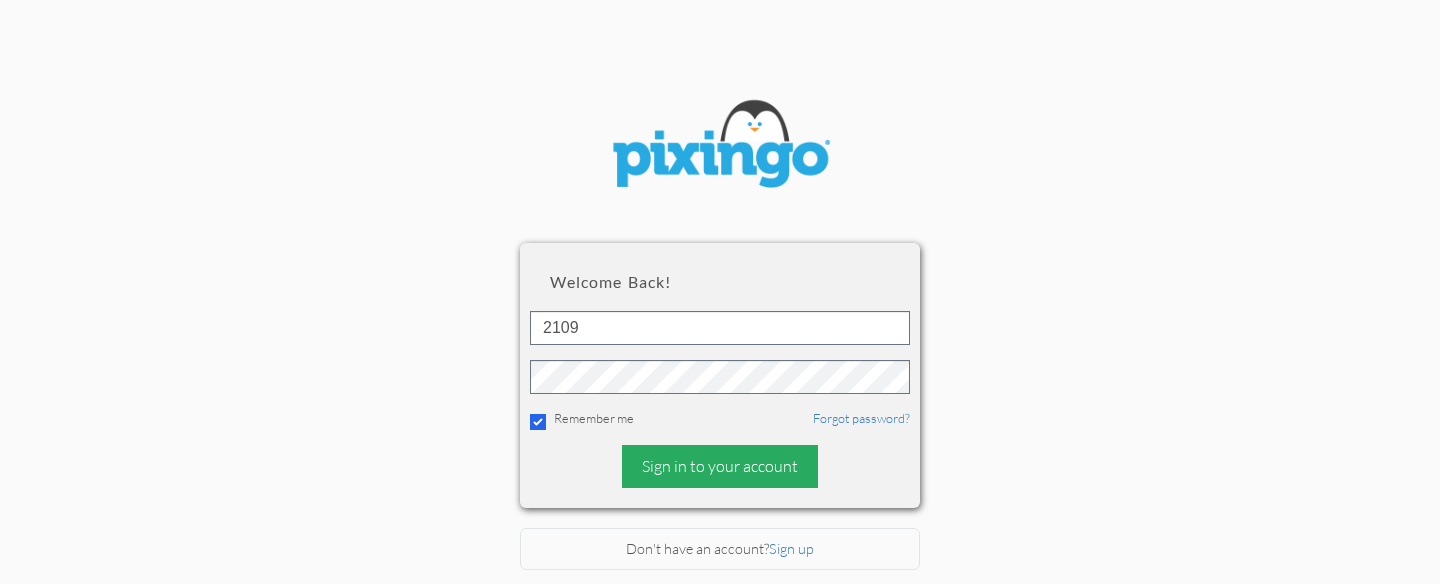 click on "Sign in to your account" at bounding box center (720, 466) 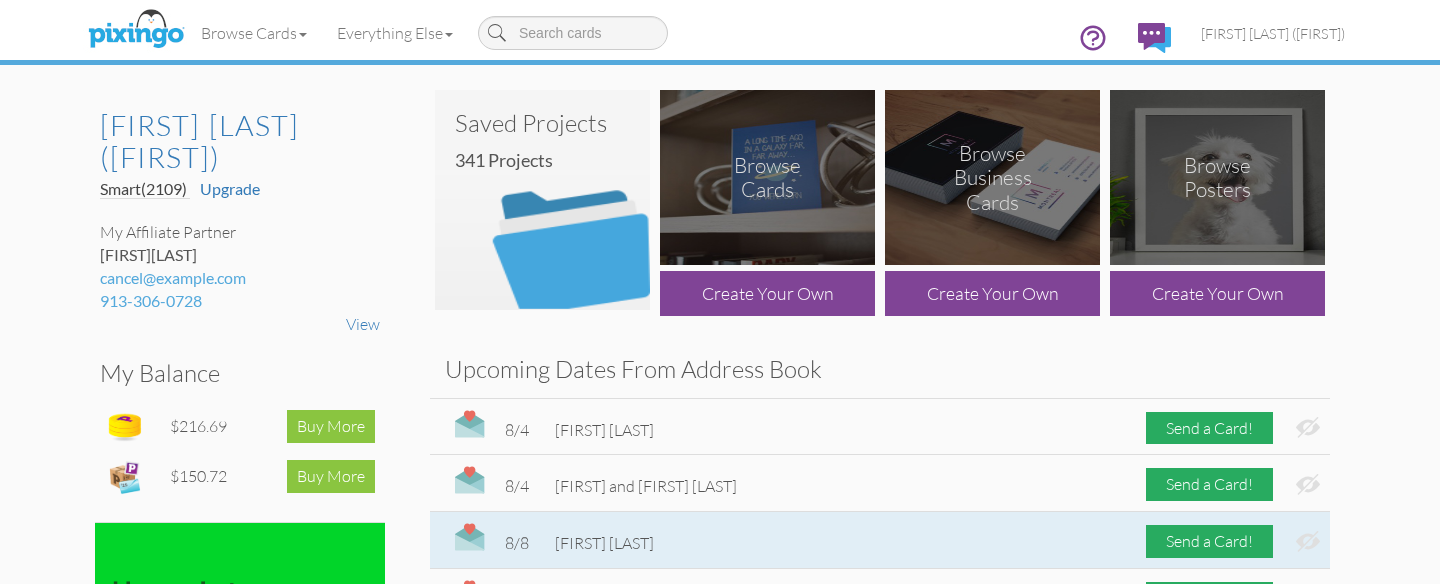 click on "[FIRST] [LAST]" at bounding box center [604, 543] 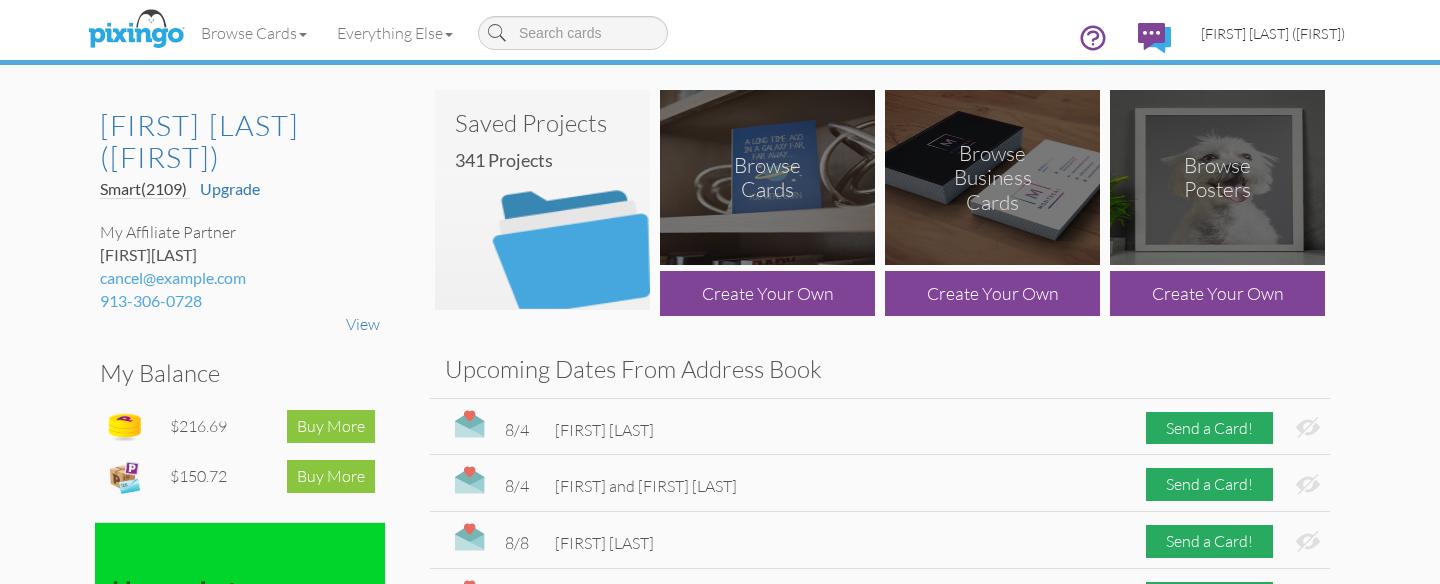 click on "[FIRST] [LAST] ([FIRST])" at bounding box center [1273, 33] 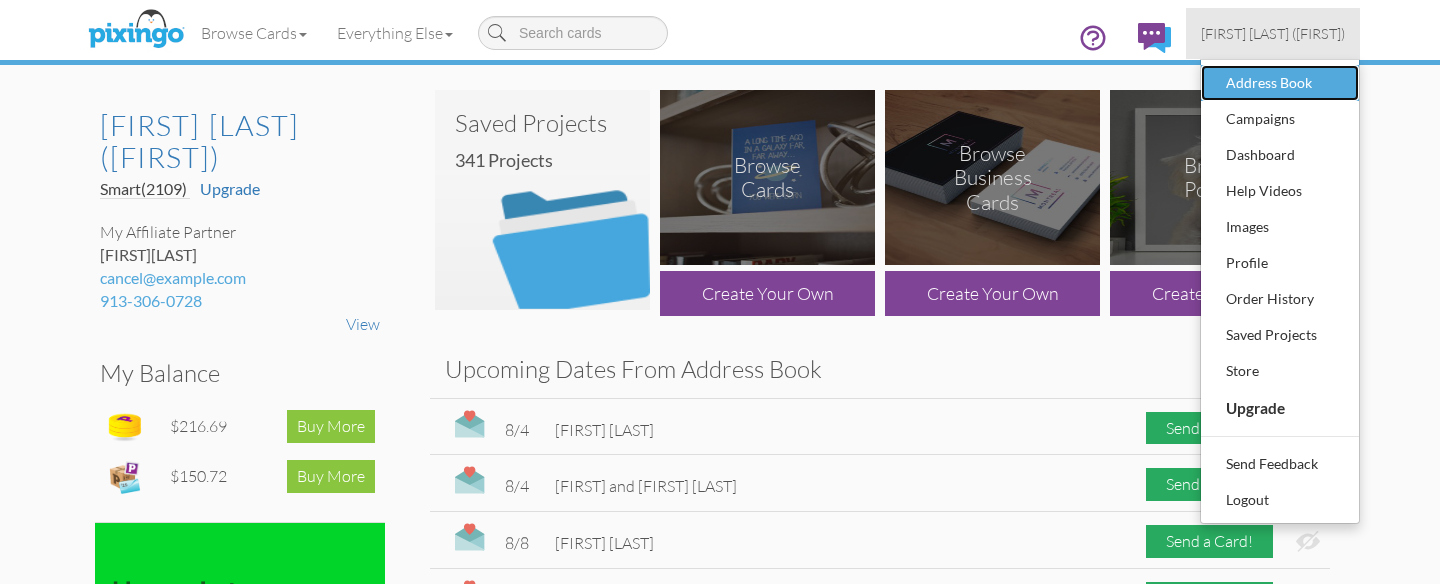 click on "Address Book" at bounding box center [1280, 83] 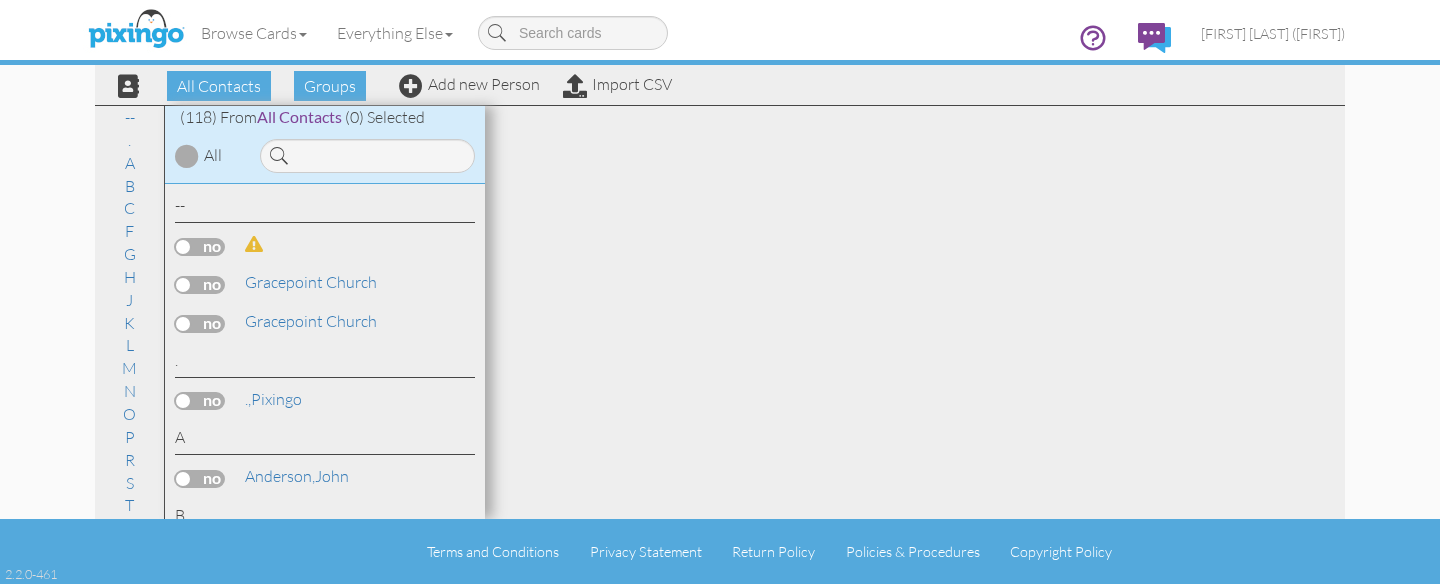click on "Gracepoint Church" at bounding box center (355, 282) 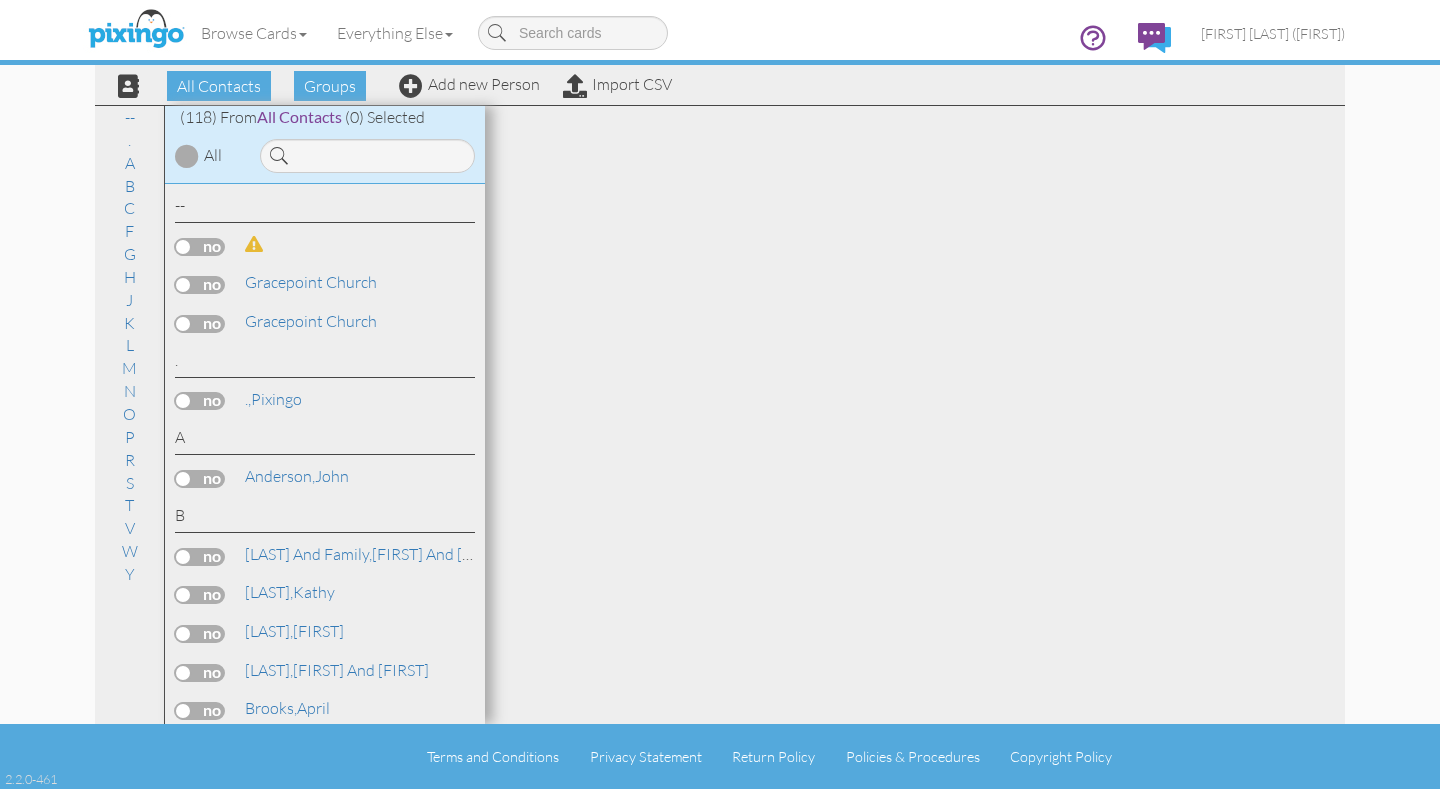 click on "Gracepoint Church" at bounding box center (325, 454) 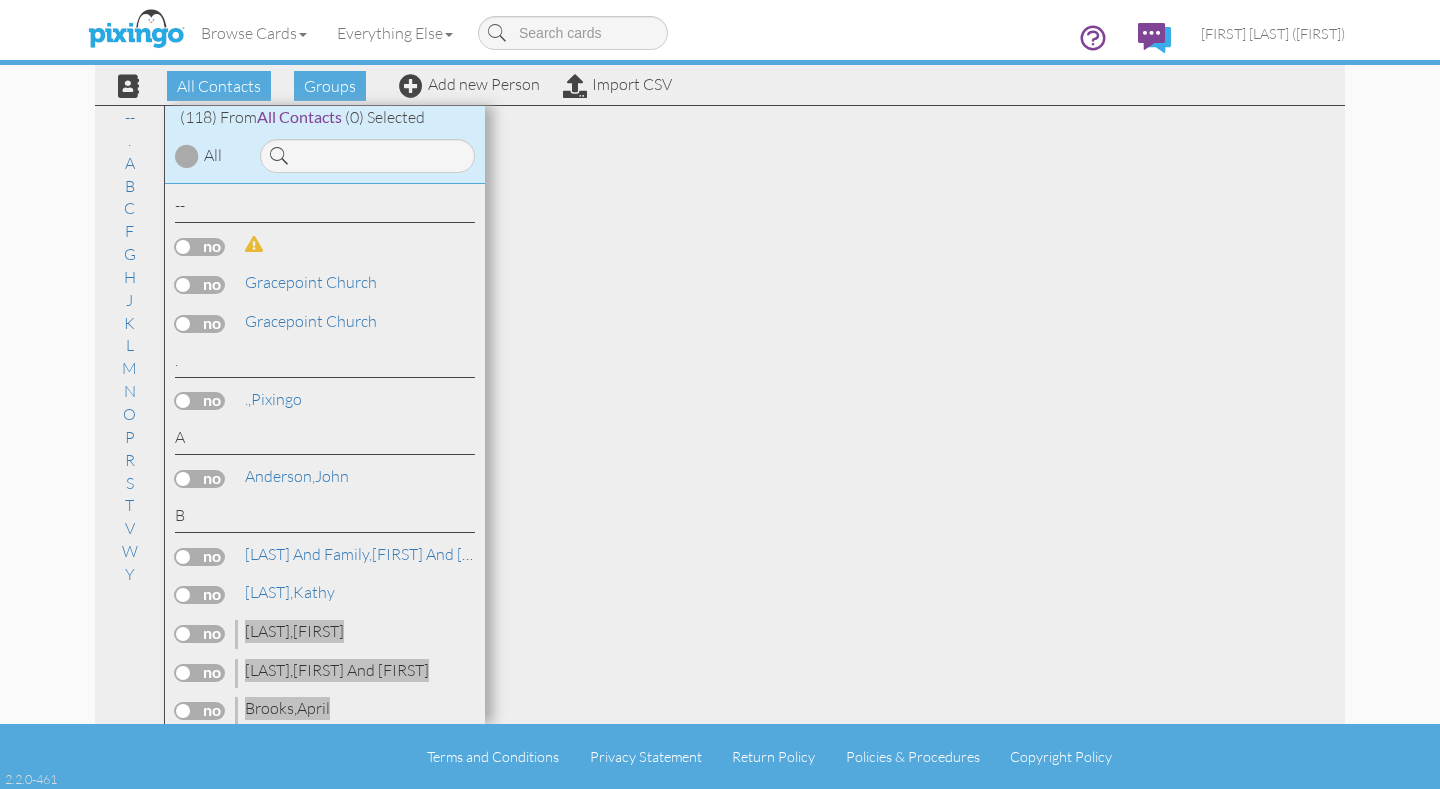 drag, startPoint x: 465, startPoint y: 584, endPoint x: 474, endPoint y: 703, distance: 119.33985 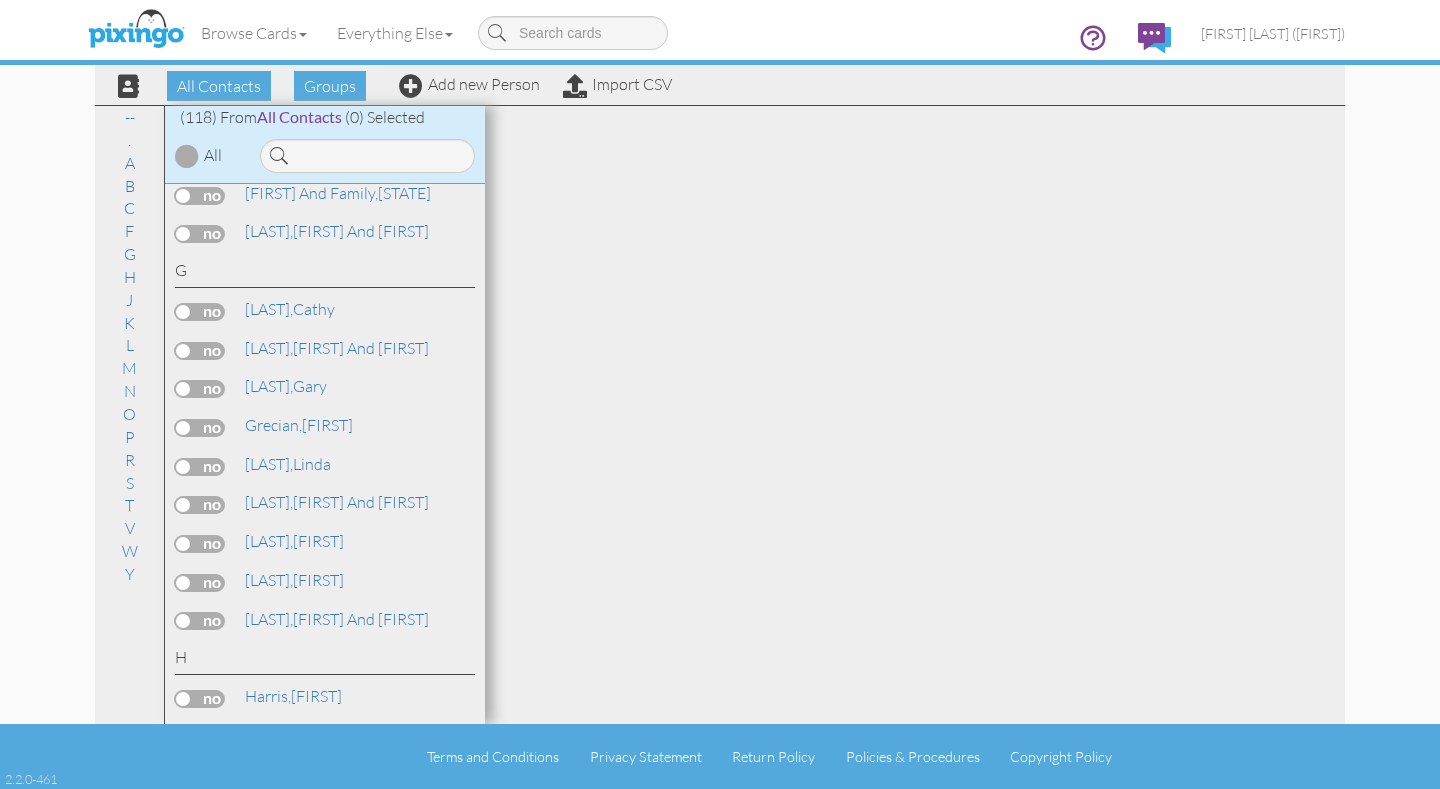 drag, startPoint x: 455, startPoint y: 664, endPoint x: 455, endPoint y: 705, distance: 41 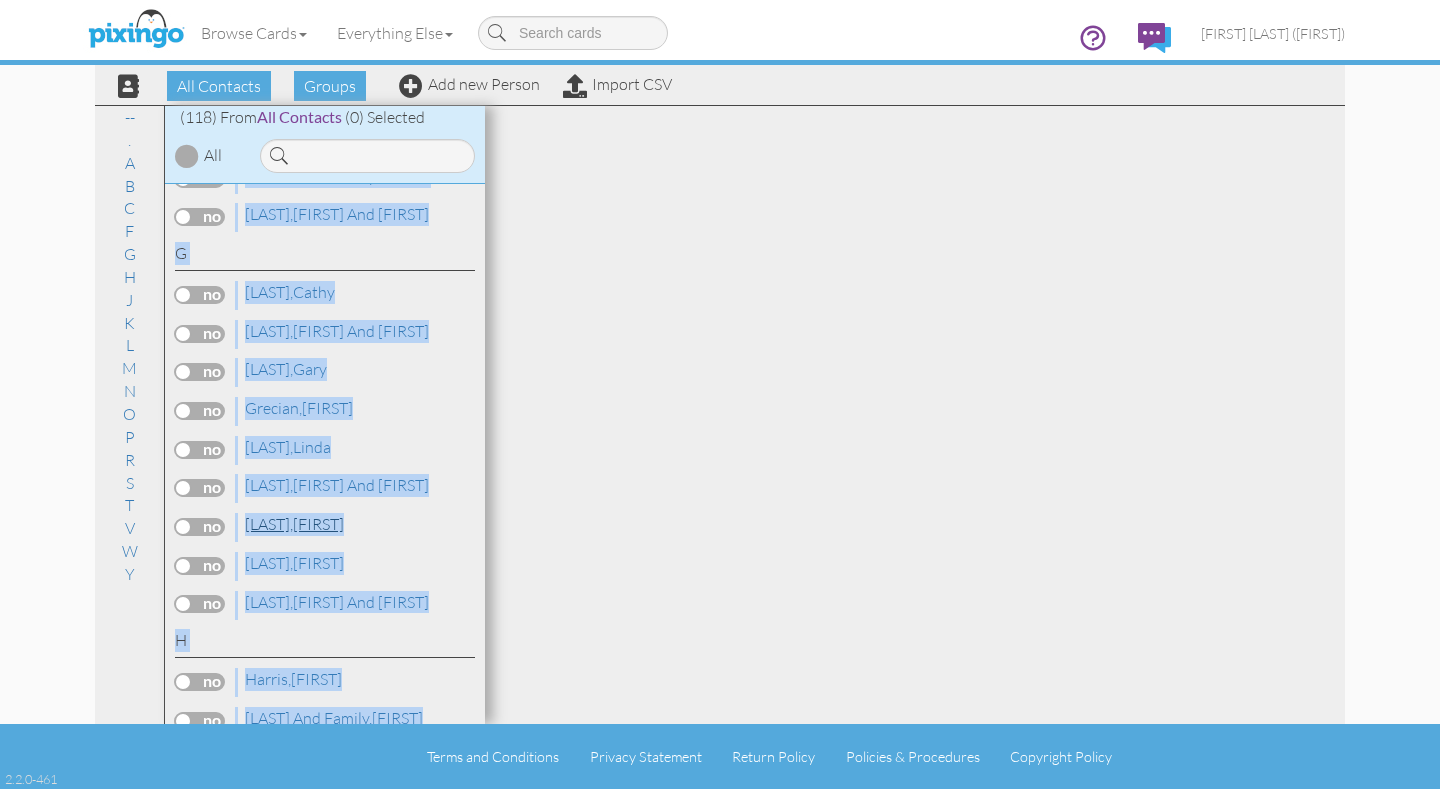 click on "[LAST],
[FIRST]" at bounding box center [294, 524] 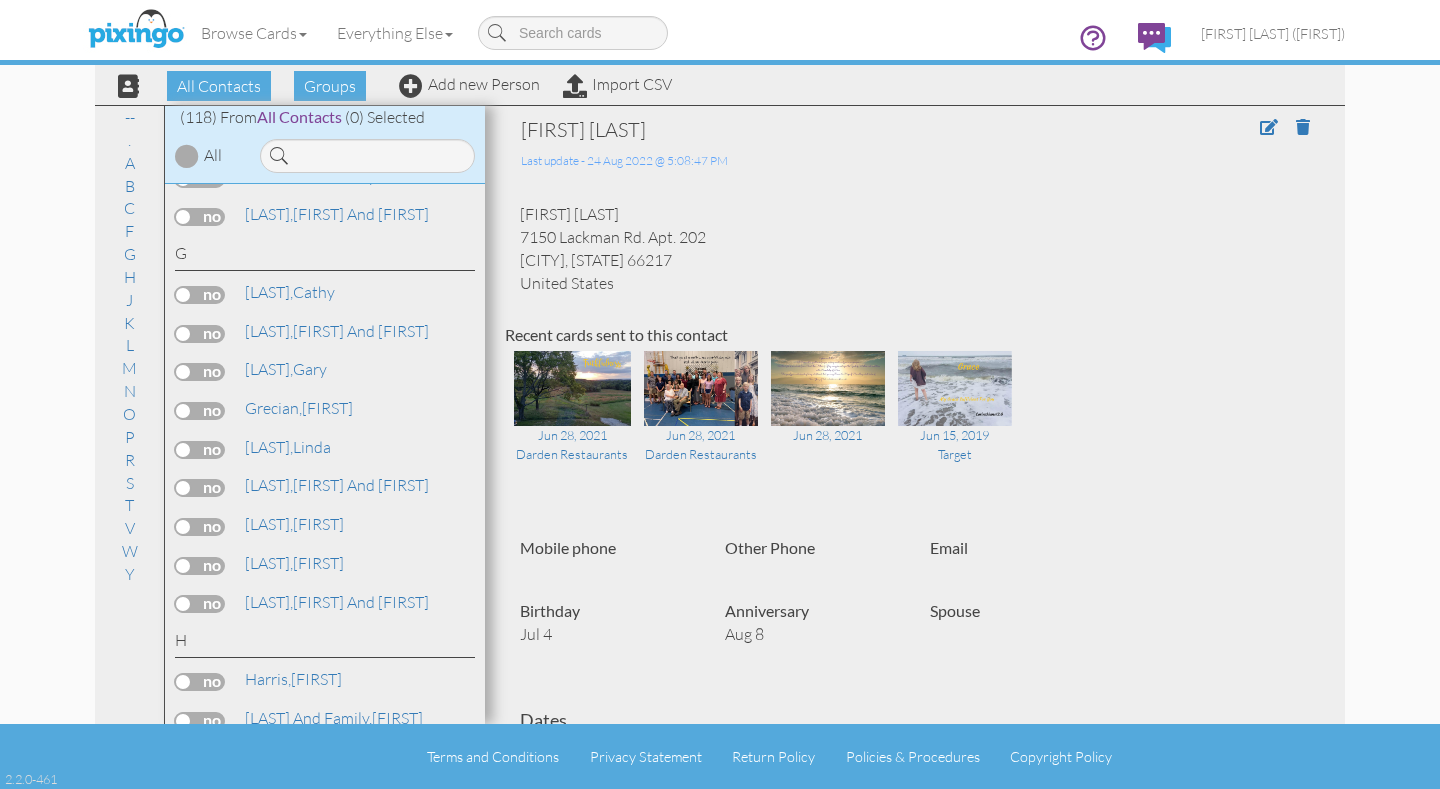 click on "[FIRST]
[LAST]
Last update - 24 Aug 2022
@ 5:08:47 PM
[FIRST]
[LAST]
7150 Lackman Rd. Apt. 202
[CITY], [STATE]
66217
United States
Recent cards sent to this contact
Jul 28, 2021
Darden Restaurants
Jun 28, 2021
Darden Restaurants" at bounding box center [915, 637] 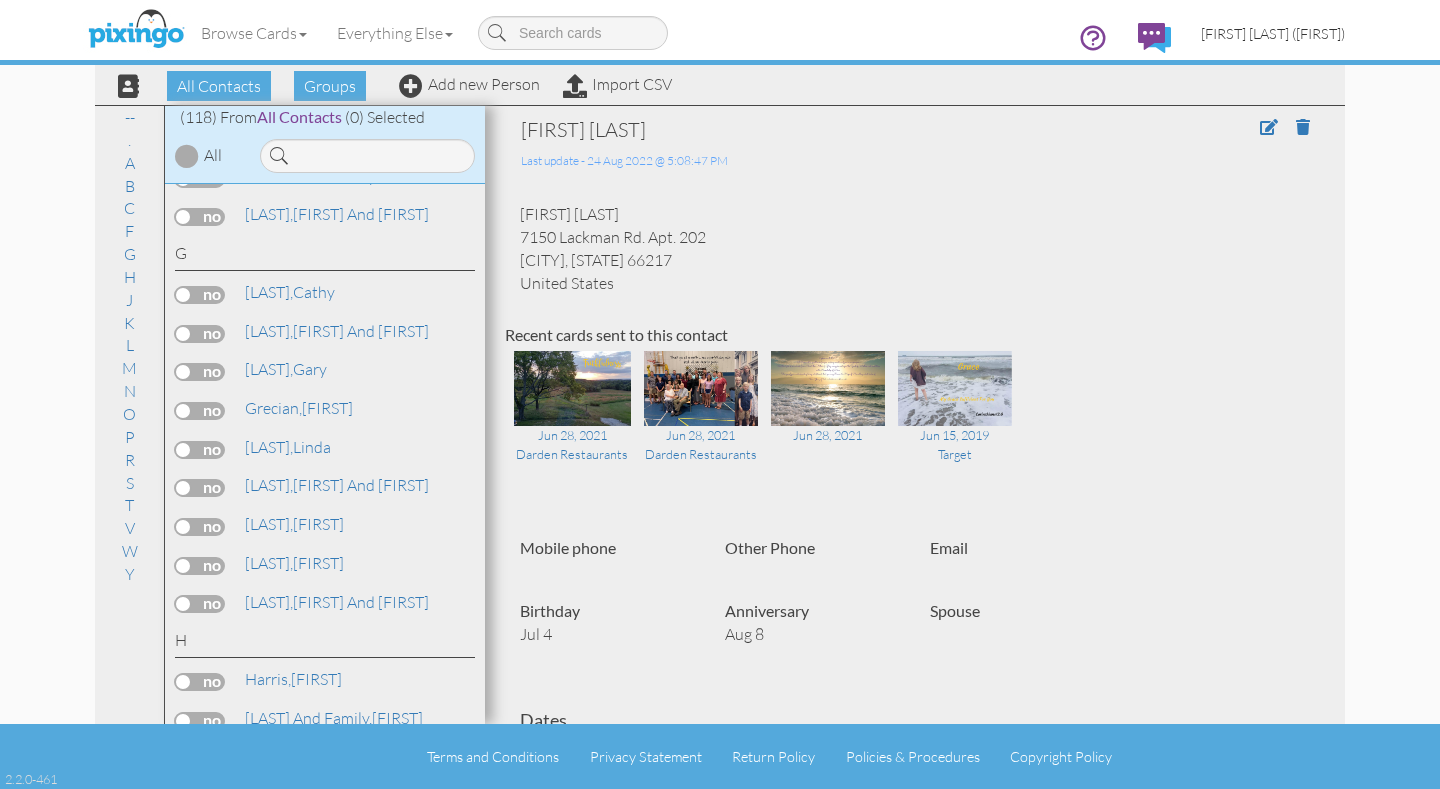 click on "[FIRST] [LAST] ([FIRST])" at bounding box center (1273, 33) 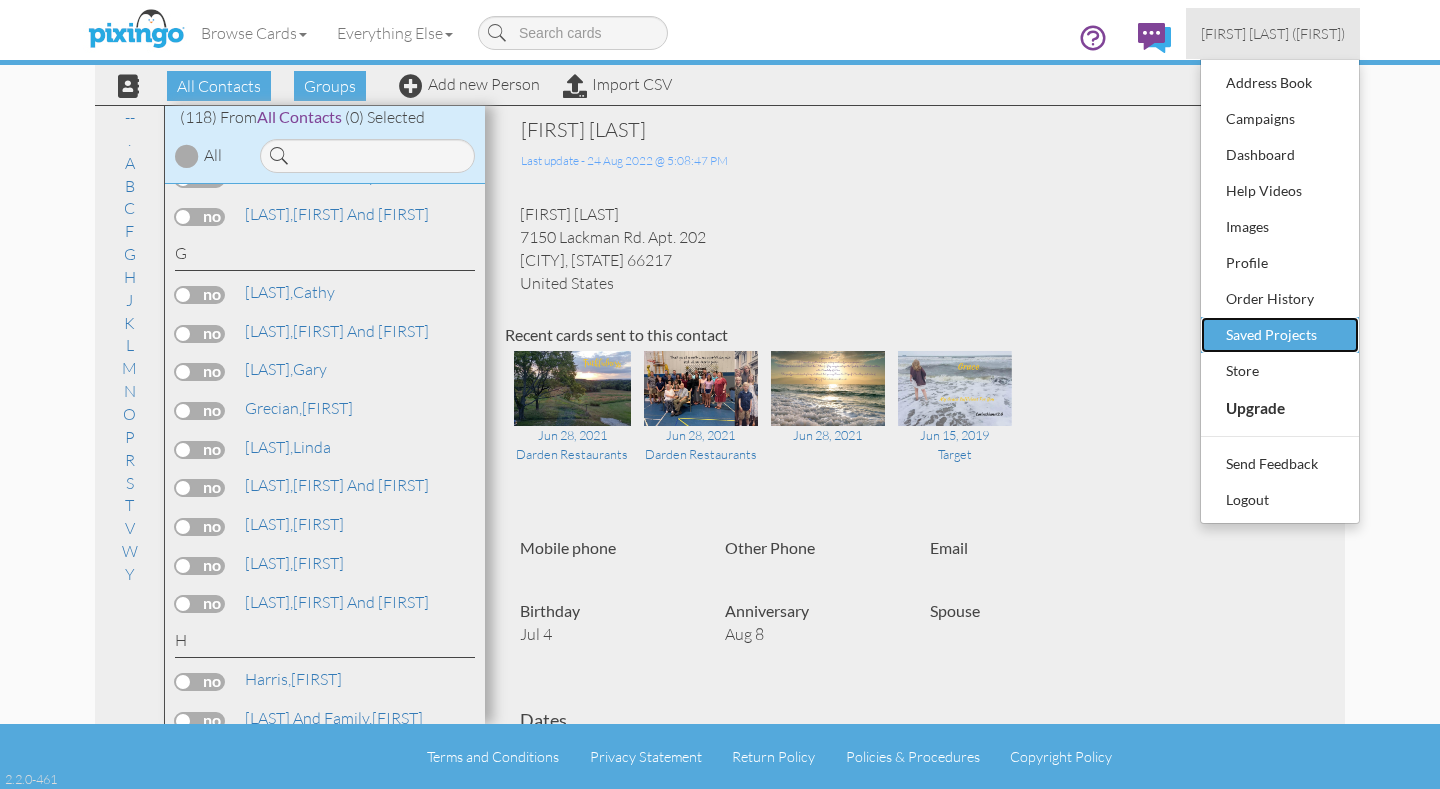 click on "Saved Projects" at bounding box center [1280, 335] 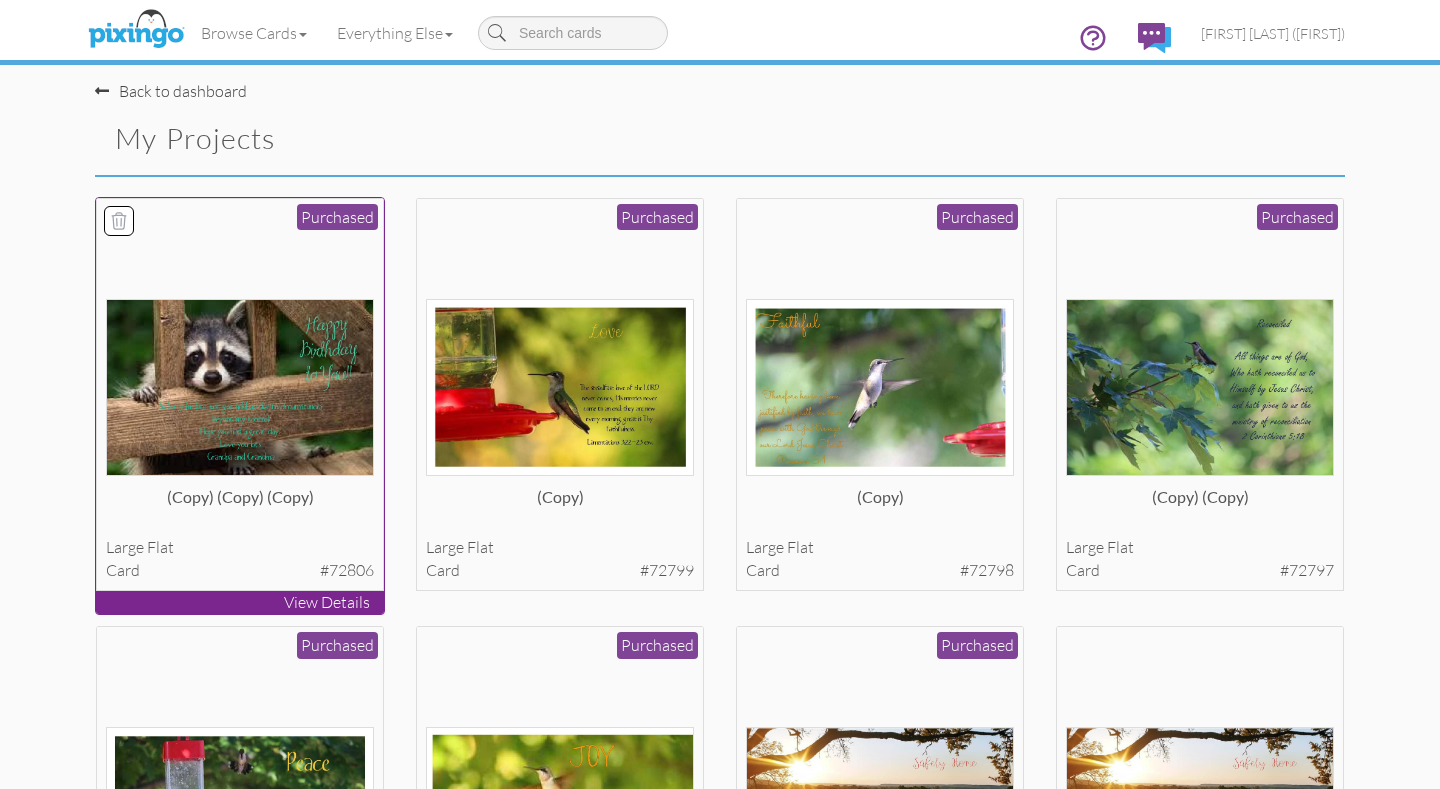click at bounding box center [240, 387] 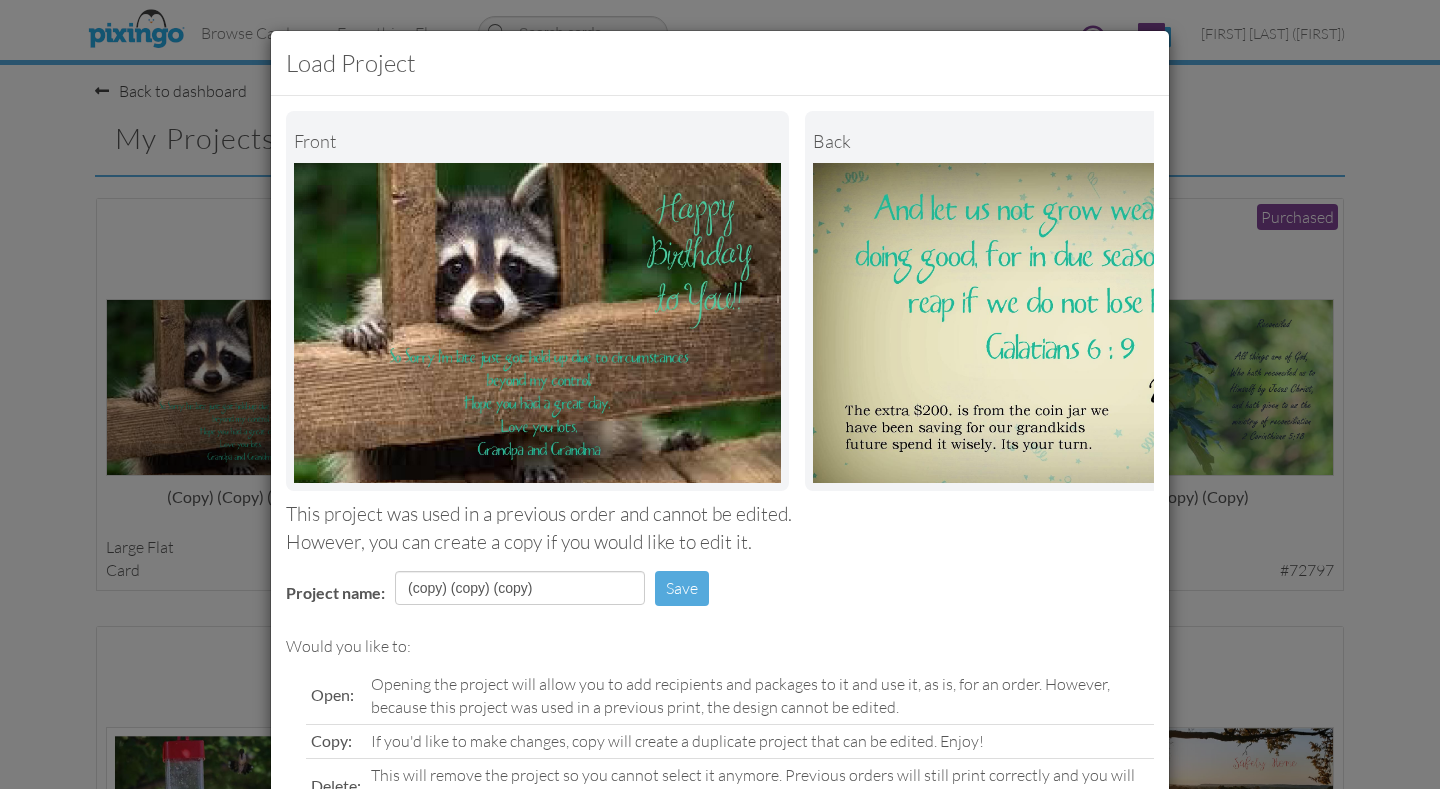 drag, startPoint x: 280, startPoint y: 749, endPoint x: 280, endPoint y: 784, distance: 35 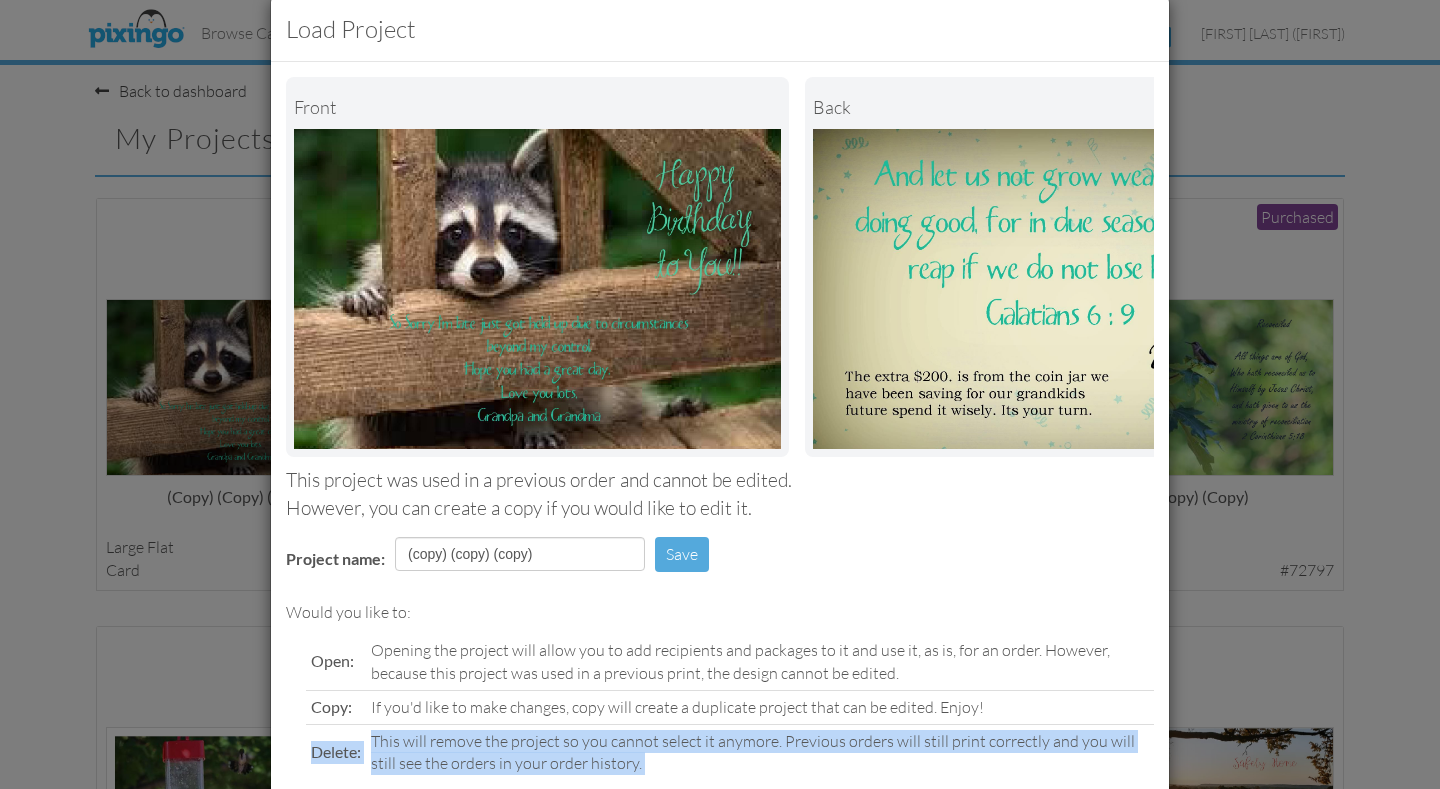scroll, scrollTop: 140, scrollLeft: 0, axis: vertical 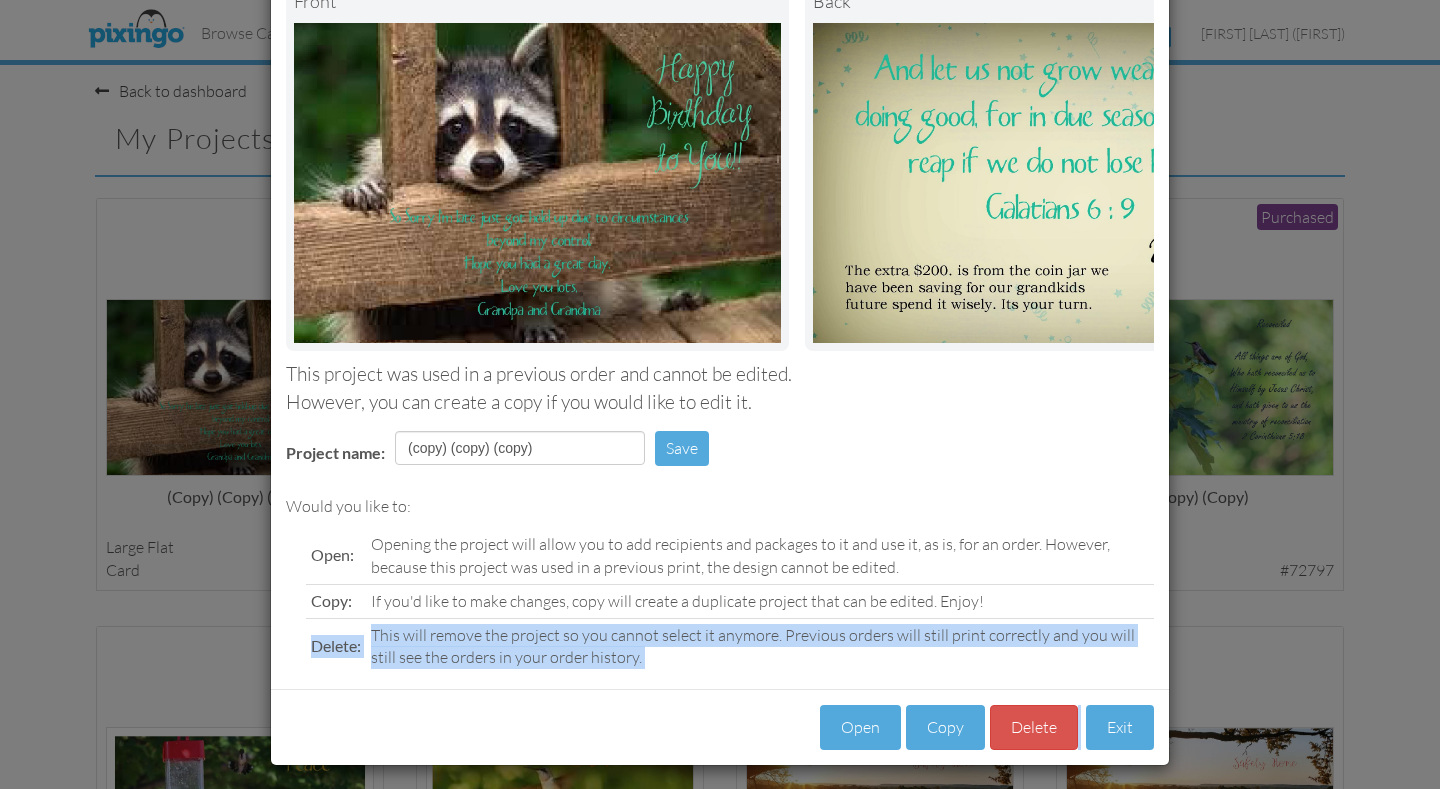 drag, startPoint x: 1113, startPoint y: 736, endPoint x: 1110, endPoint y: 775, distance: 39.115215 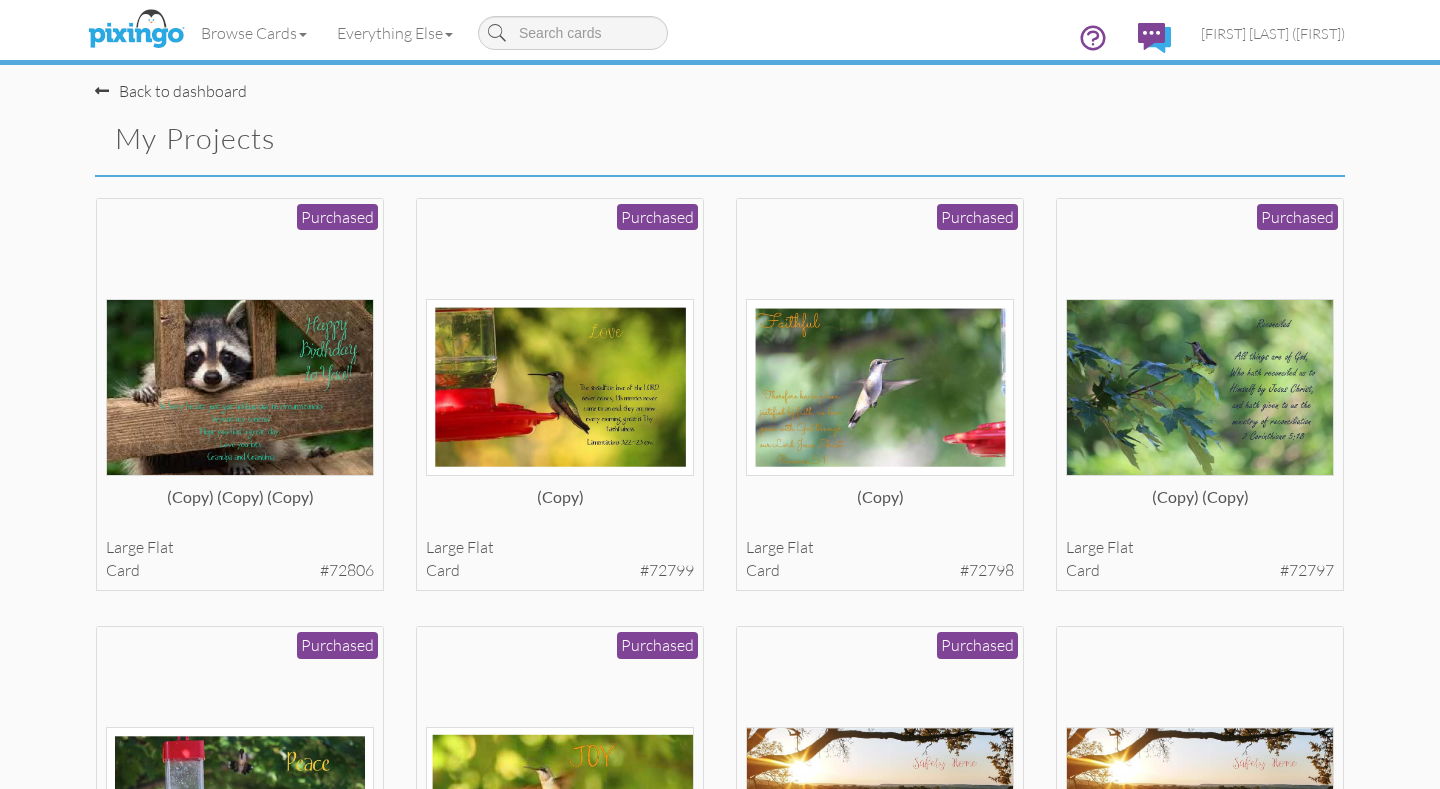 drag, startPoint x: 1368, startPoint y: 750, endPoint x: 1394, endPoint y: 629, distance: 123.76187 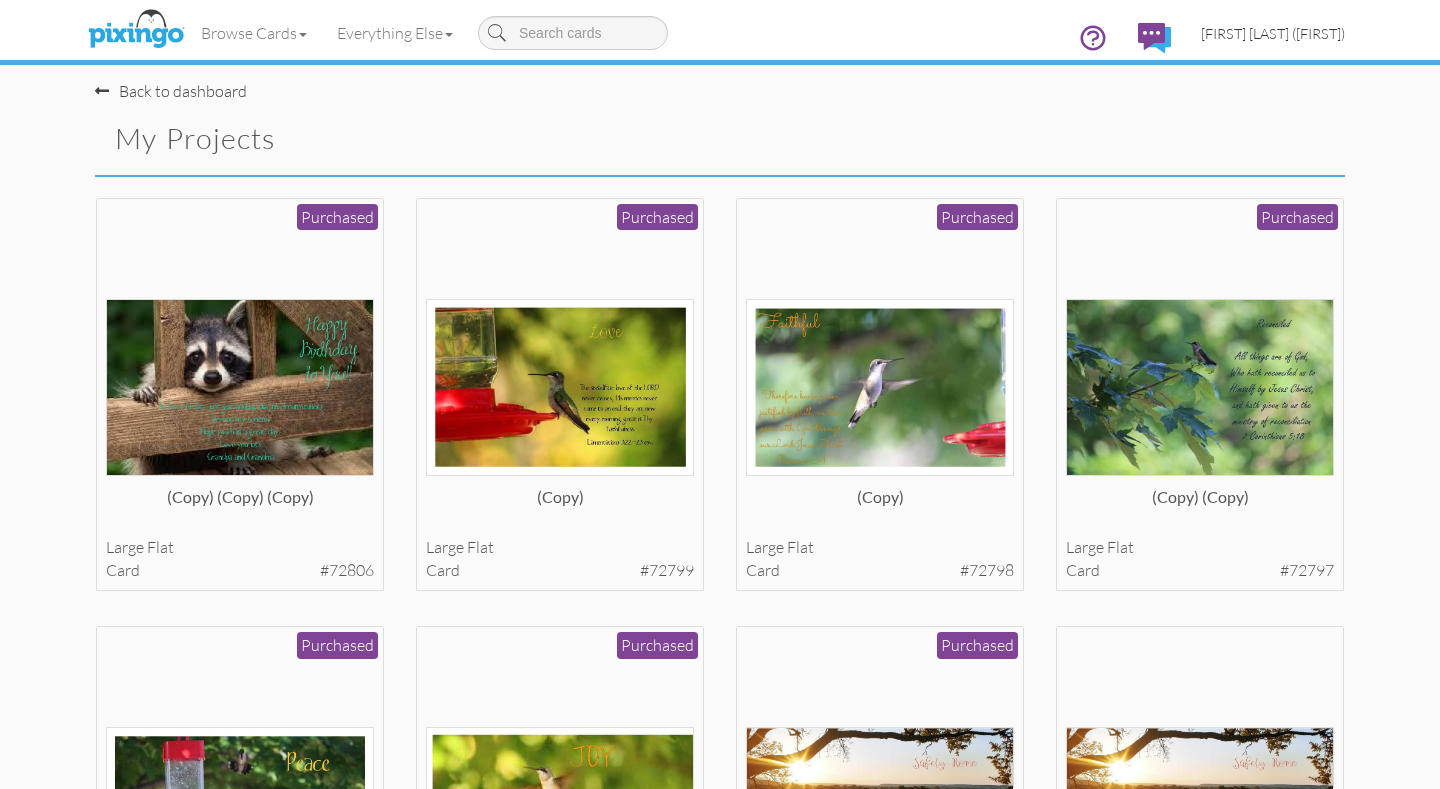click on "[FIRST] [LAST] ([FIRST])" at bounding box center [1273, 33] 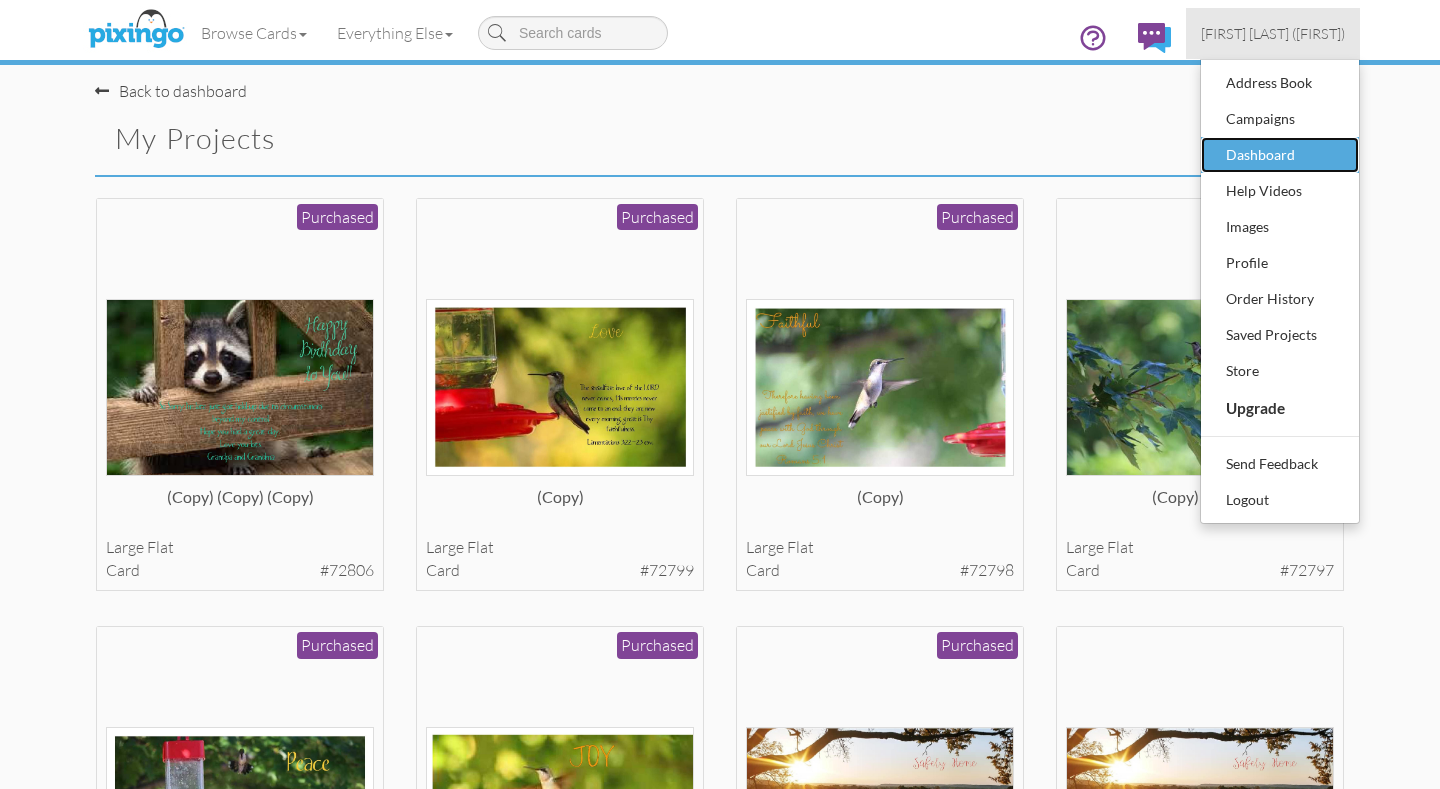 click on "Dashboard" at bounding box center [1280, 155] 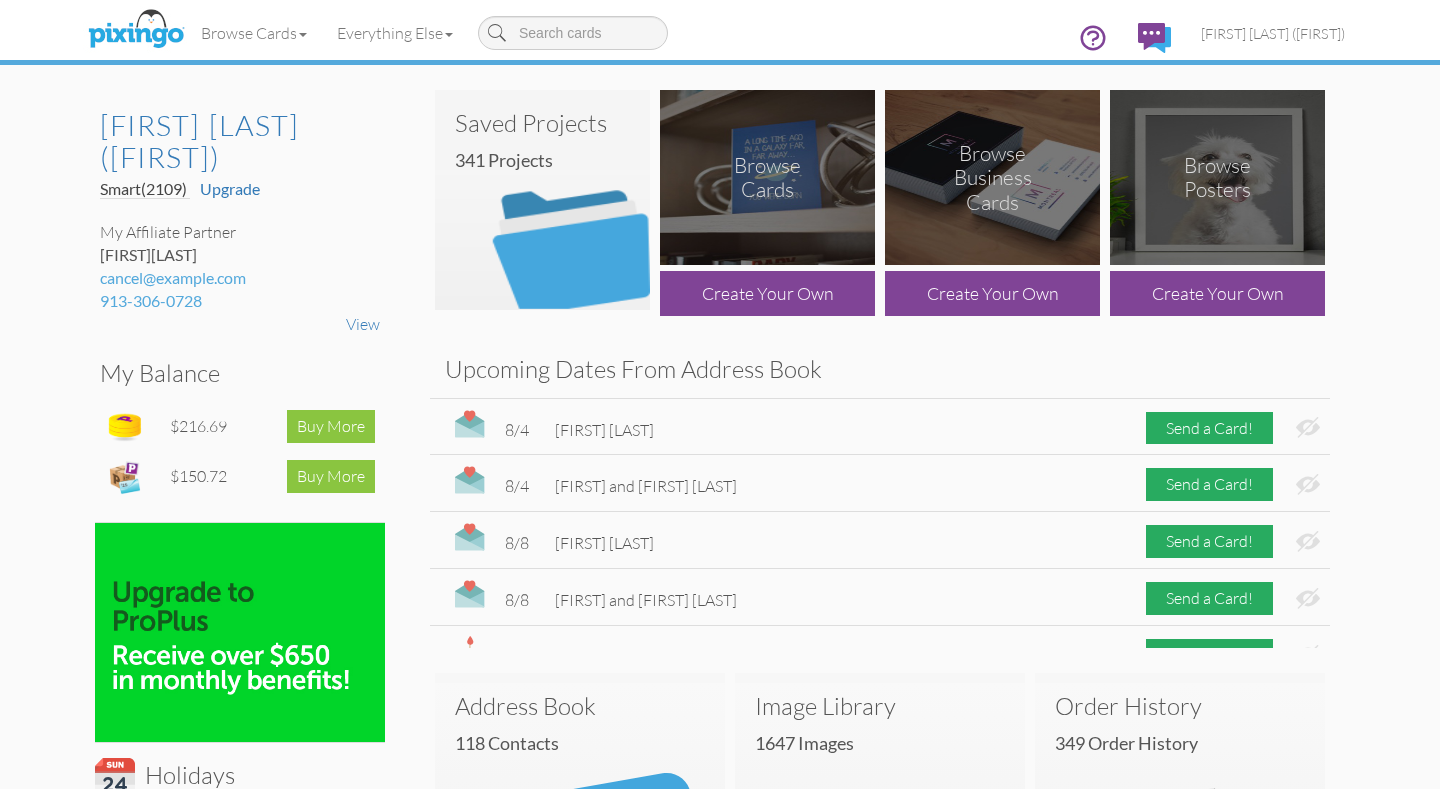 click on "Saved Projects
341 Projects
Browse Cards
Create Your Own
Browse Business Cards
Create Your Own
Browse Posters
Create Your Own
Upcoming Dates From Address Book
8/4" at bounding box center [880, 841] 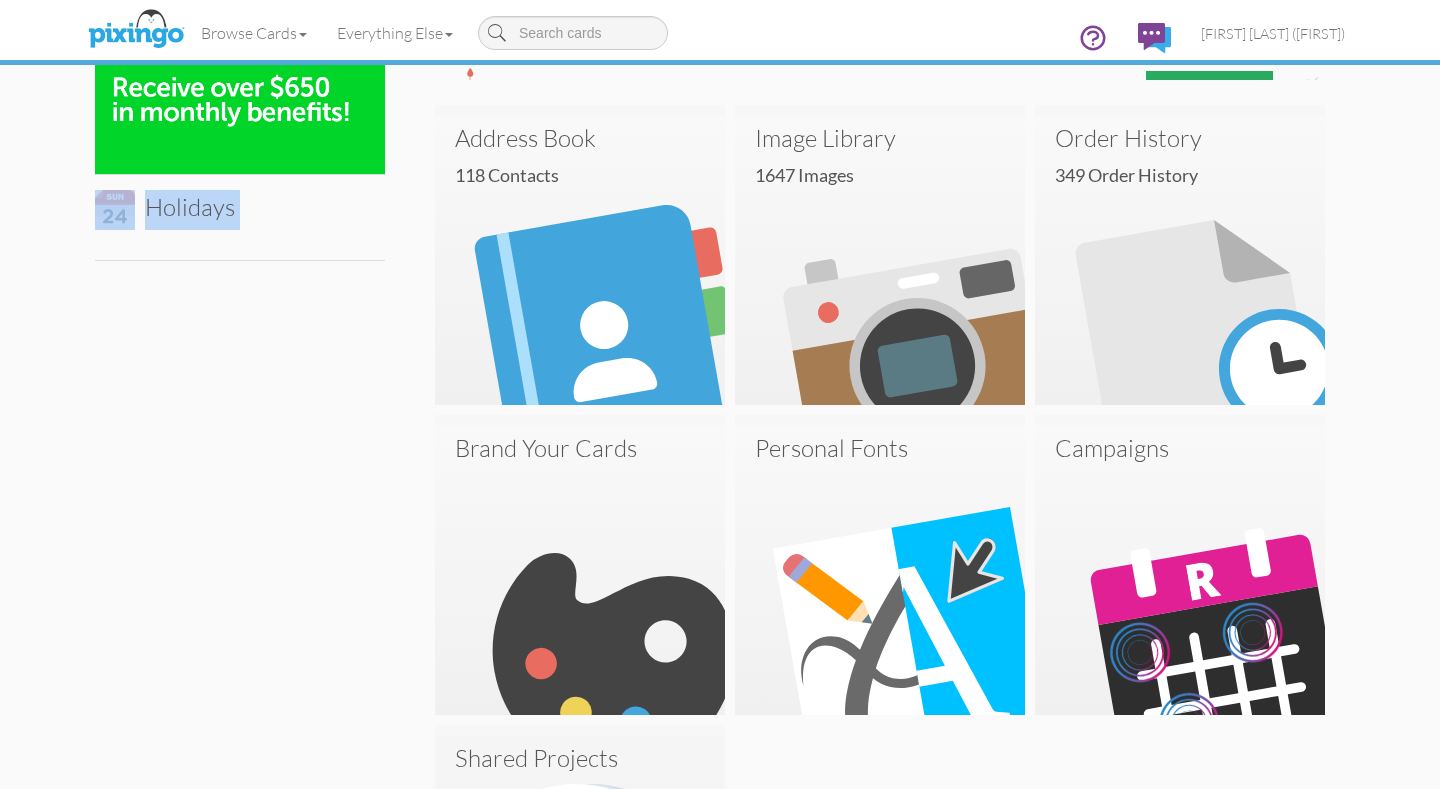 scroll, scrollTop: 632, scrollLeft: 0, axis: vertical 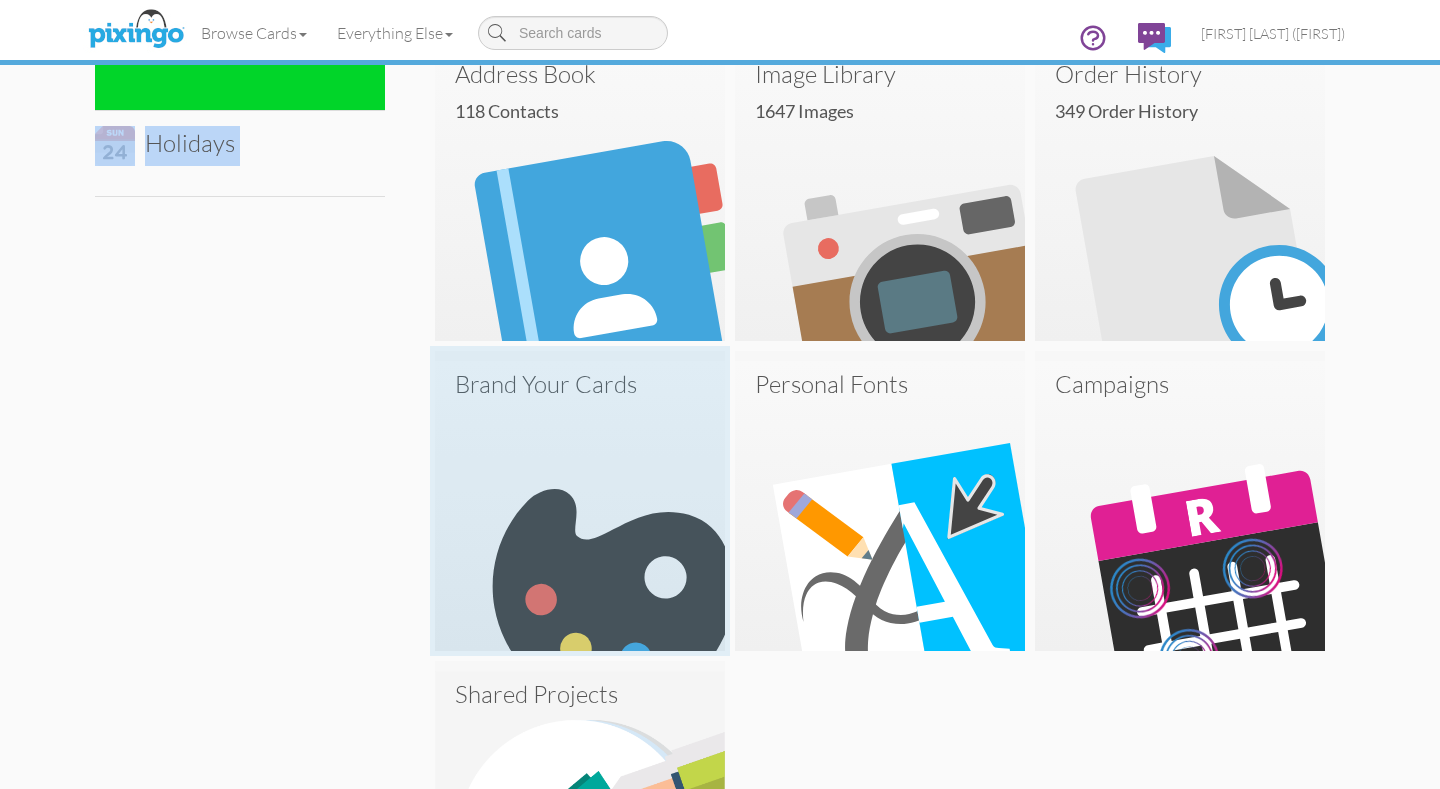 drag, startPoint x: 393, startPoint y: 648, endPoint x: 430, endPoint y: 546, distance: 108.503456 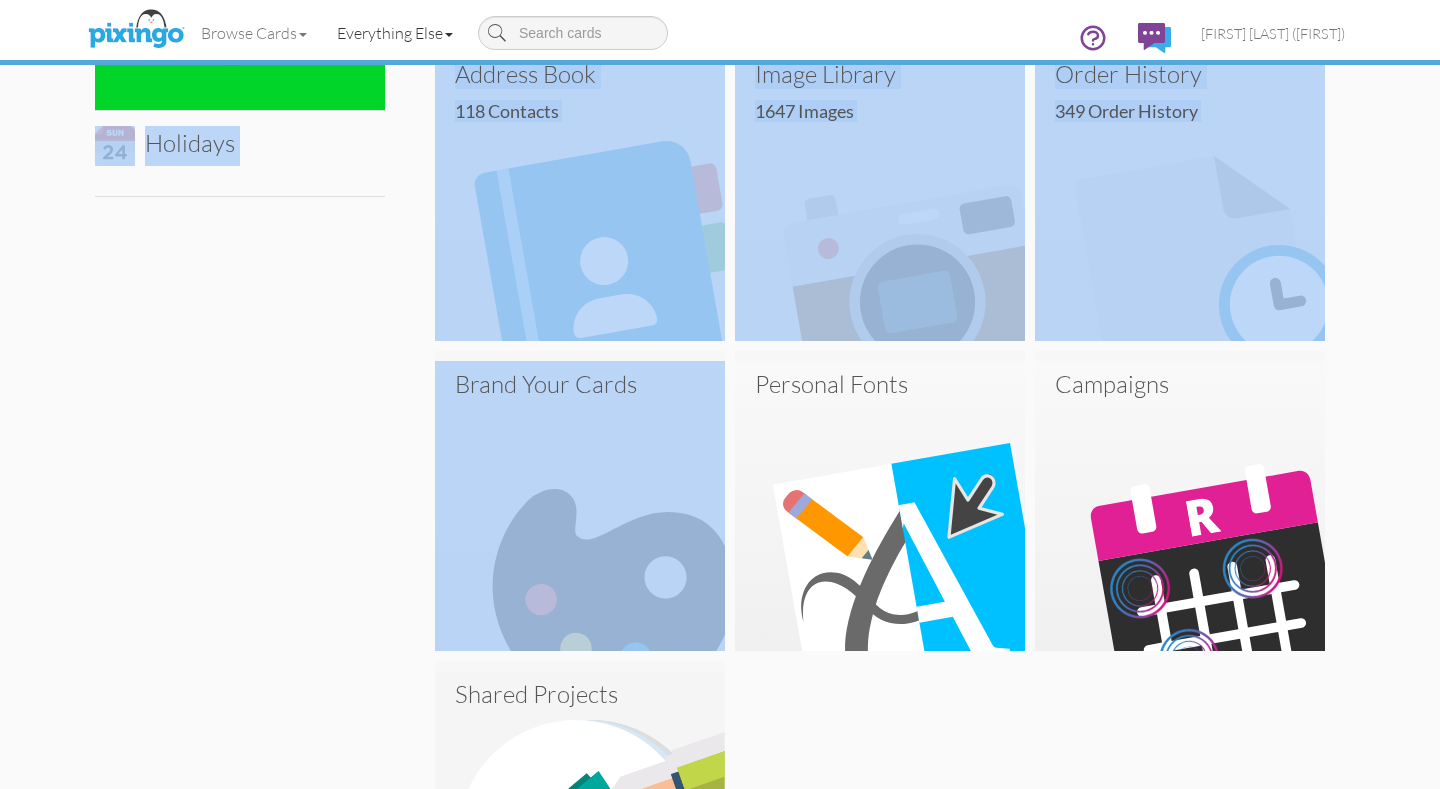 drag, startPoint x: 391, startPoint y: 166, endPoint x: 404, endPoint y: 41, distance: 125.67418 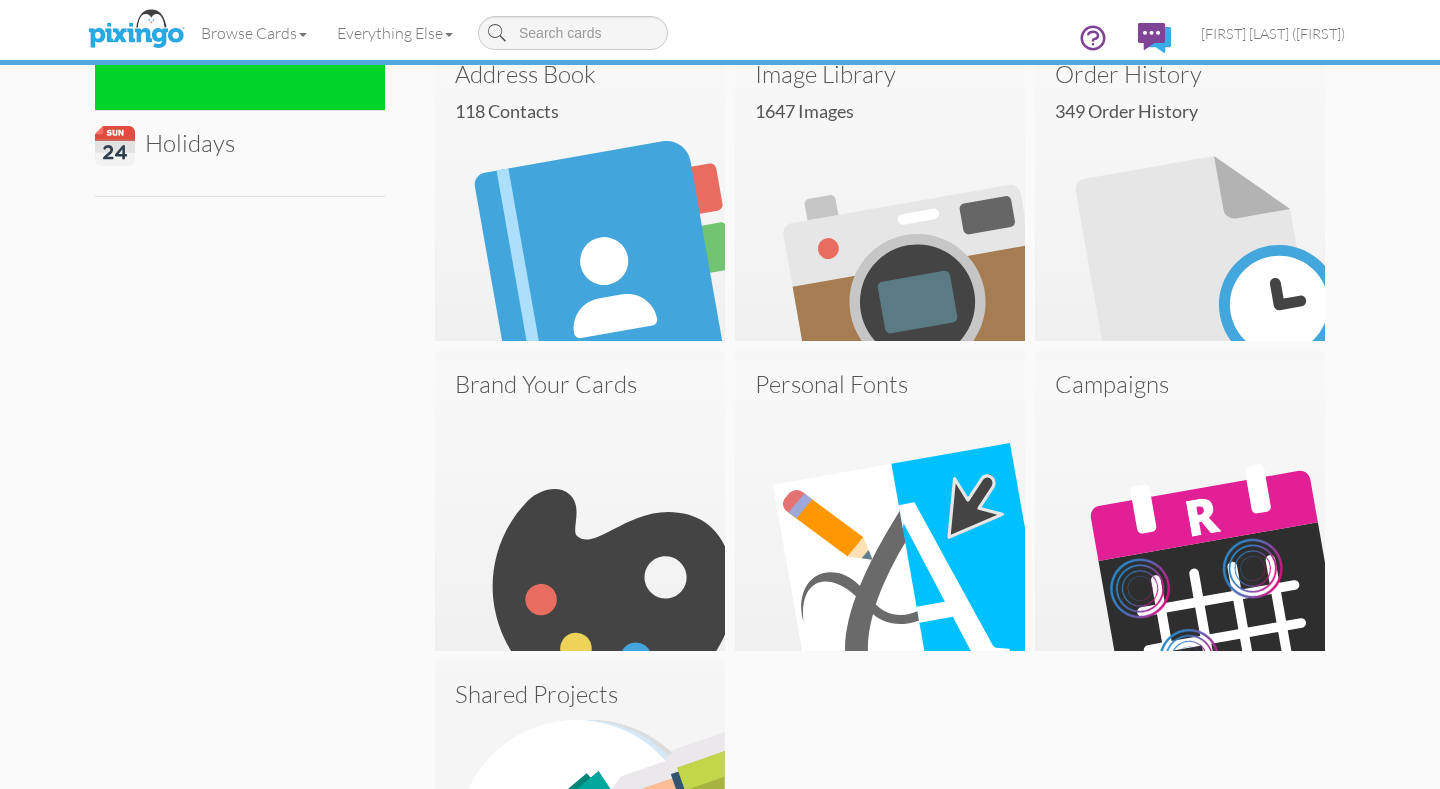 drag, startPoint x: 416, startPoint y: 102, endPoint x: 421, endPoint y: 68, distance: 34.36568 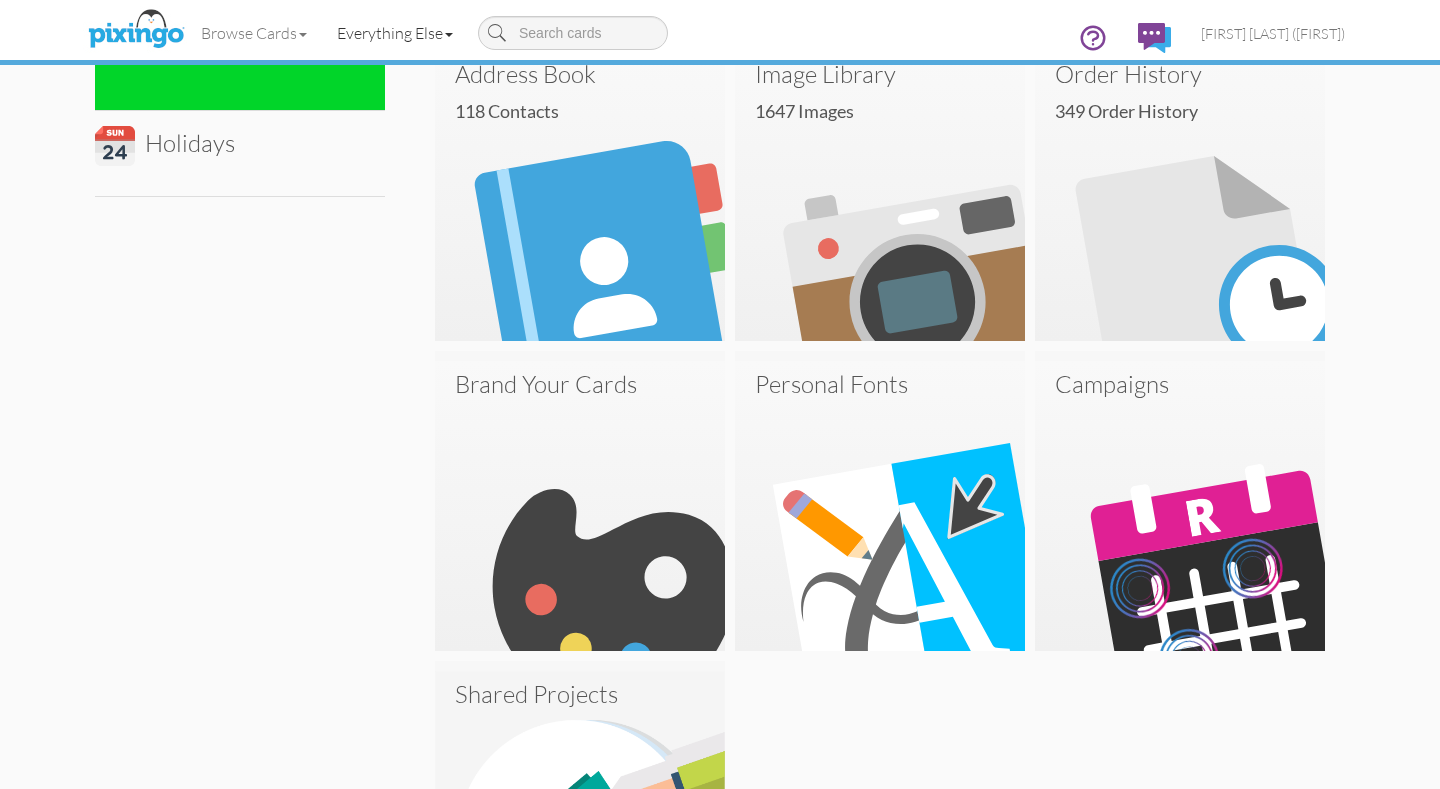 drag, startPoint x: 420, startPoint y: 67, endPoint x: 419, endPoint y: 45, distance: 22.022715 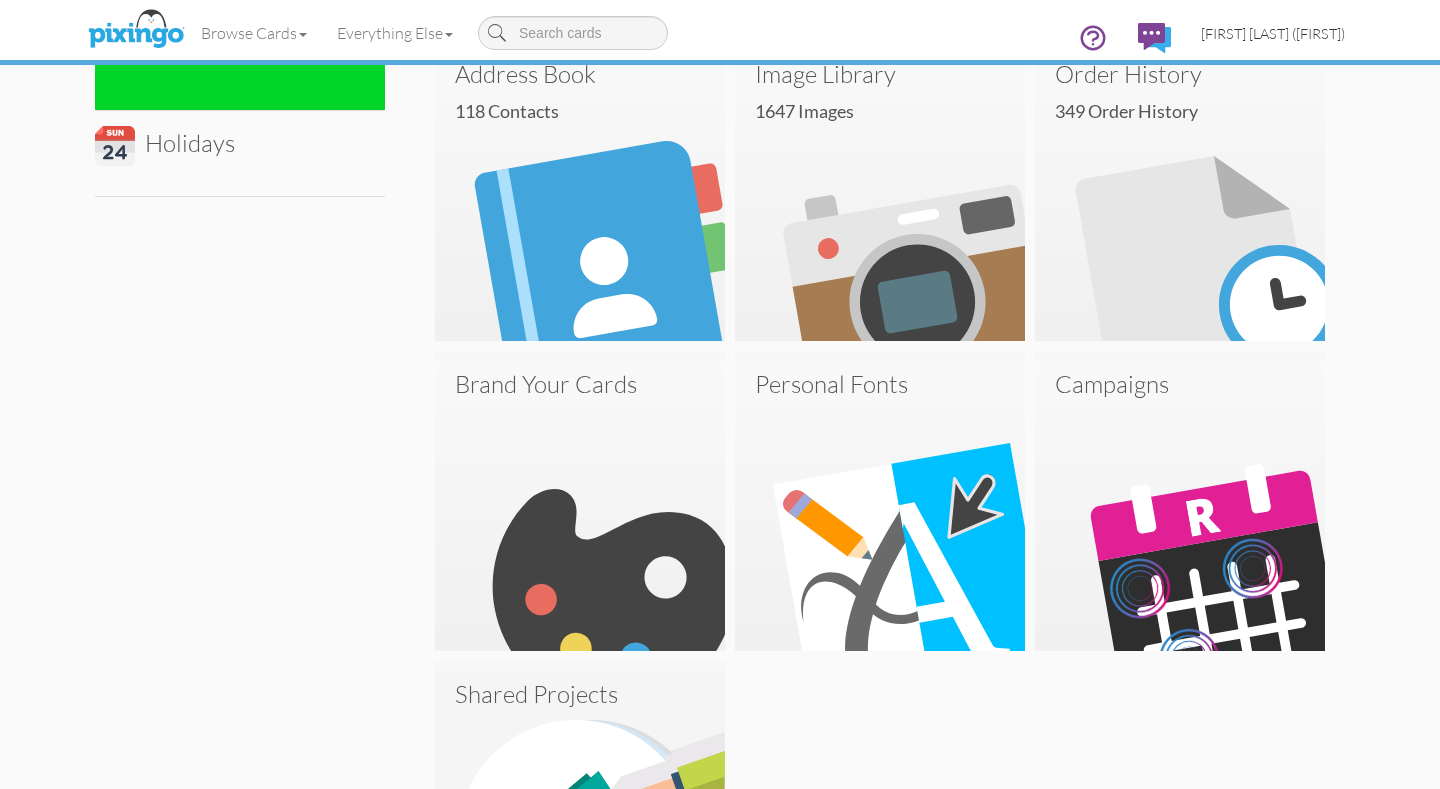 click on "[FIRST] [LAST] ([FIRST])" at bounding box center [1273, 33] 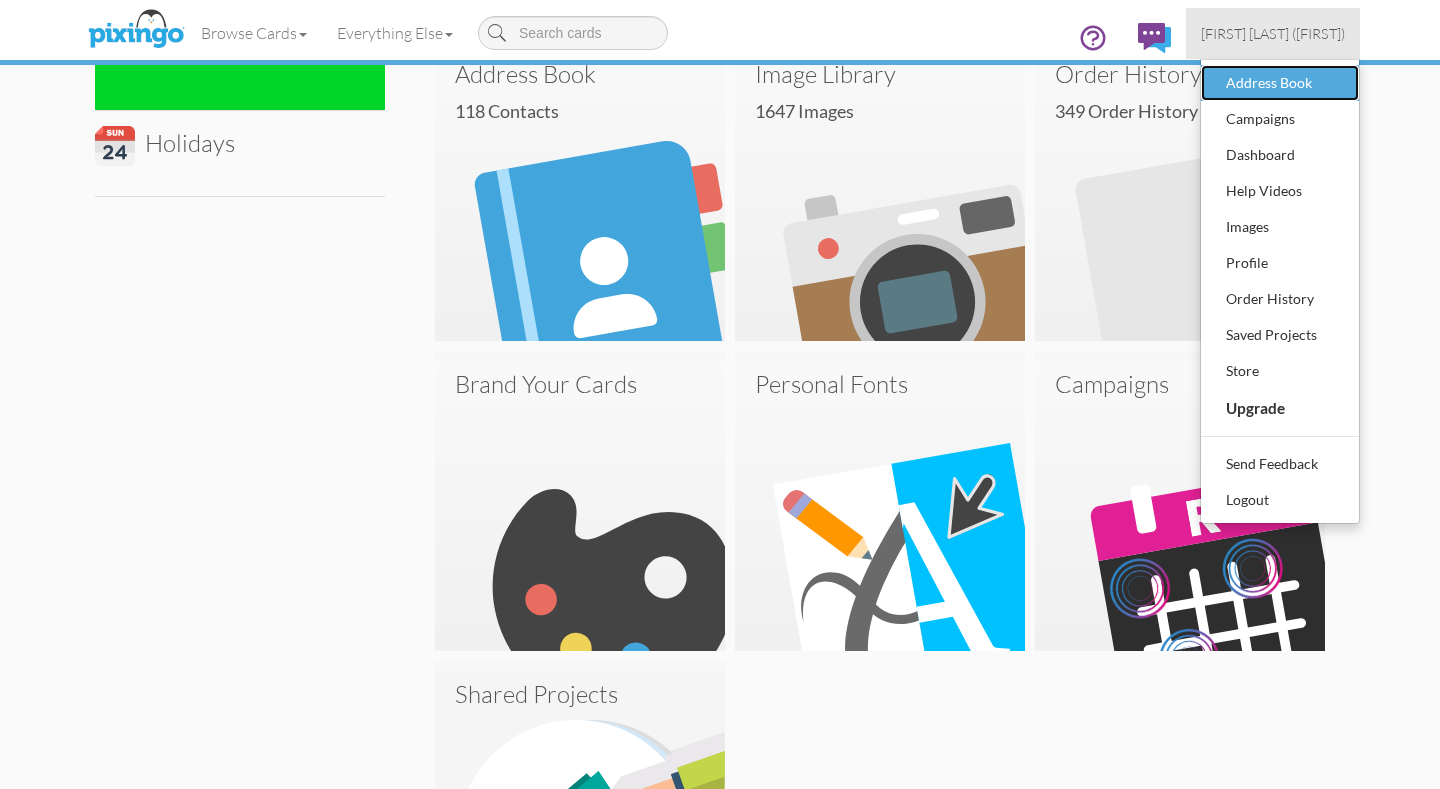 click on "Address Book" at bounding box center [1280, 83] 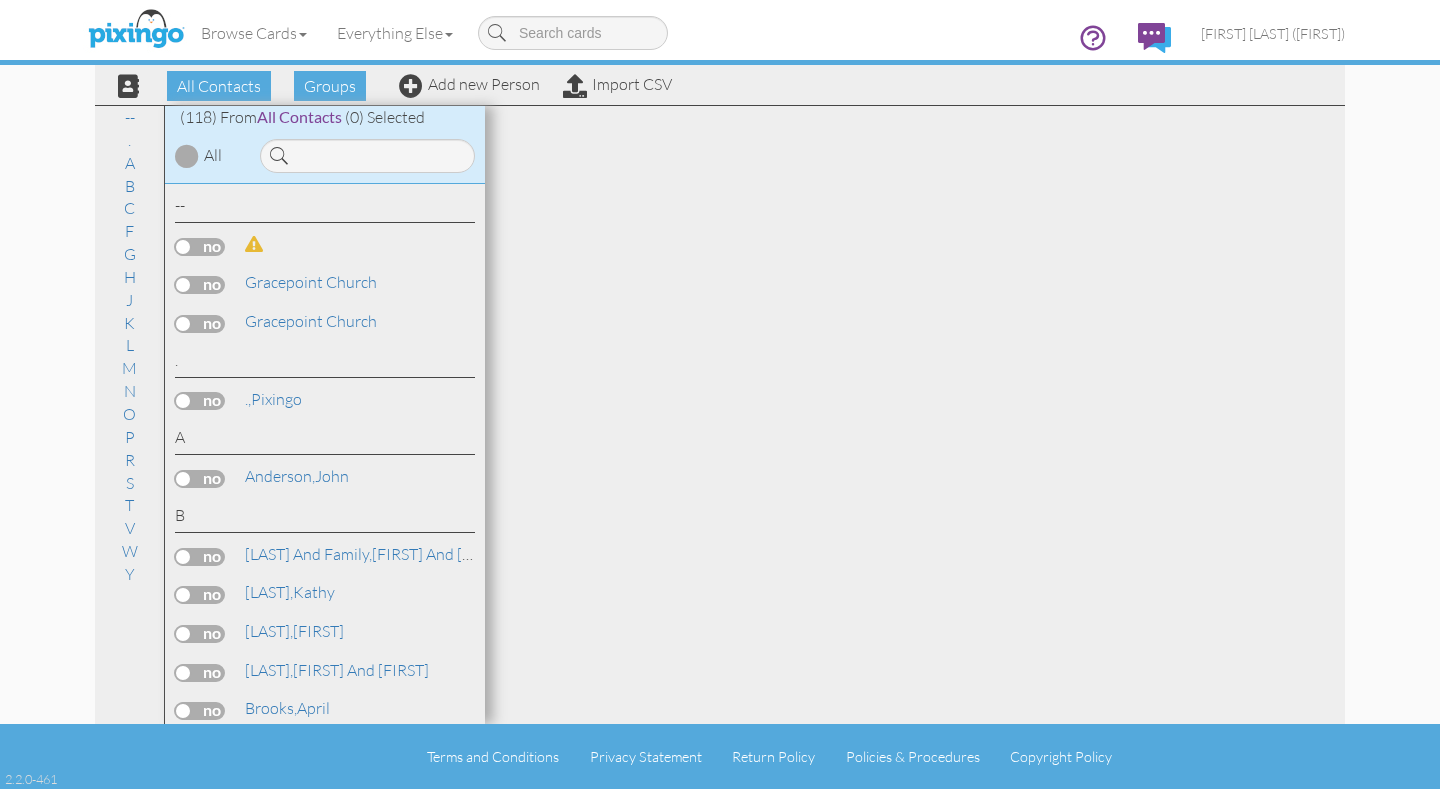 scroll, scrollTop: 0, scrollLeft: 0, axis: both 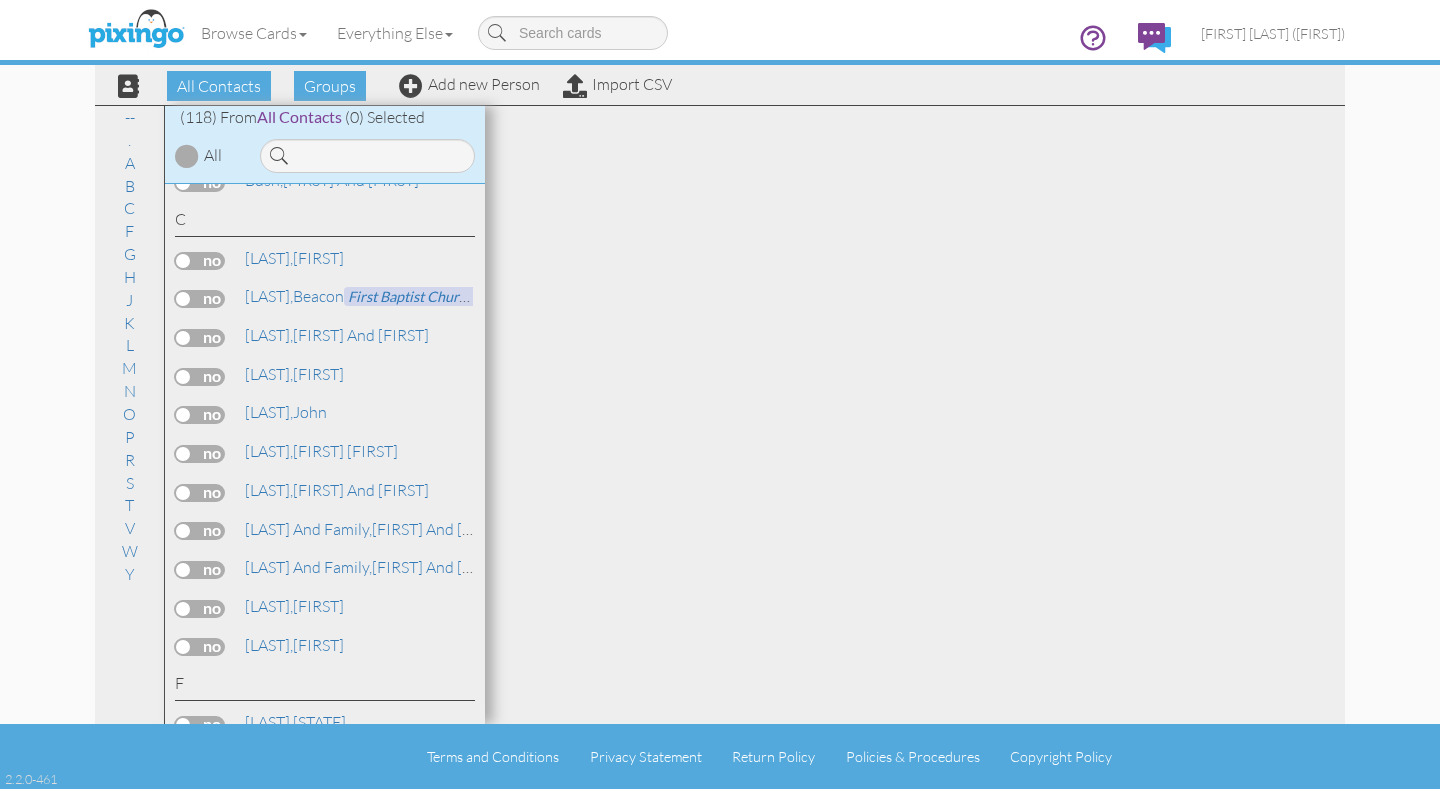 drag, startPoint x: 476, startPoint y: 638, endPoint x: 465, endPoint y: 708, distance: 70.85902 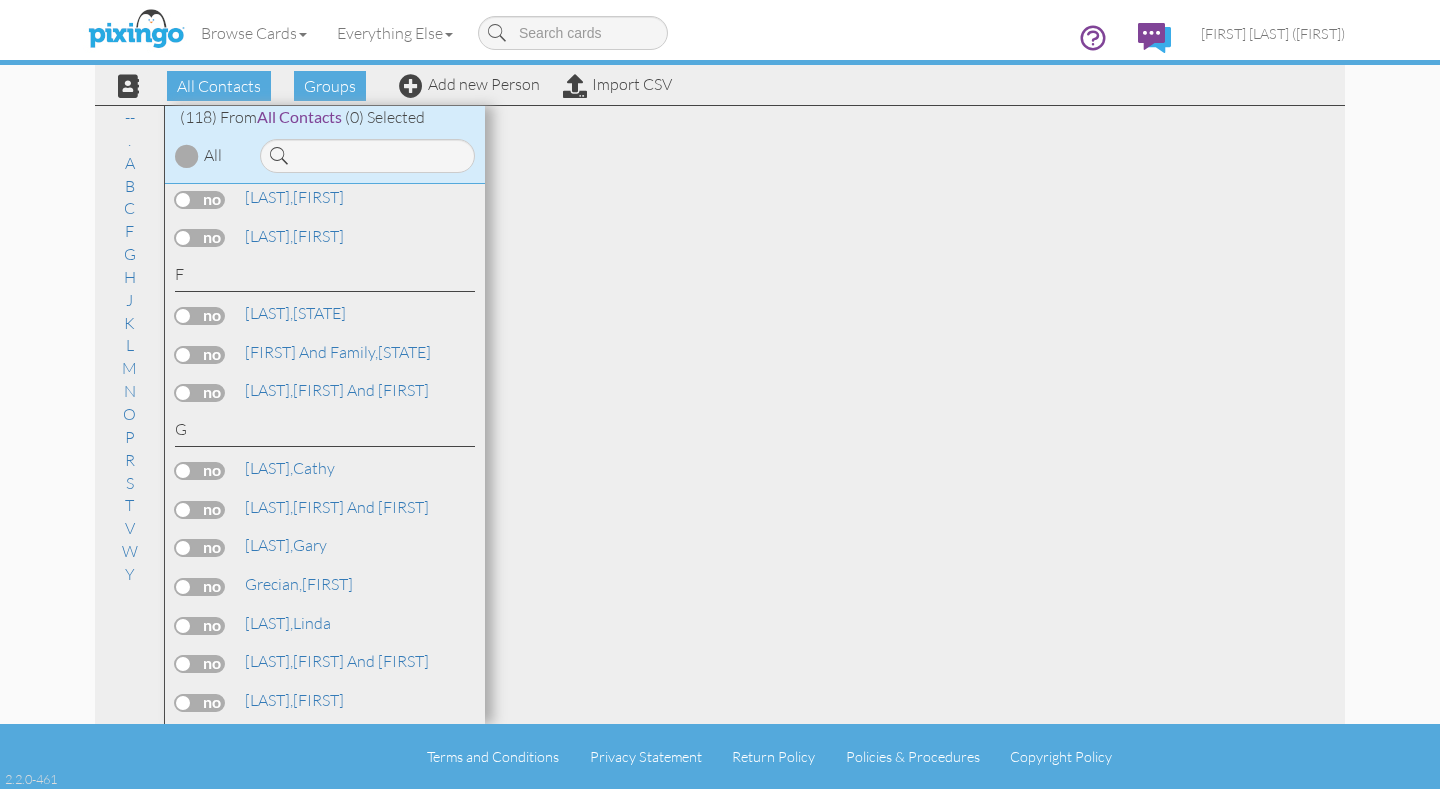 drag, startPoint x: 448, startPoint y: 680, endPoint x: 452, endPoint y: 698, distance: 18.439089 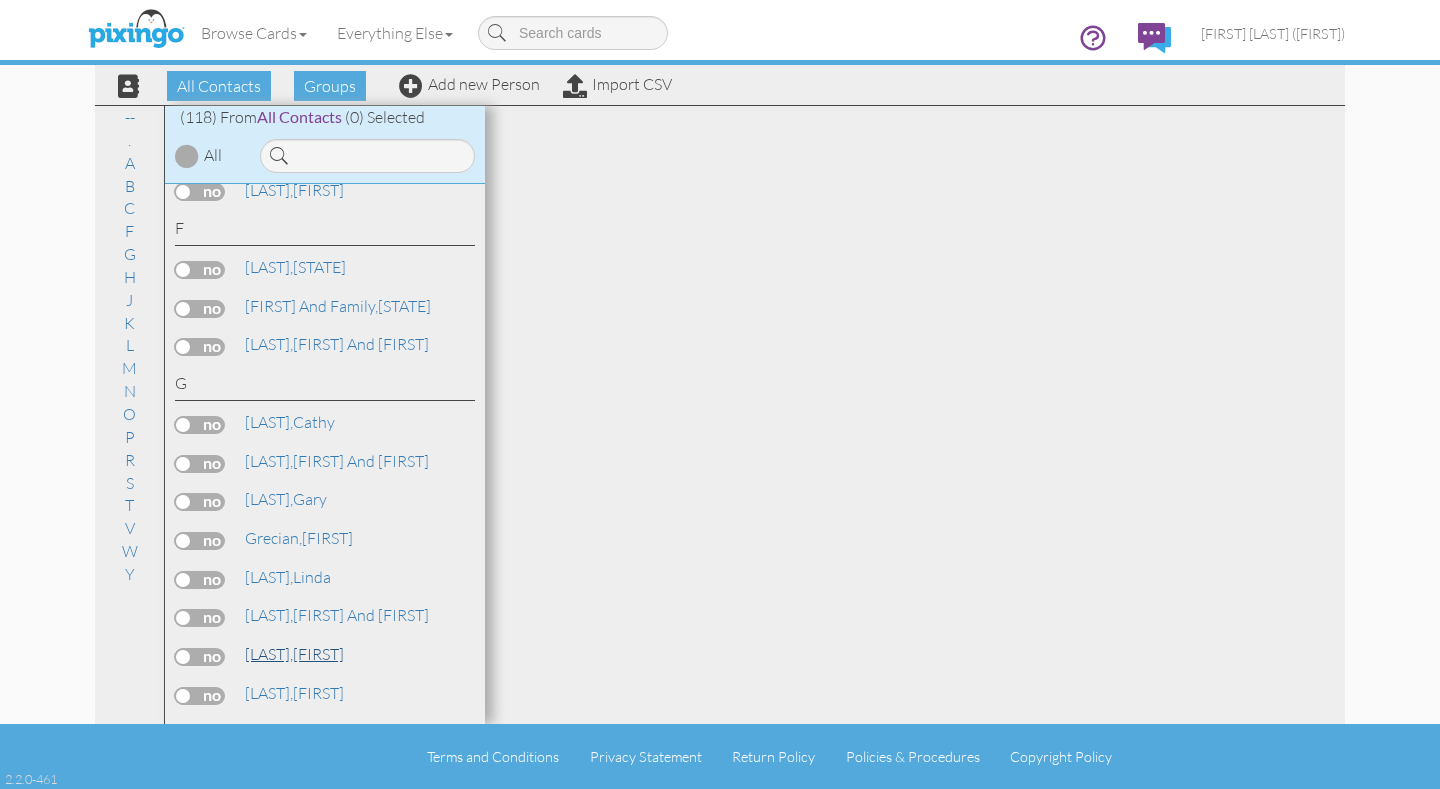 click on "[LAST]," at bounding box center (269, 654) 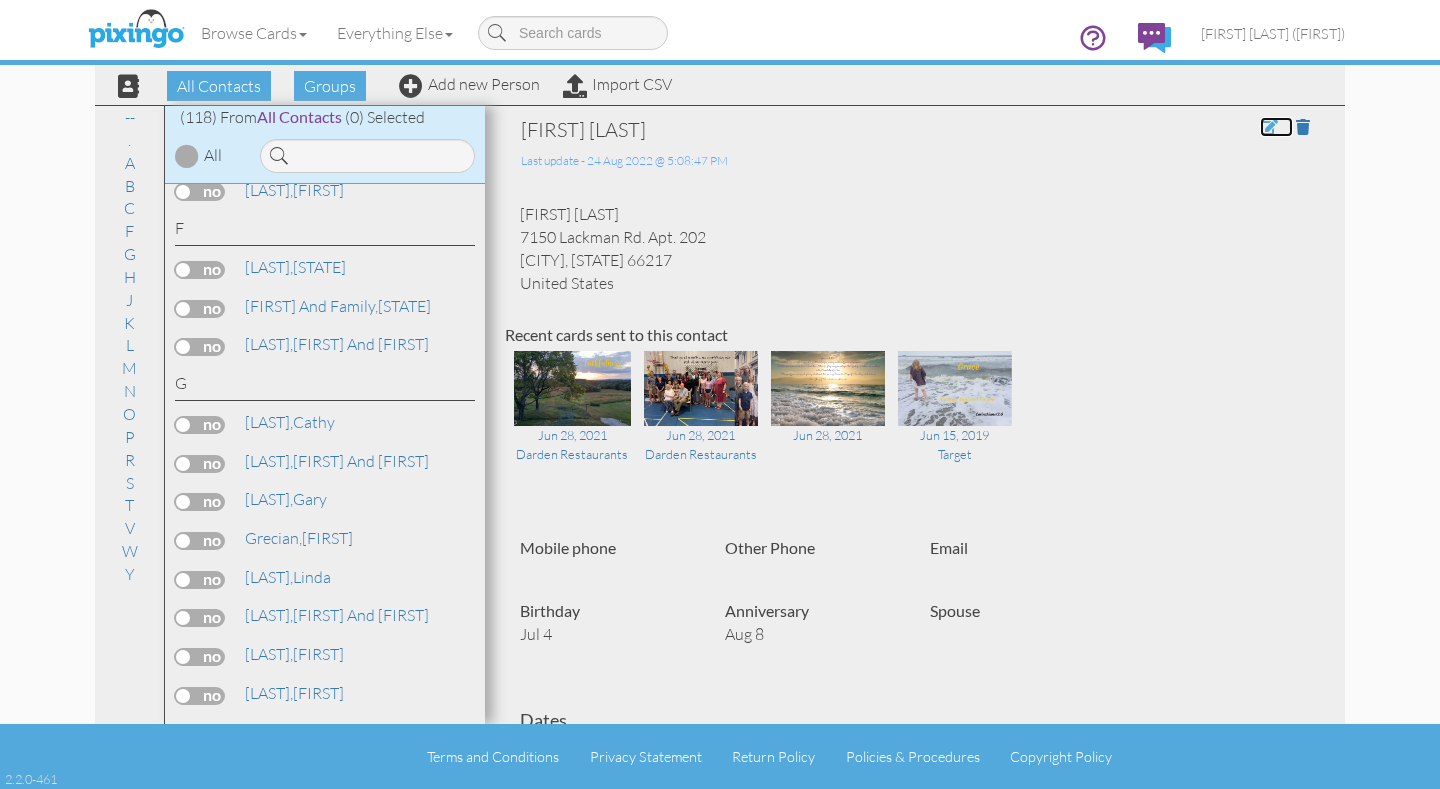 click at bounding box center (1269, 127) 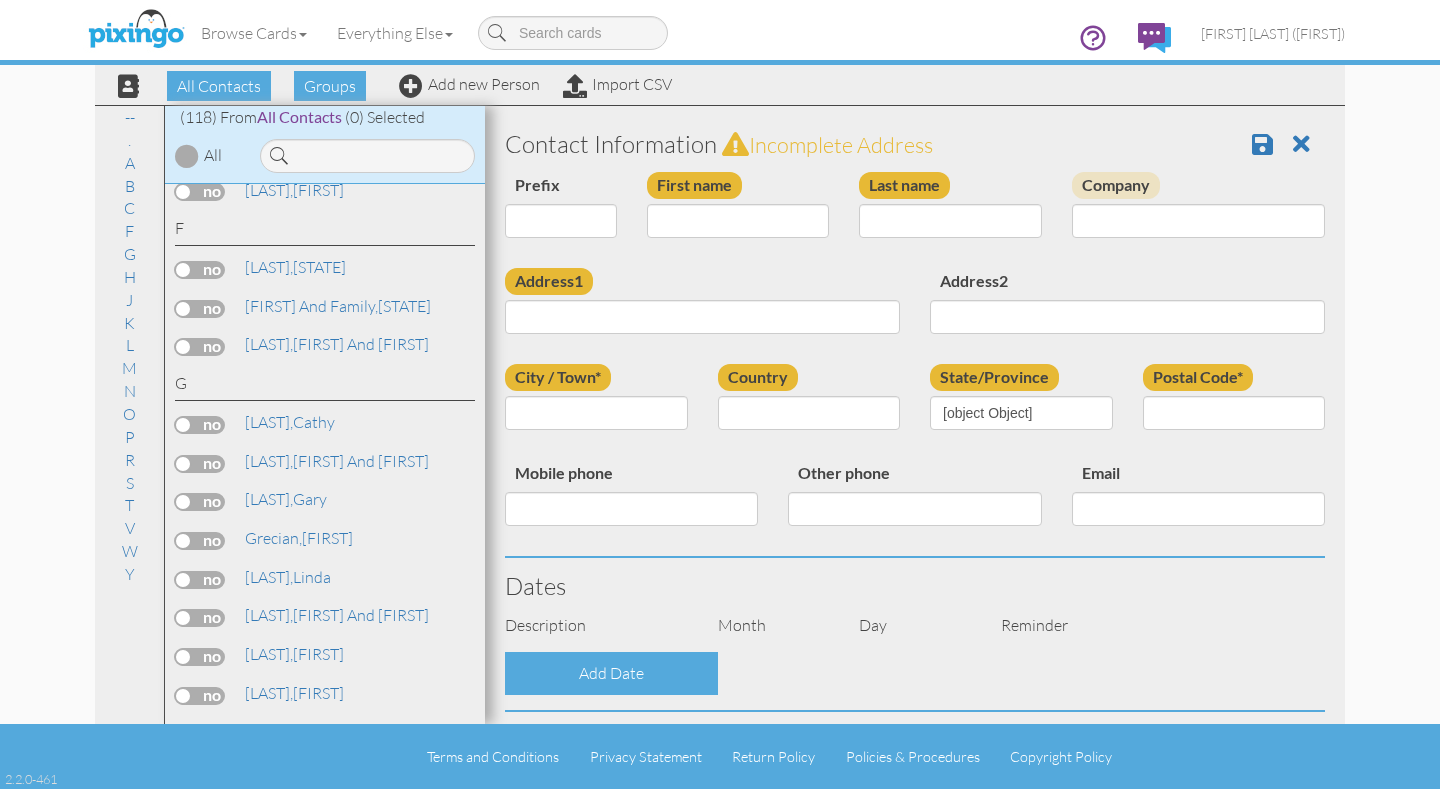 type on "[FIRST]" 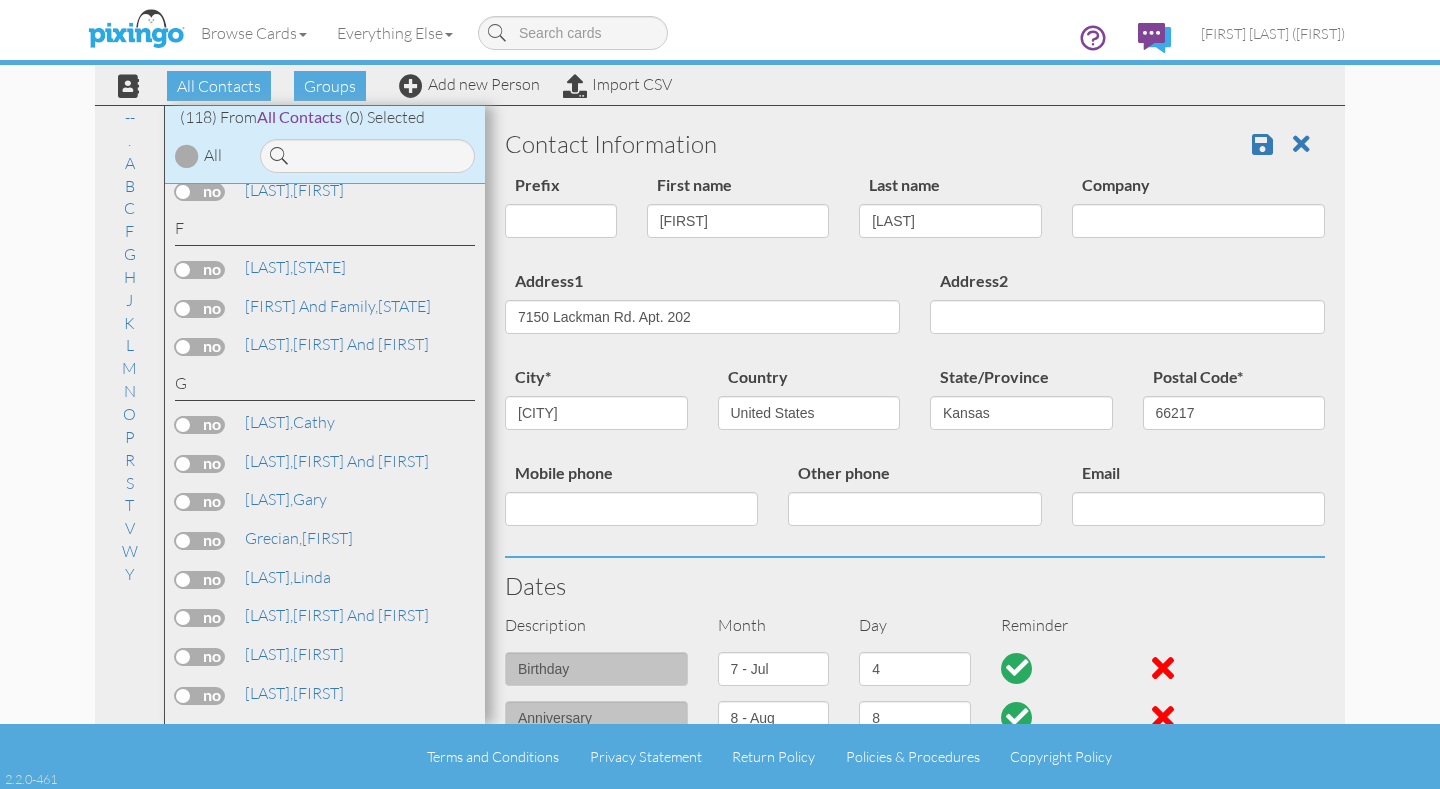 select on "object:2012" 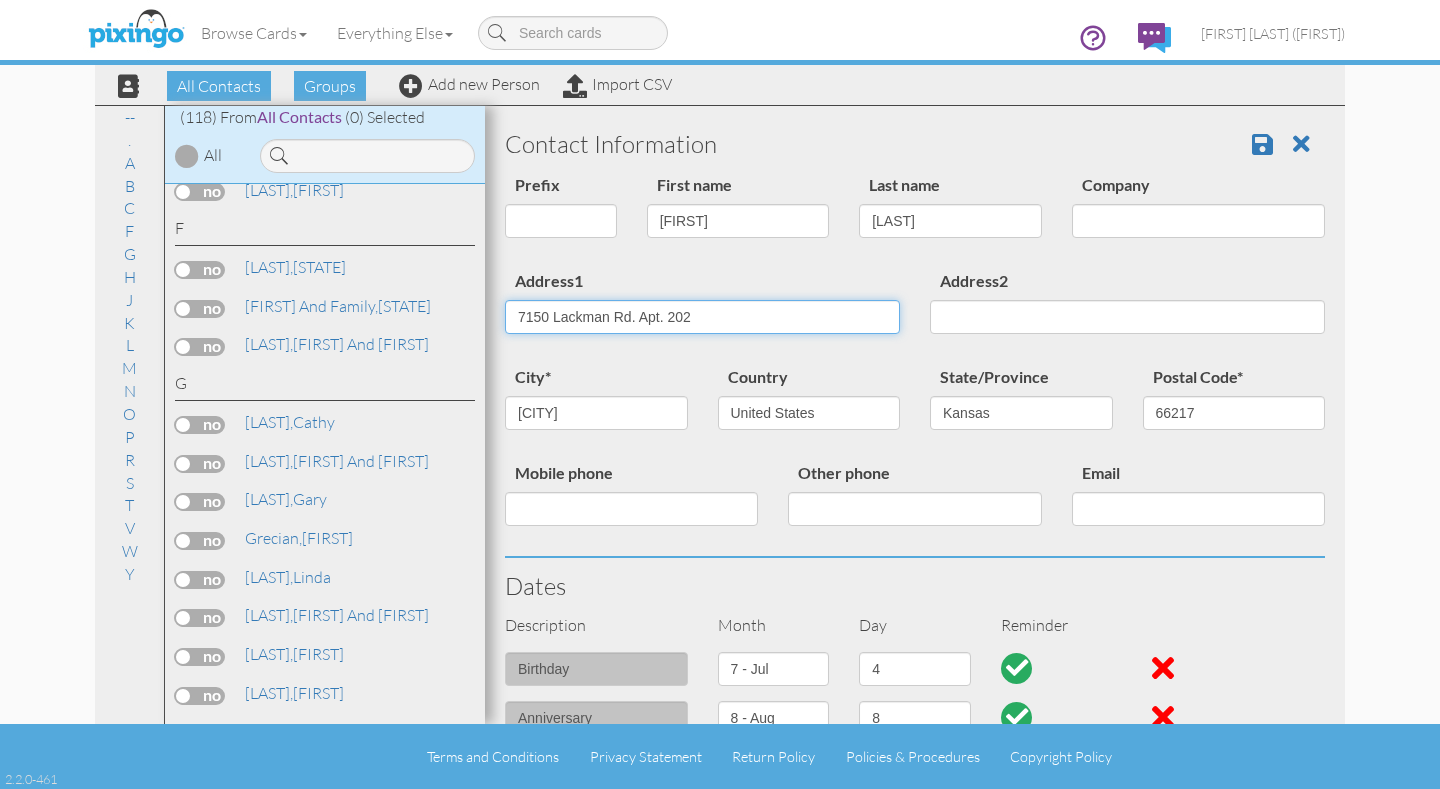 drag, startPoint x: 700, startPoint y: 315, endPoint x: 514, endPoint y: 313, distance: 186.01076 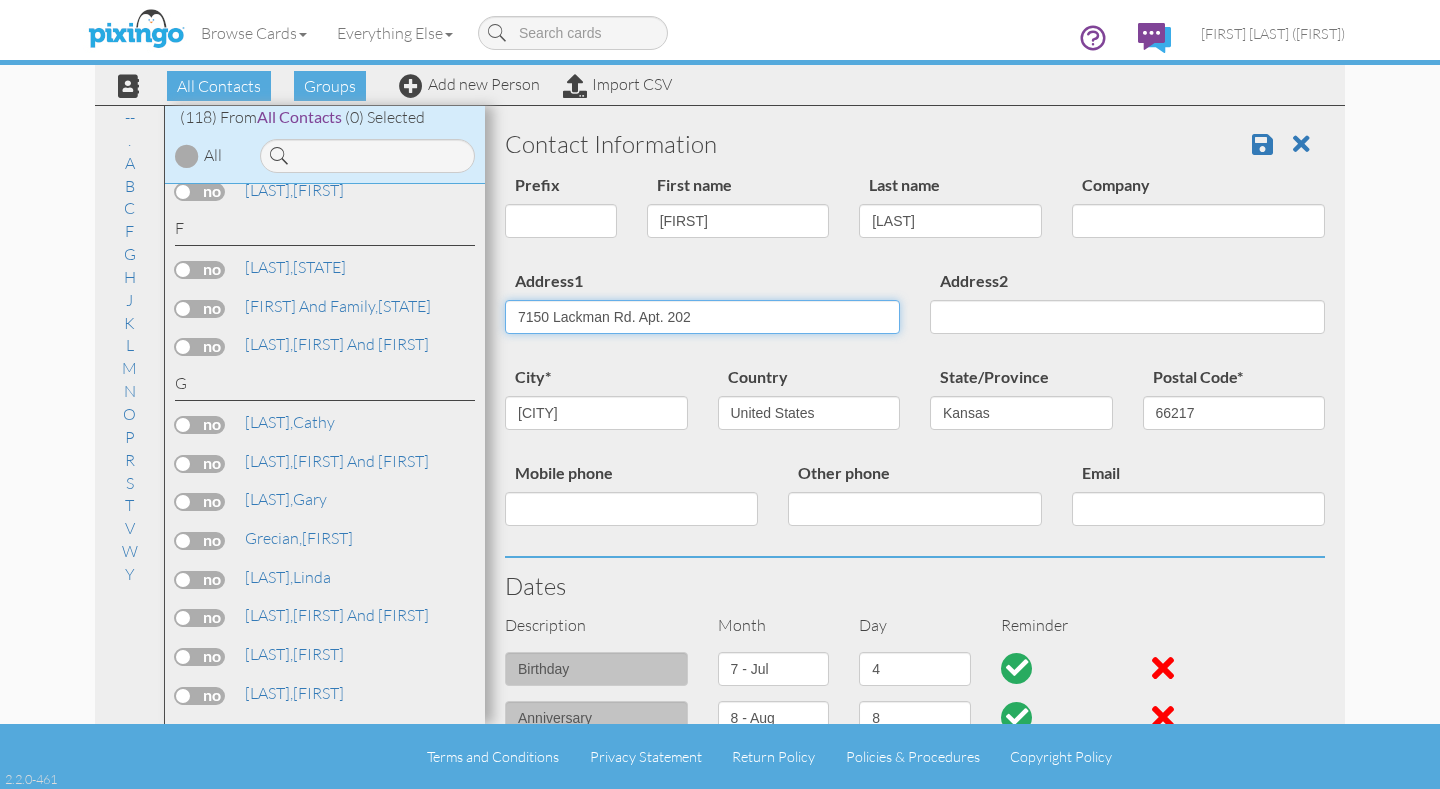 click on "[NUMBER] [STREET] [APARTMENT] [NUMBER]" at bounding box center [702, 317] 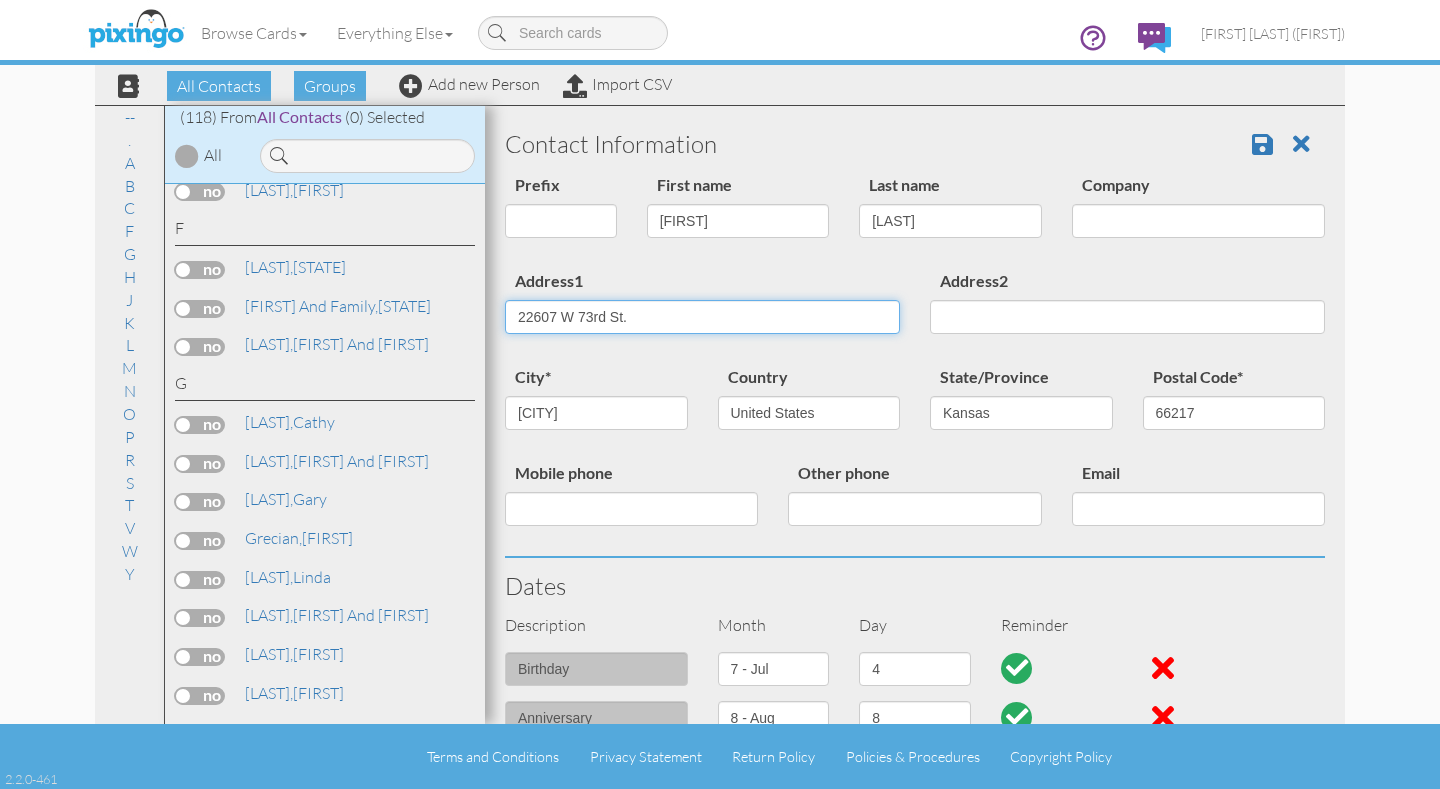 type on "22607 W 73rd St." 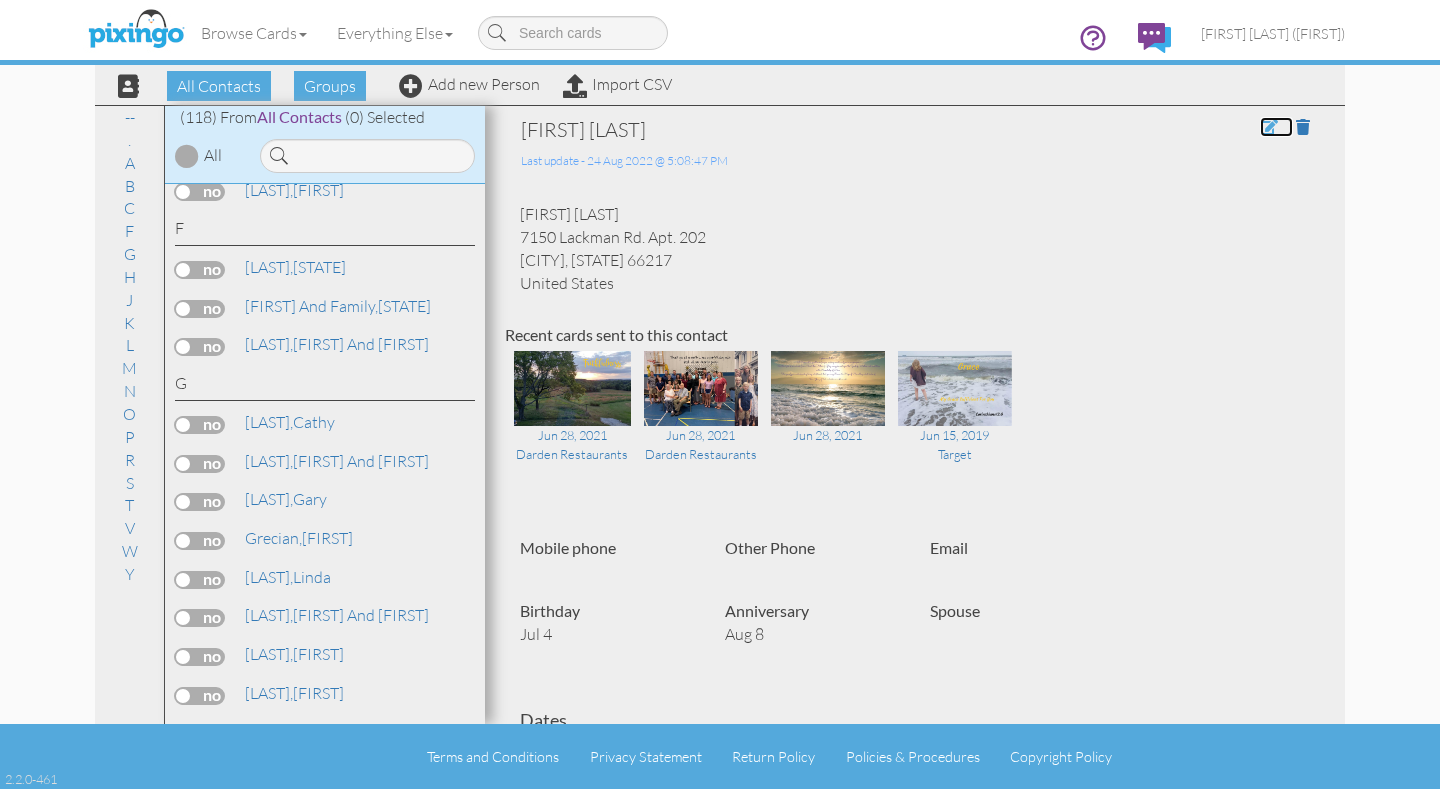 click at bounding box center (1269, 127) 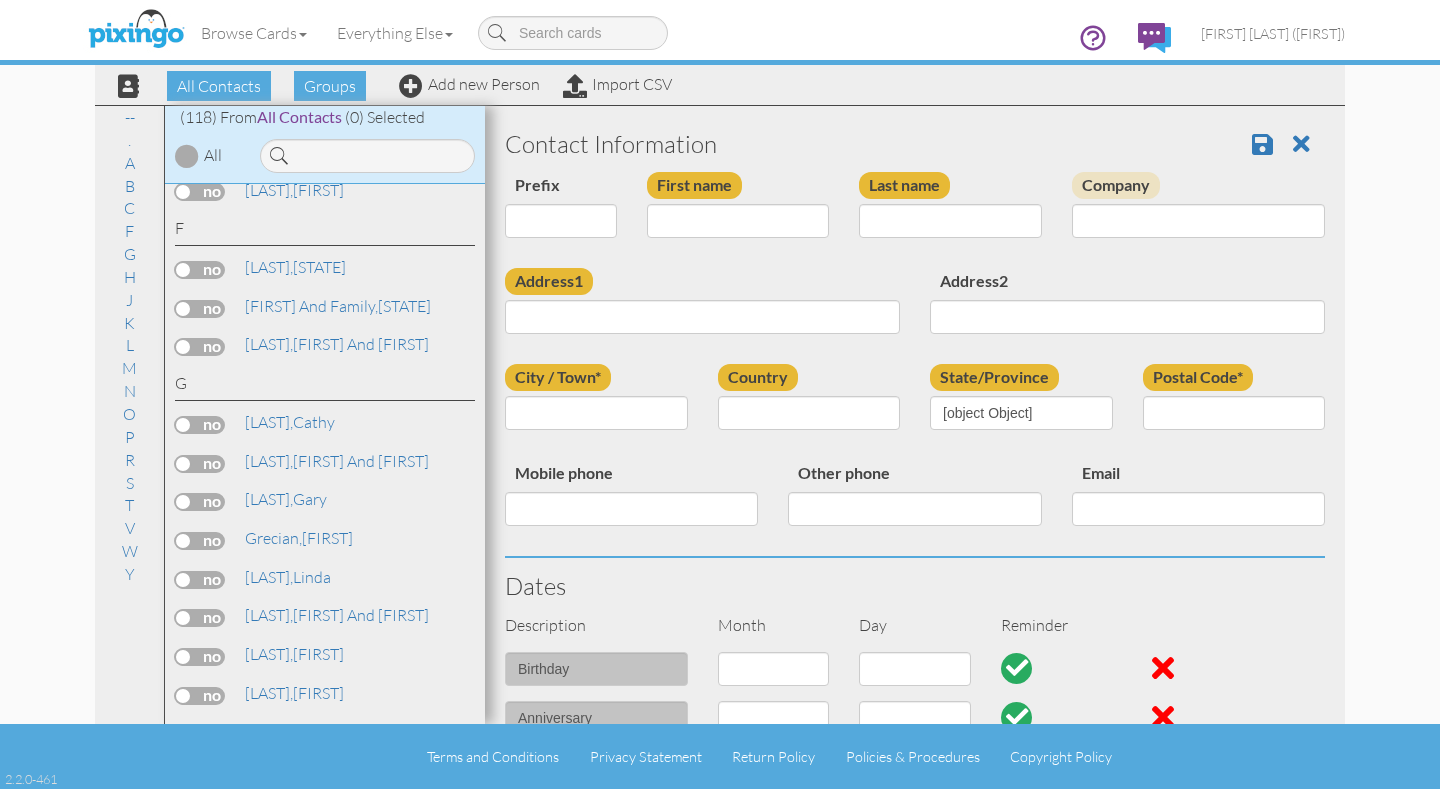 type on "[FIRST]" 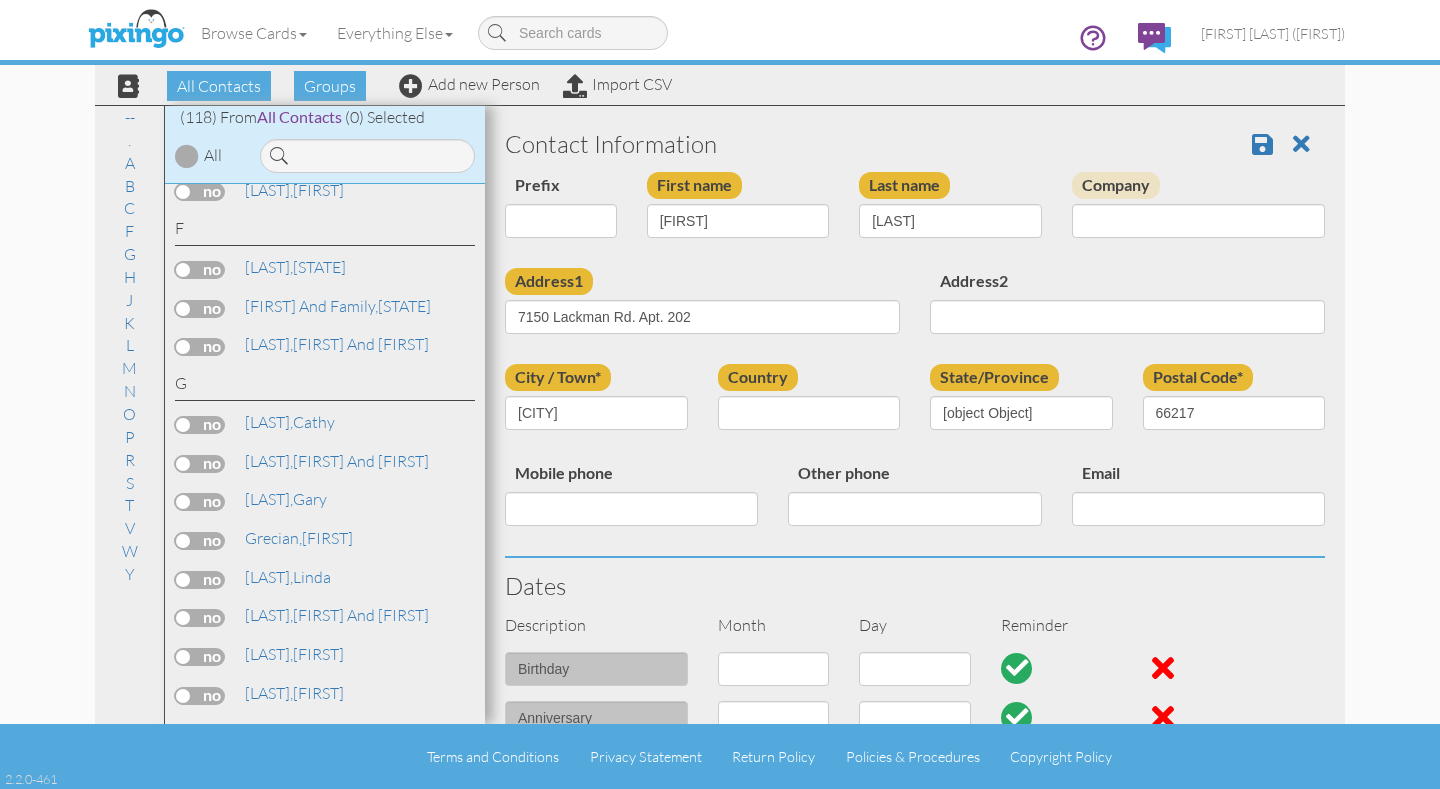 select on "object:2362" 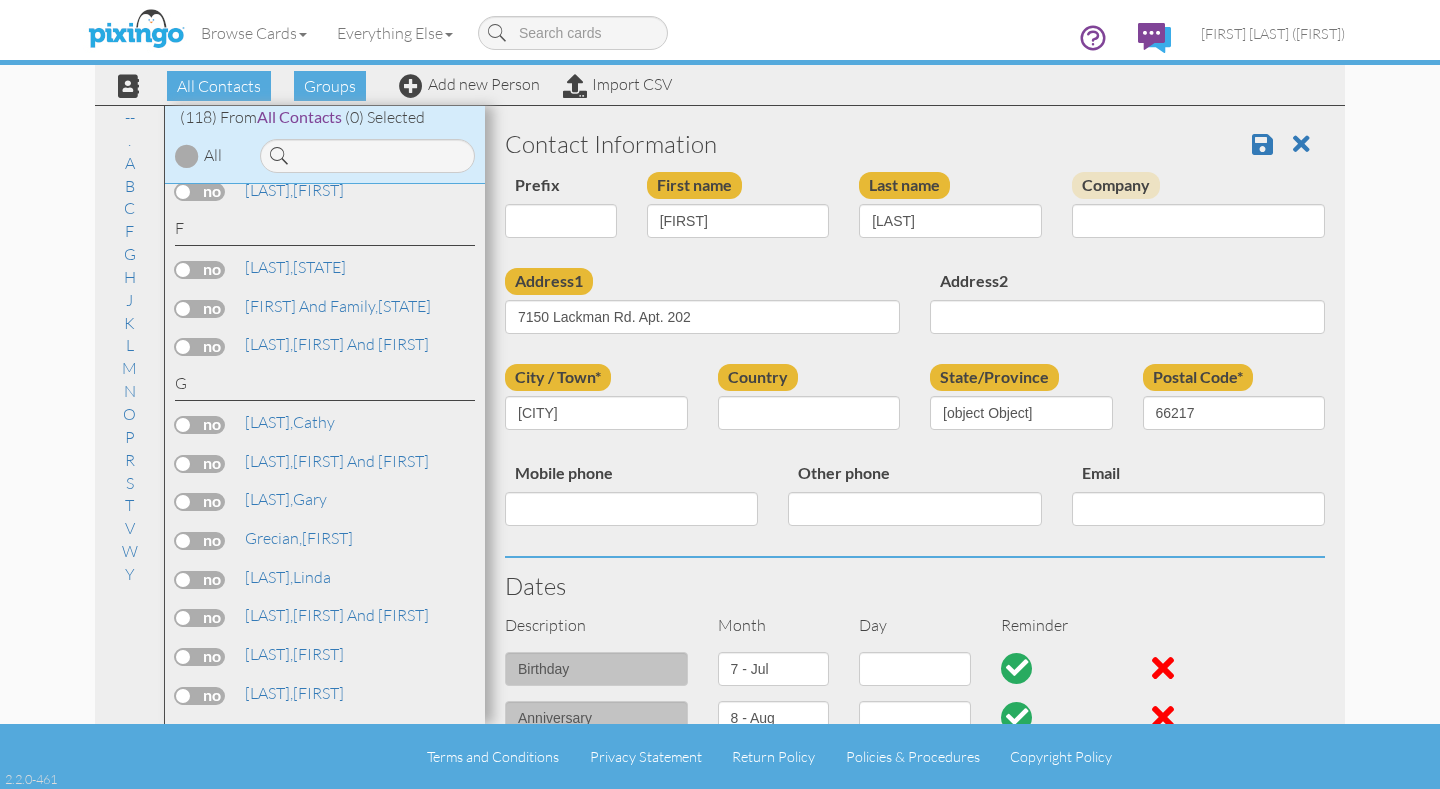 select on "object:2012" 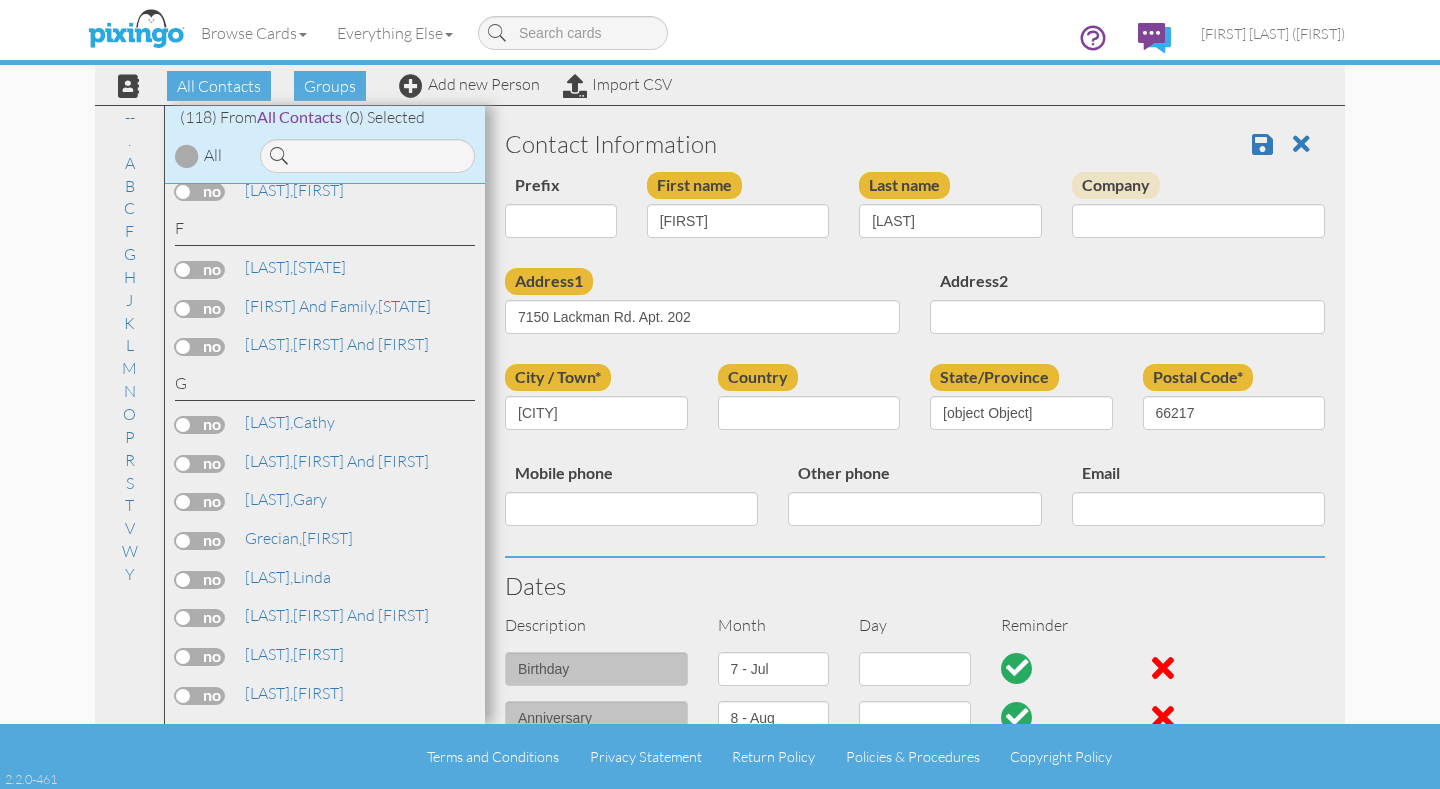 select on "object:2257" 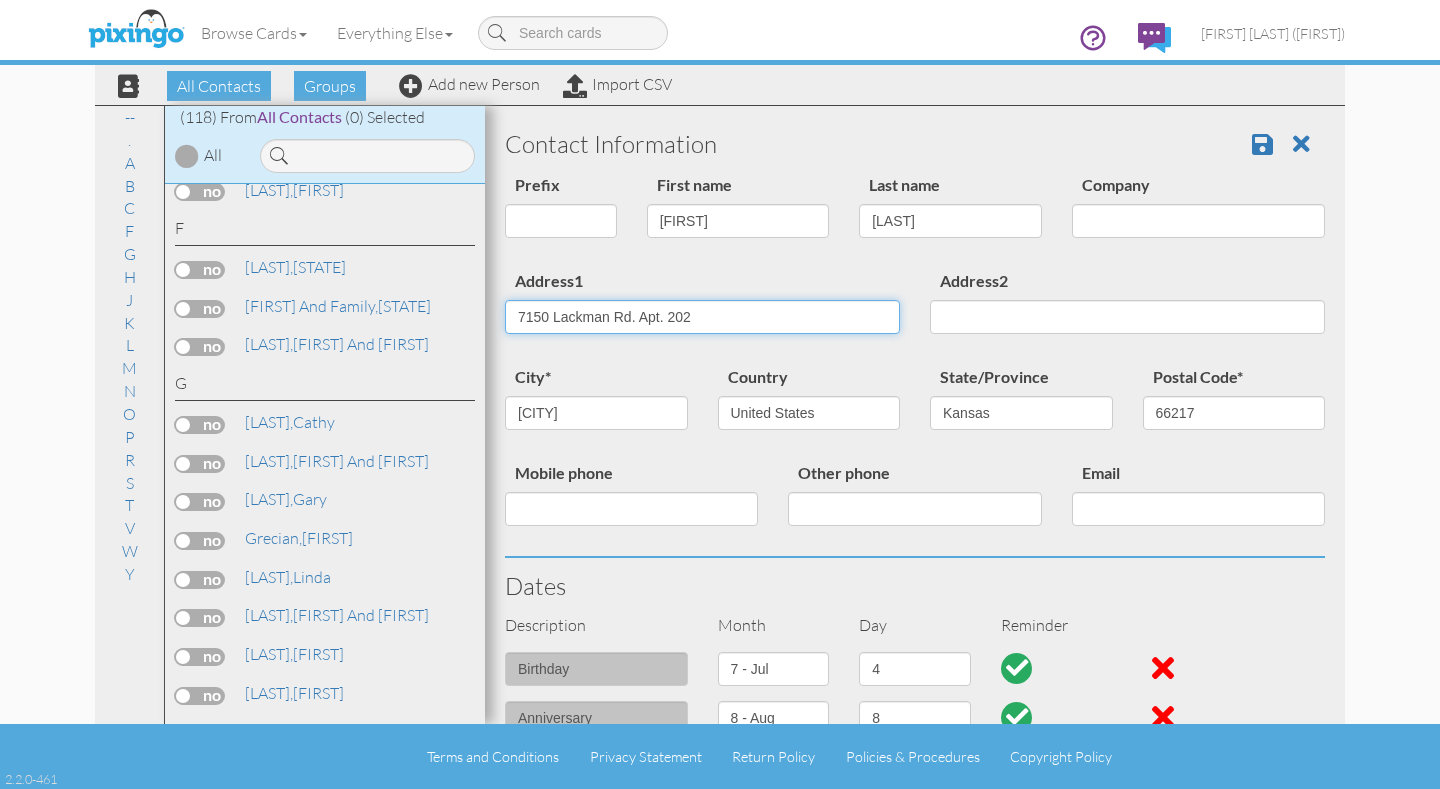 drag, startPoint x: 698, startPoint y: 316, endPoint x: 501, endPoint y: 306, distance: 197.25365 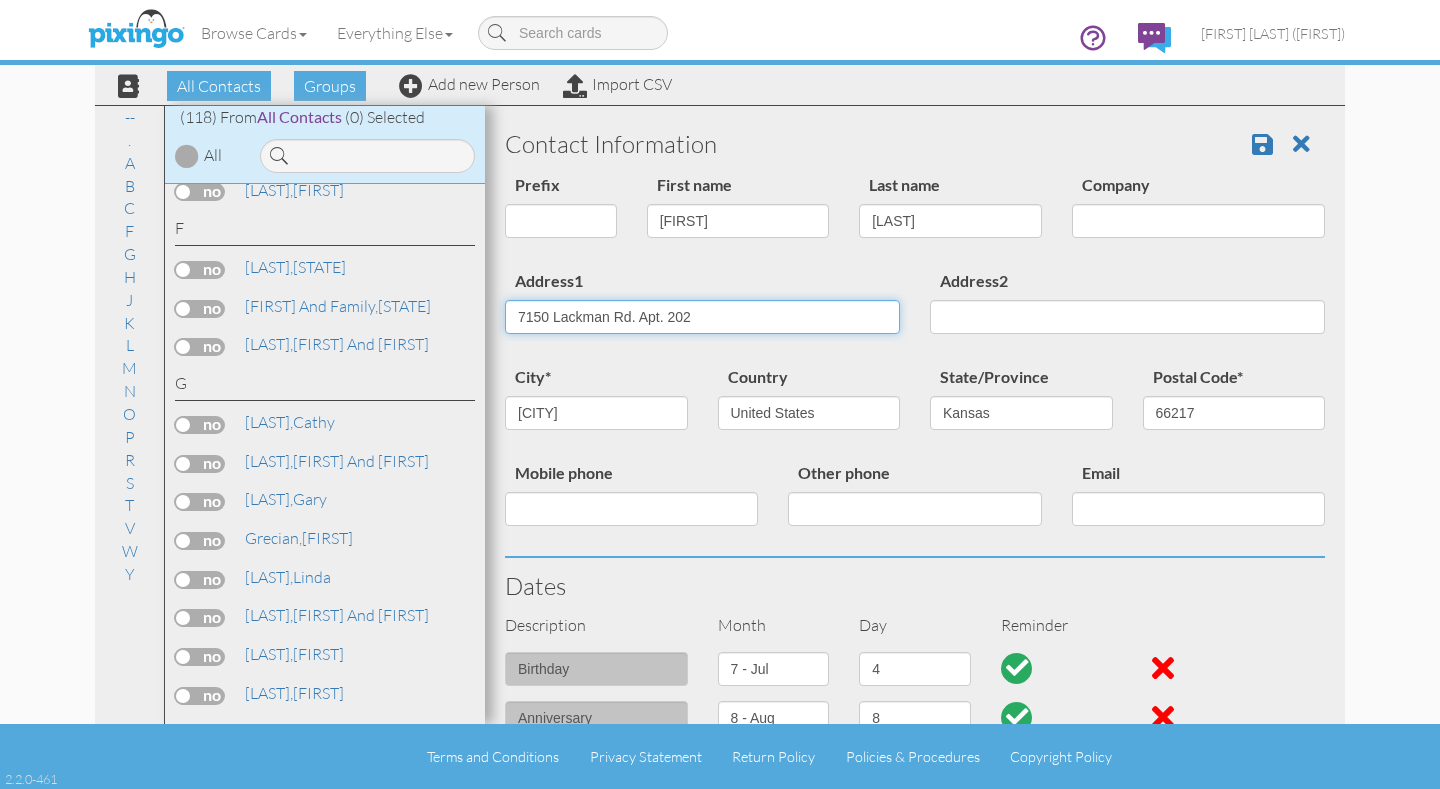 click on "Address1
[NUMBER] [STREET] [APARTMENT] [NUMBER]" at bounding box center (702, 308) 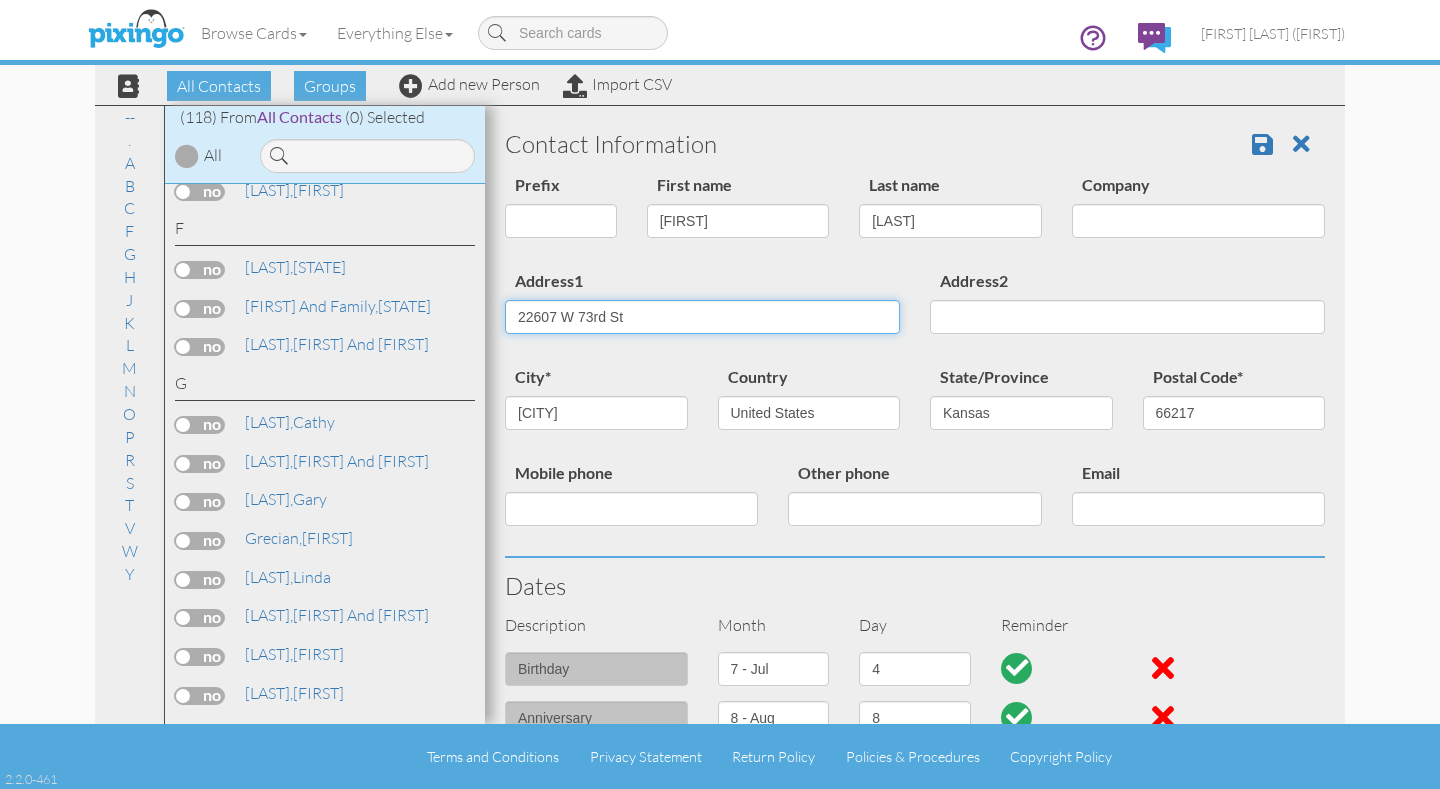 type on "[NUMBER] [LETTER] [NUMBER] [LETTER] [LETTER]" 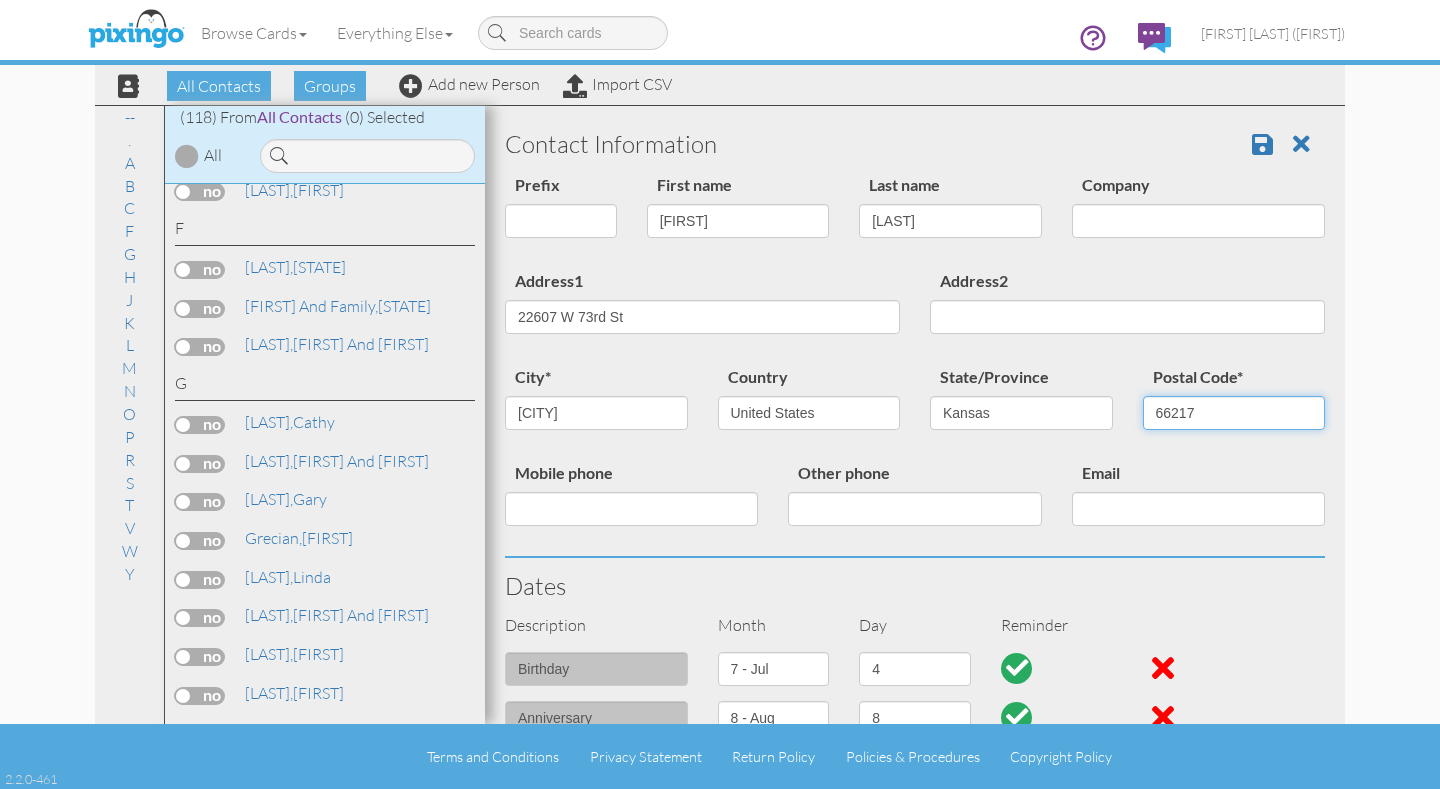 drag, startPoint x: 1201, startPoint y: 408, endPoint x: 1182, endPoint y: 407, distance: 19.026299 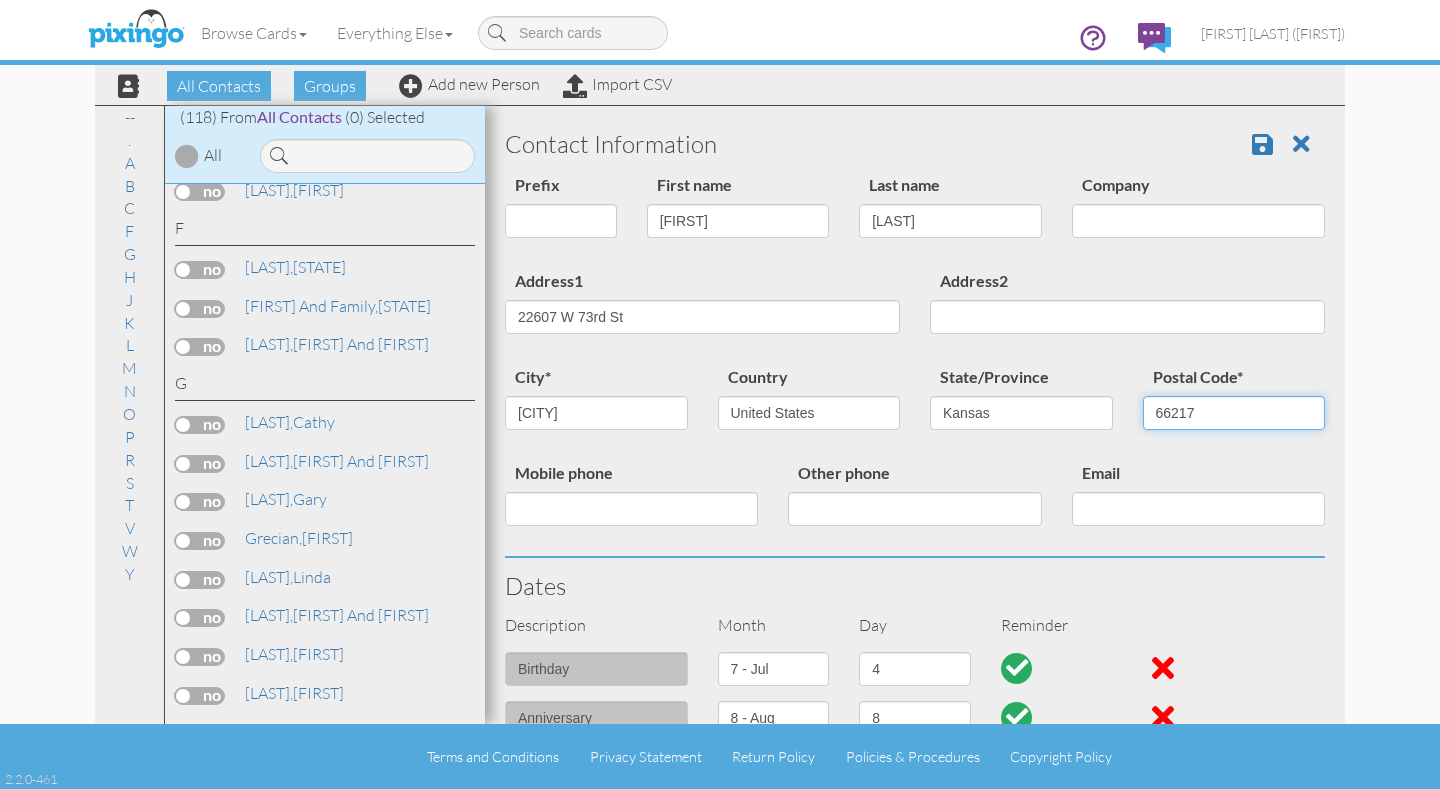 click on "[ZIP]" at bounding box center [1234, 413] 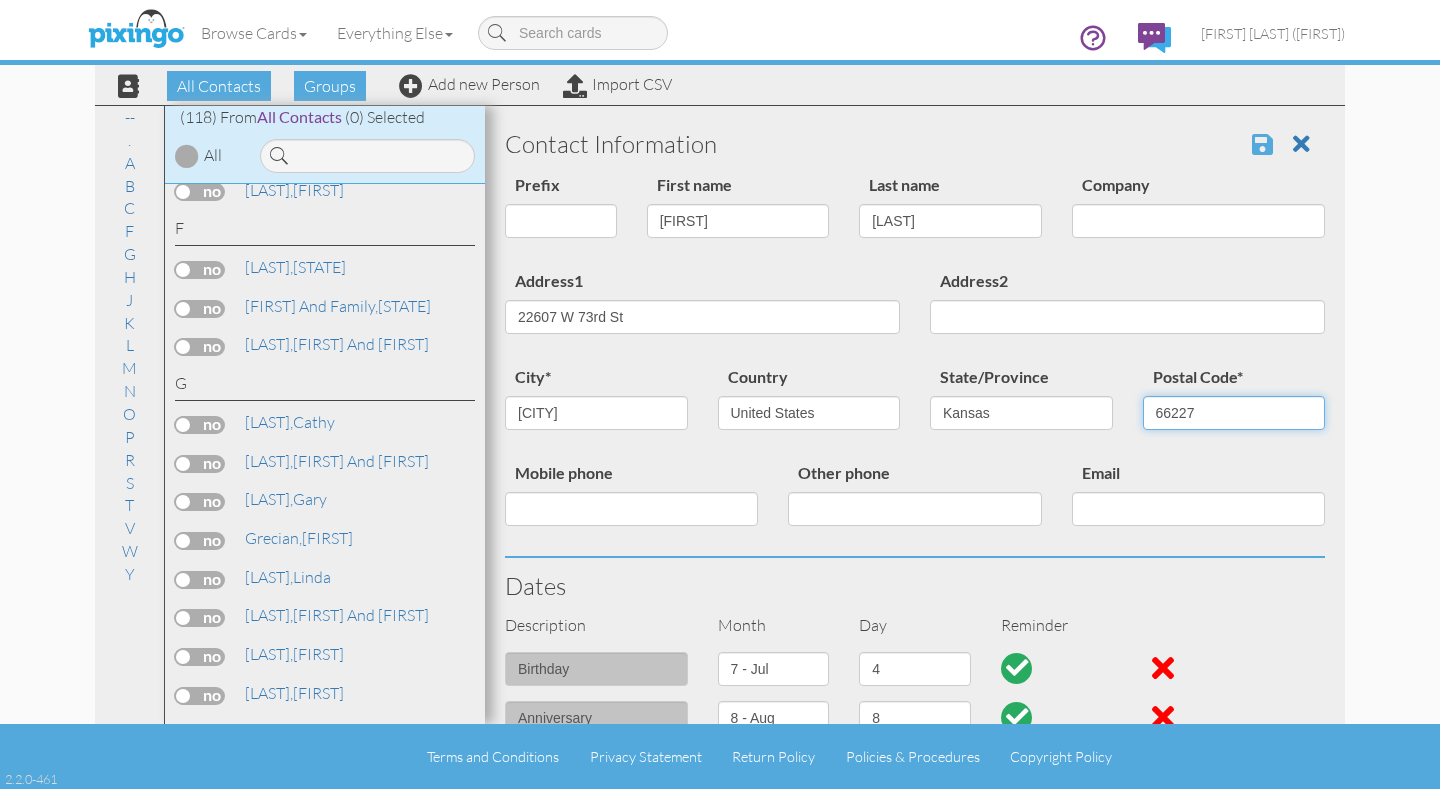 type on "[ZIP]" 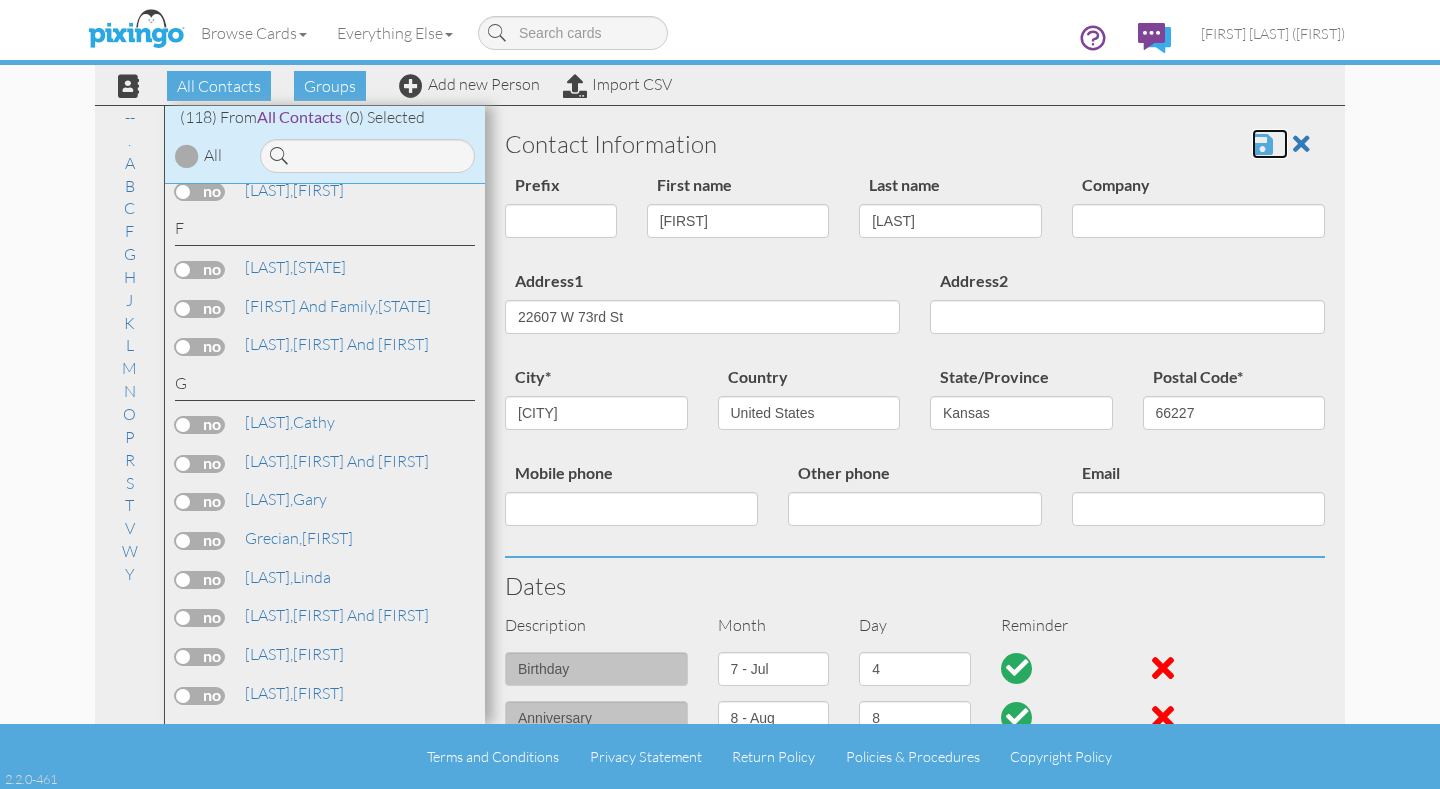 click at bounding box center [1262, 144] 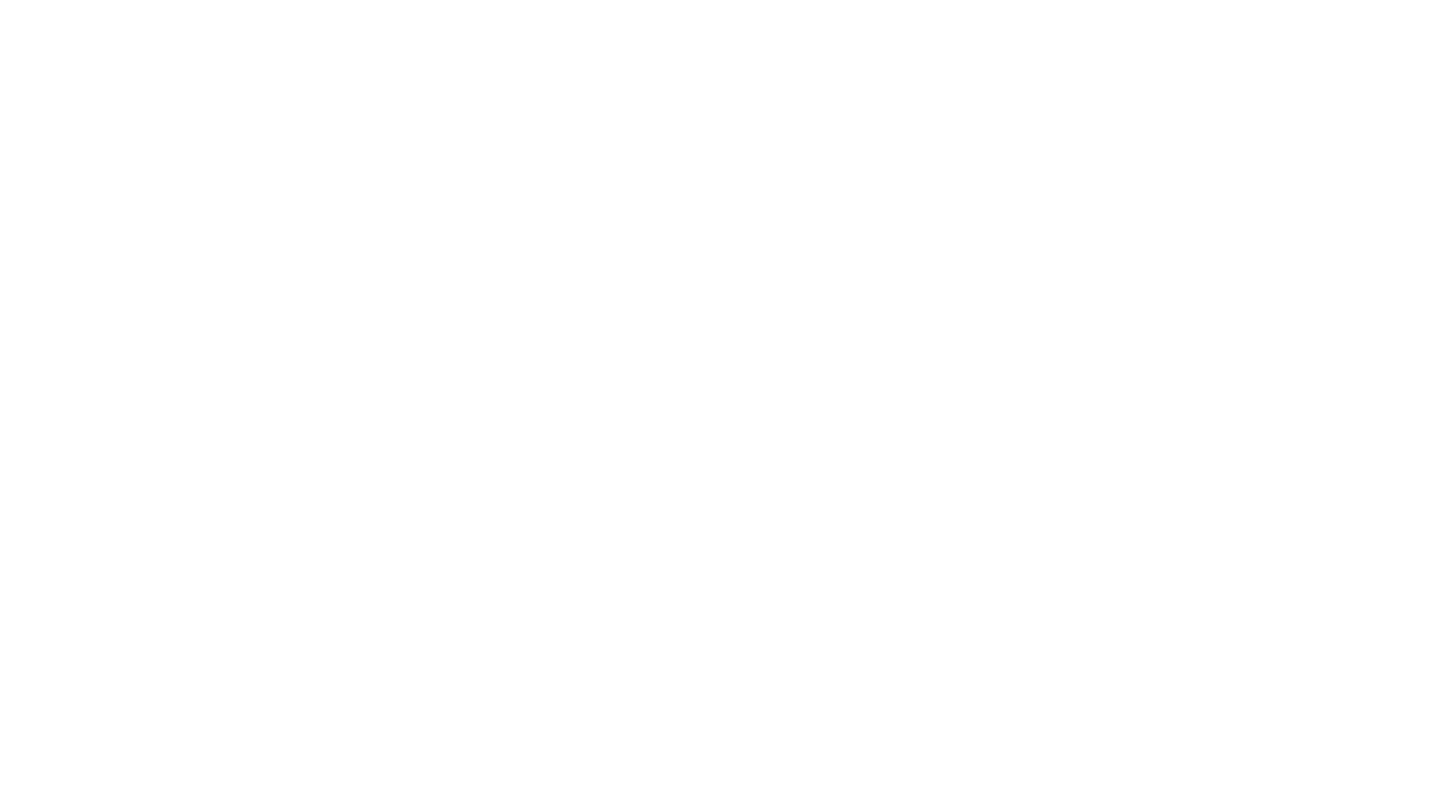 scroll, scrollTop: 0, scrollLeft: 0, axis: both 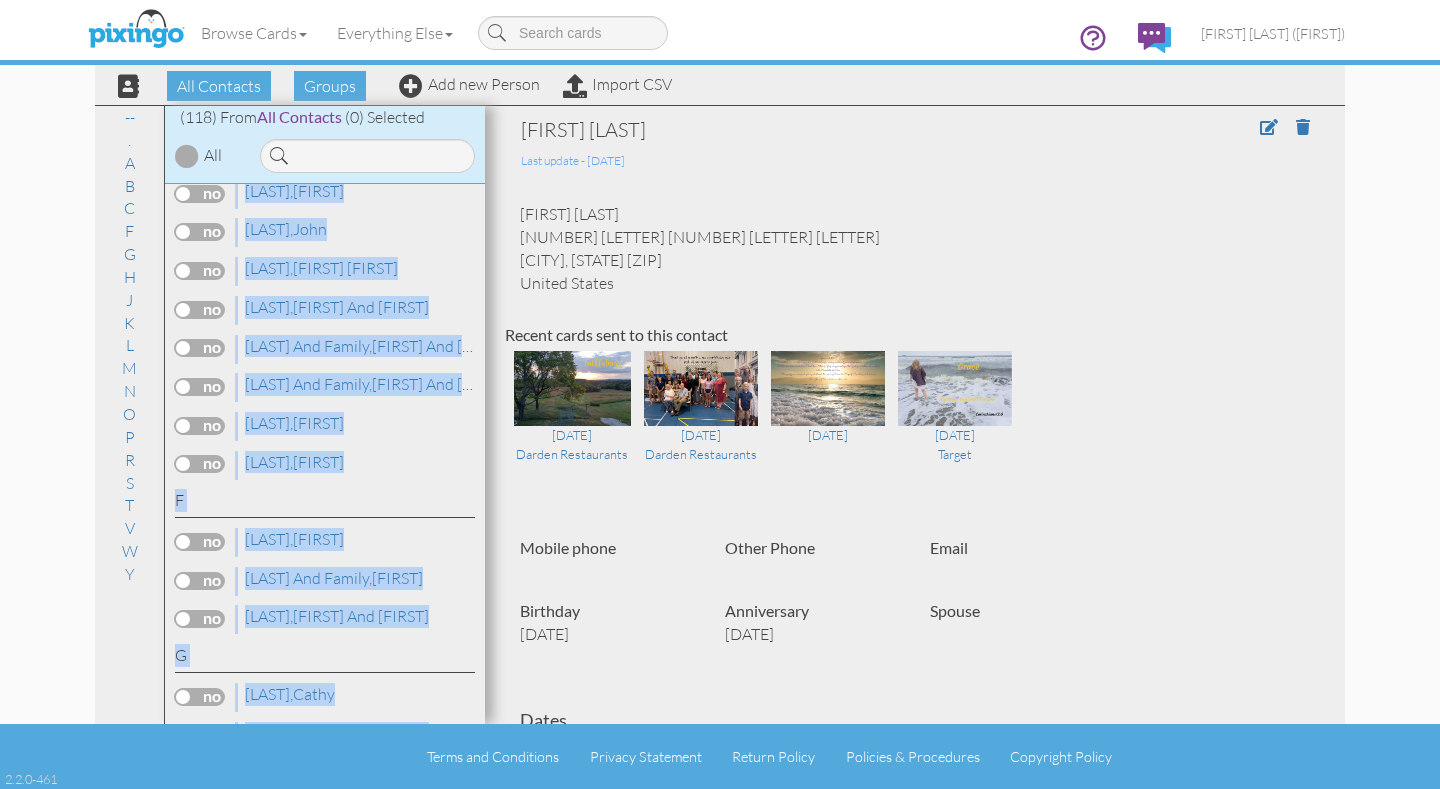 drag, startPoint x: 442, startPoint y: 608, endPoint x: 454, endPoint y: 701, distance: 93.770996 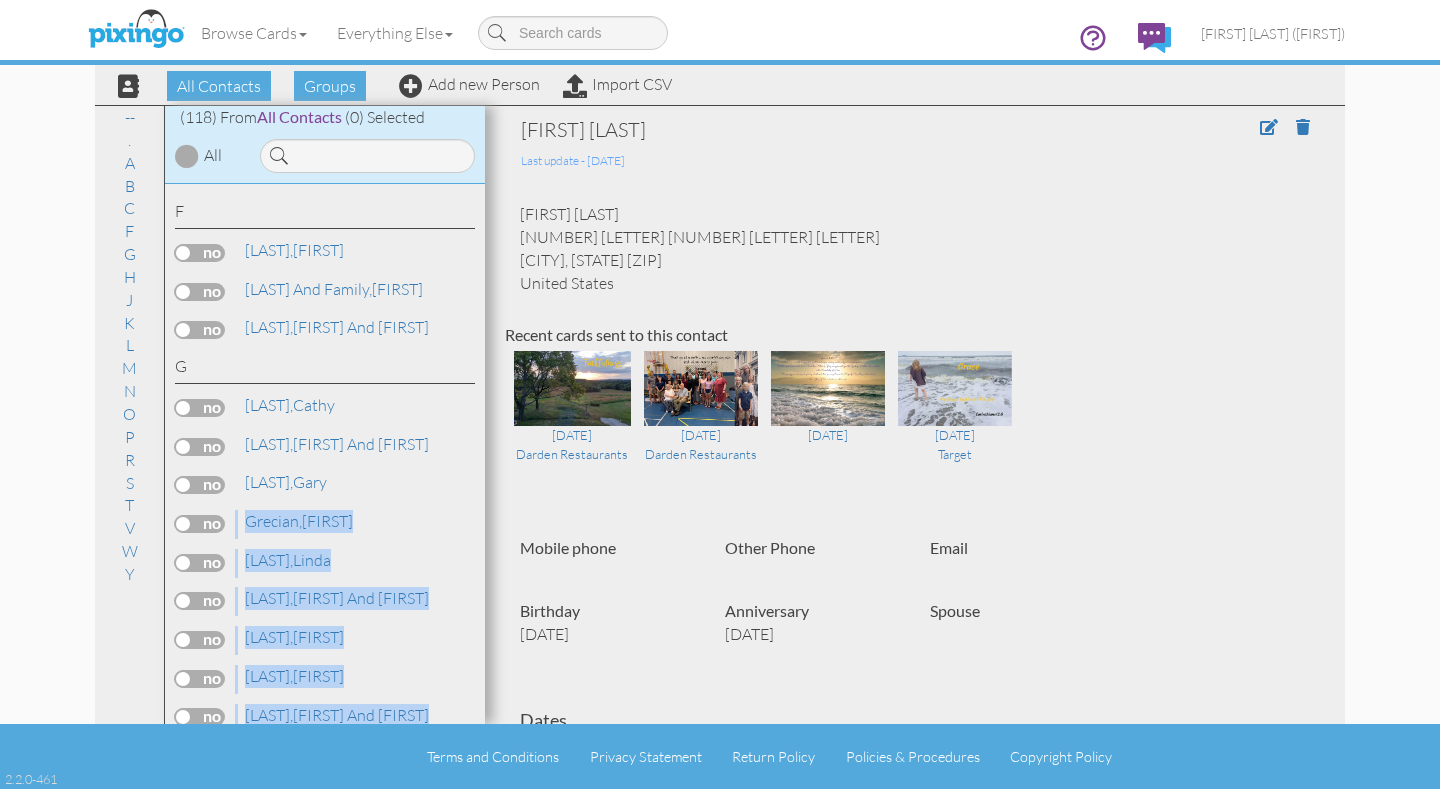 scroll, scrollTop: 1200, scrollLeft: 0, axis: vertical 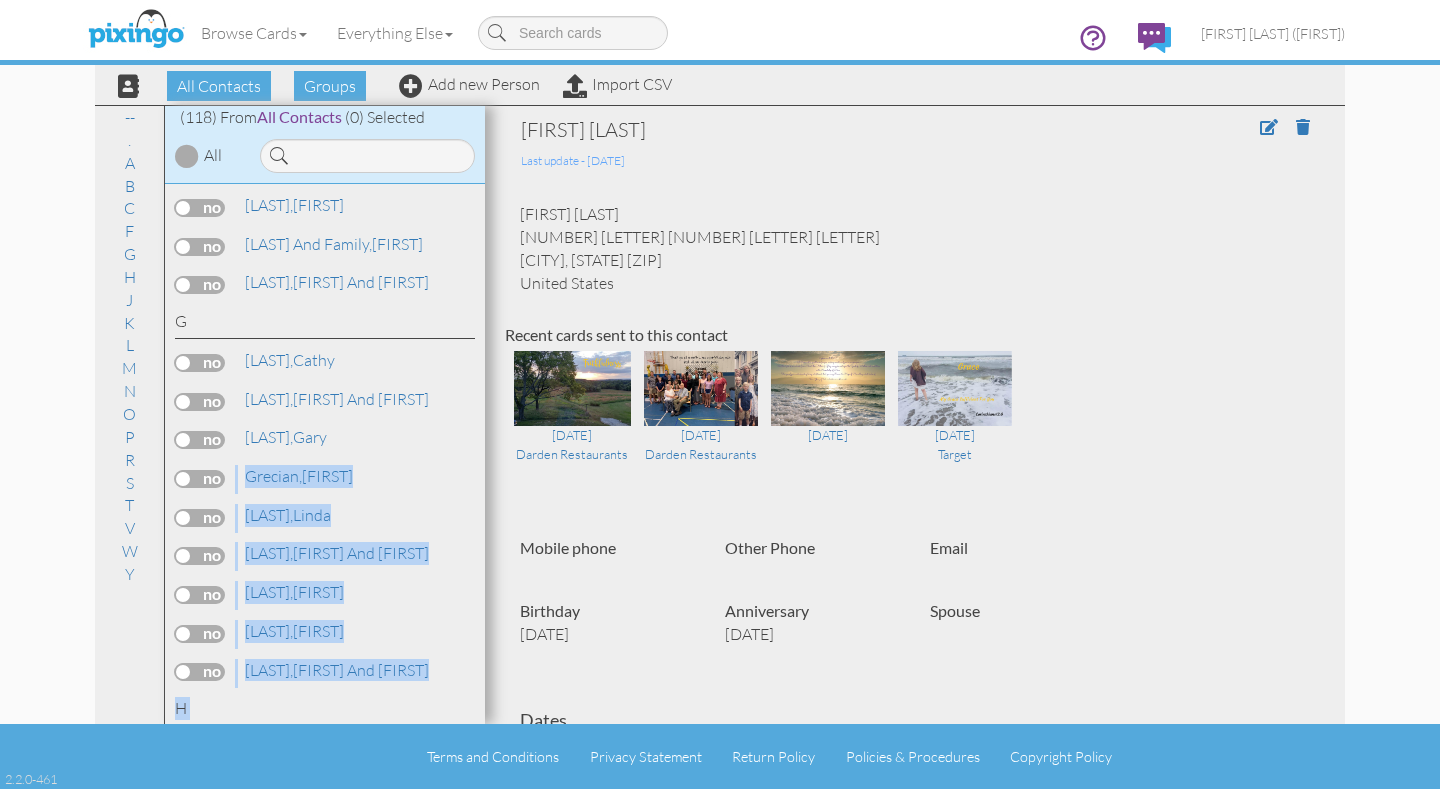 drag, startPoint x: 456, startPoint y: 669, endPoint x: 454, endPoint y: 689, distance: 20.09975 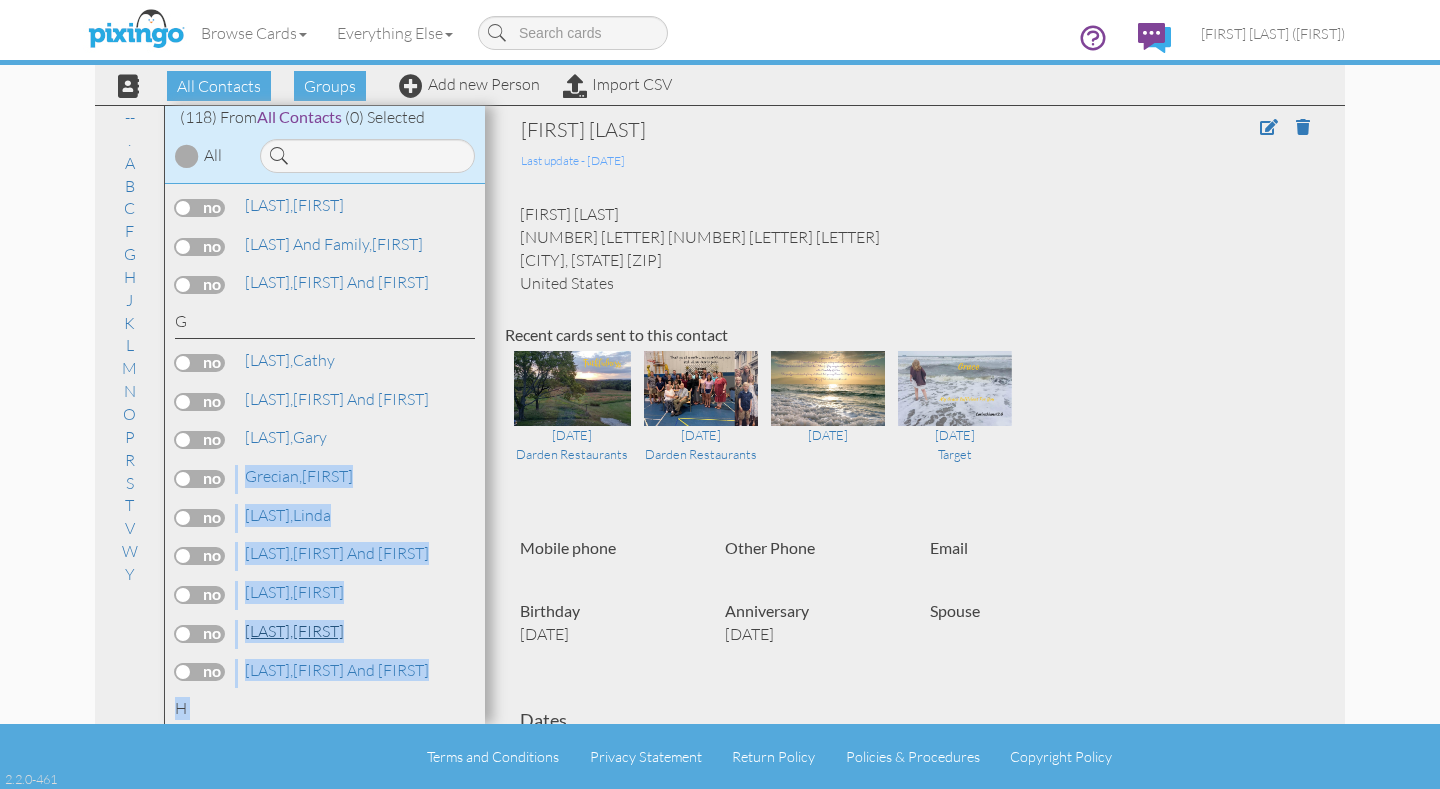click on "[LAST],
[FIRST]" at bounding box center (294, 631) 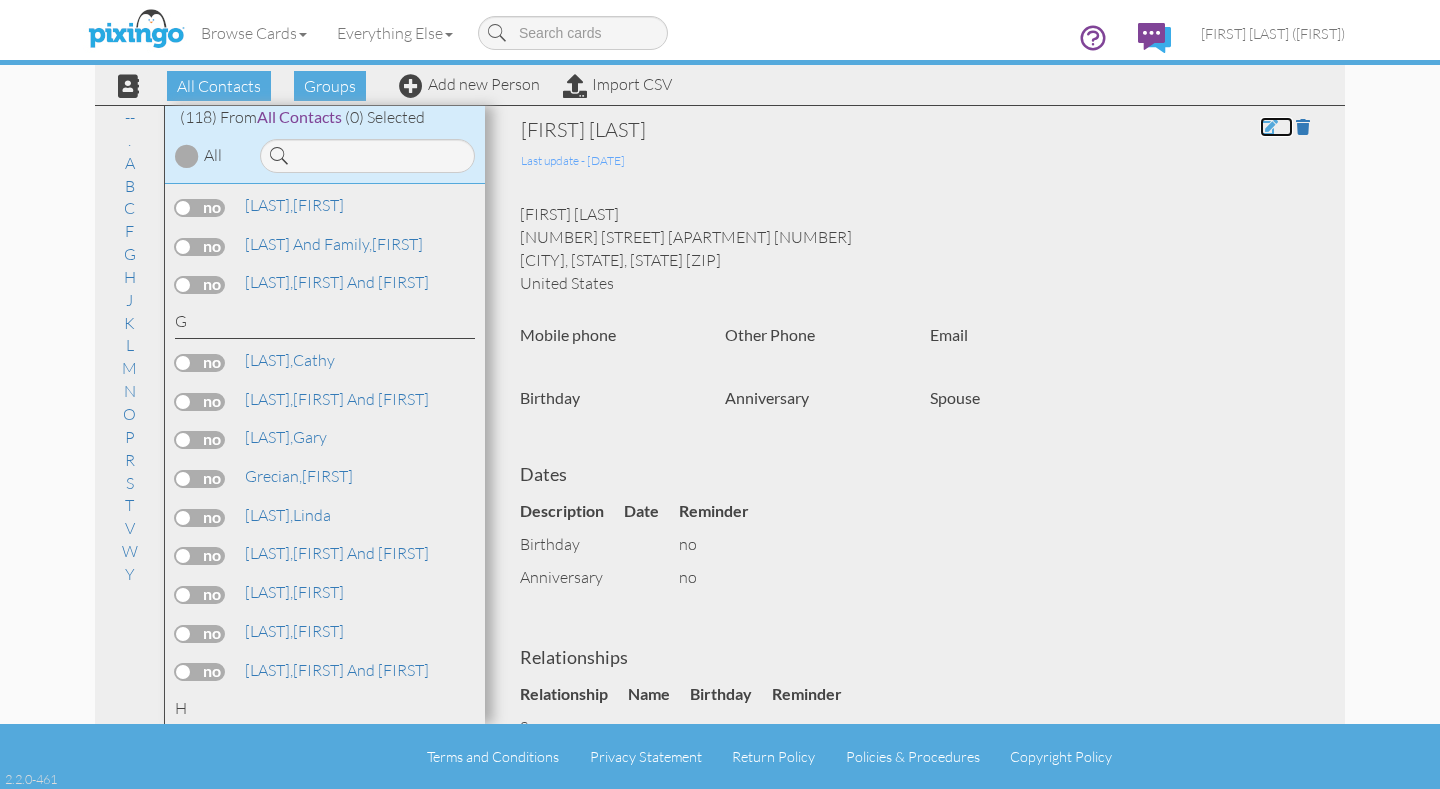 click at bounding box center (1269, 127) 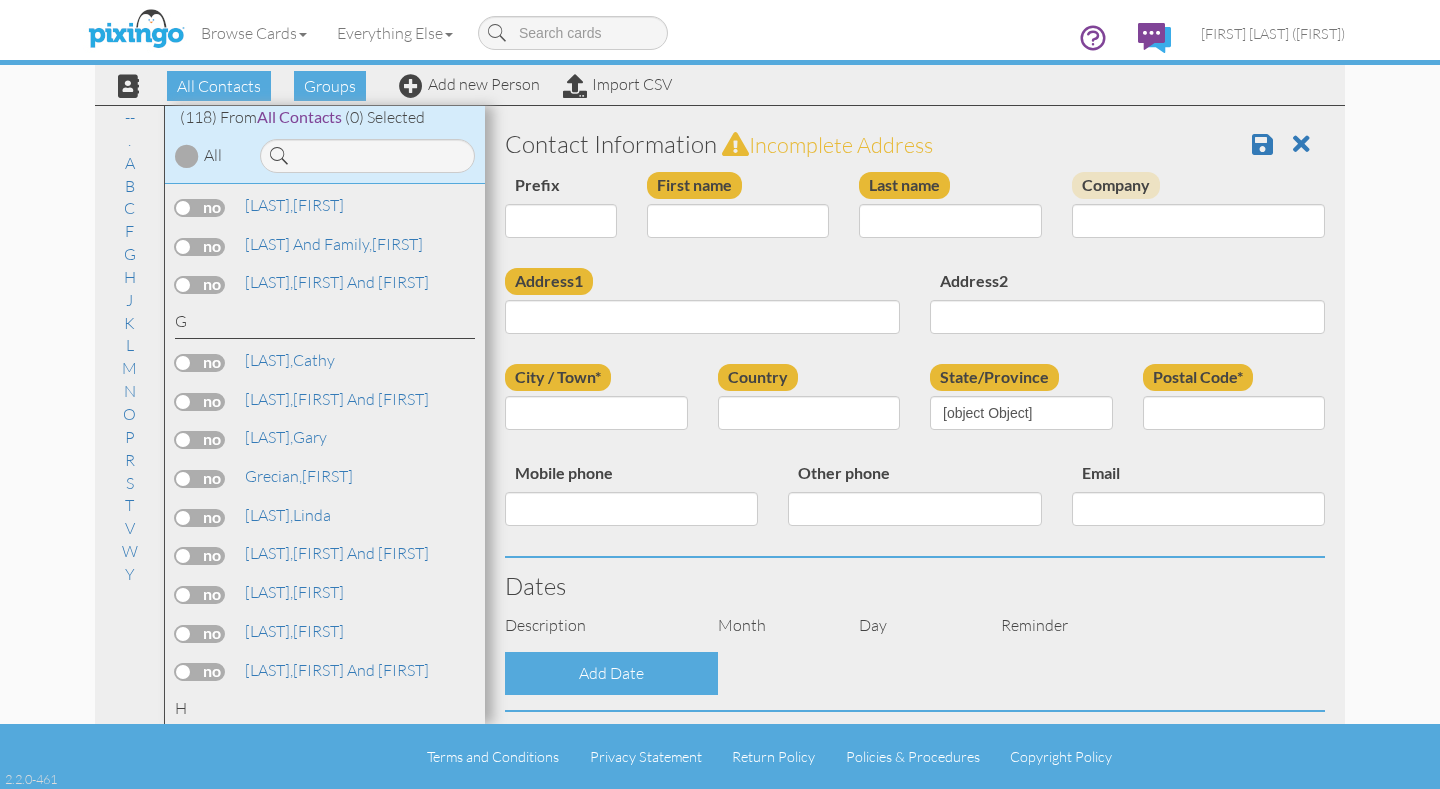 type on "[FIRST]" 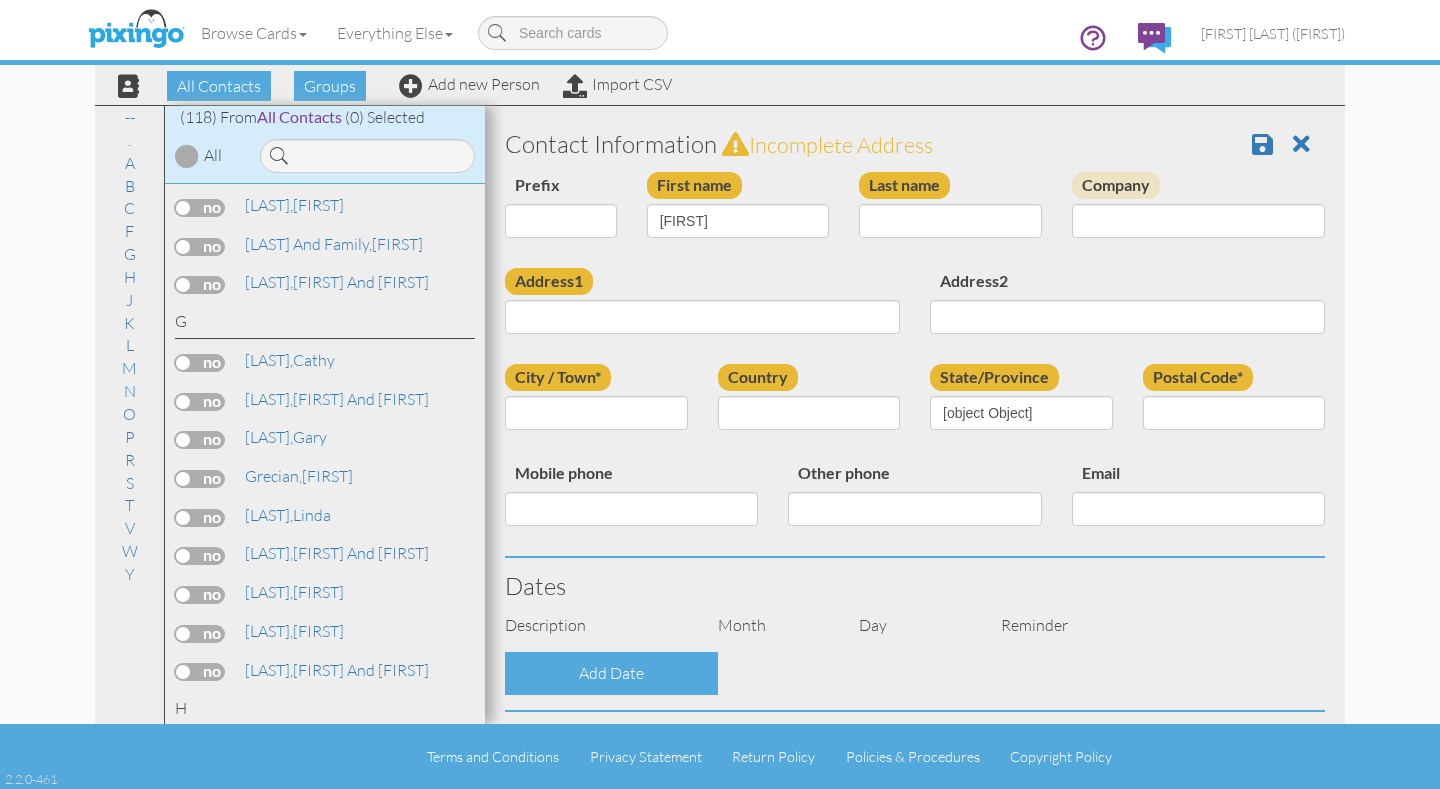 type on "[LAST]" 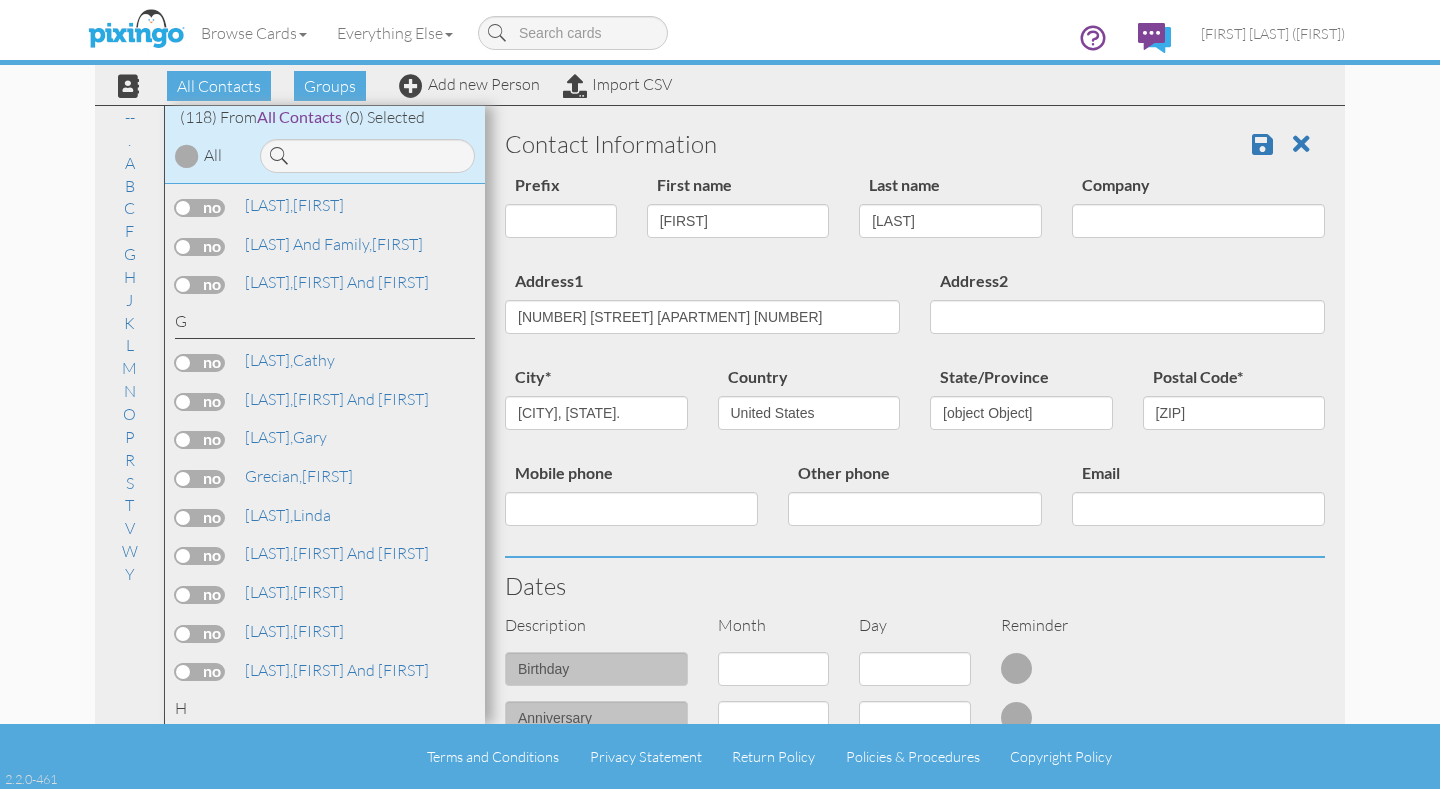 select on "object:638" 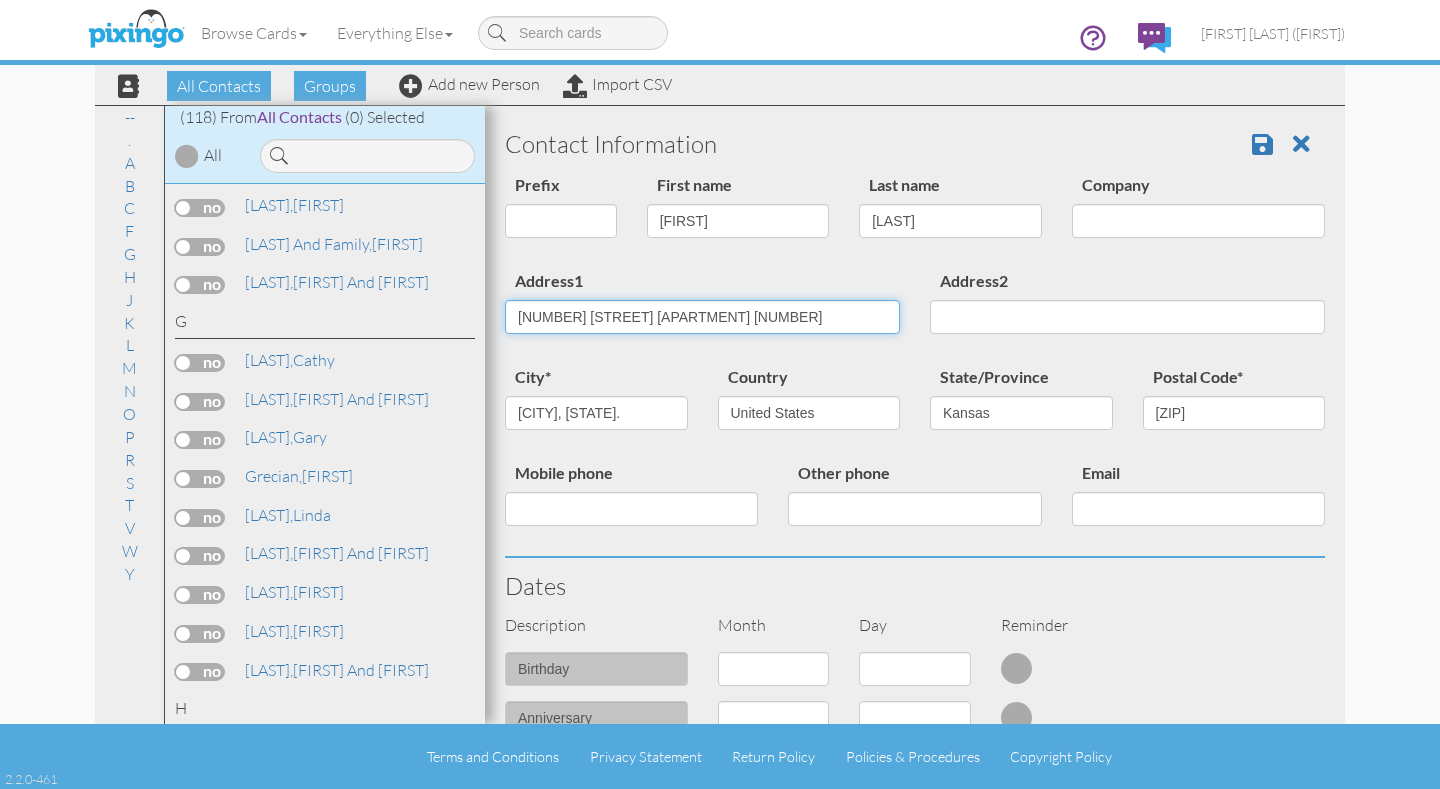 drag, startPoint x: 697, startPoint y: 315, endPoint x: 504, endPoint y: 307, distance: 193.16573 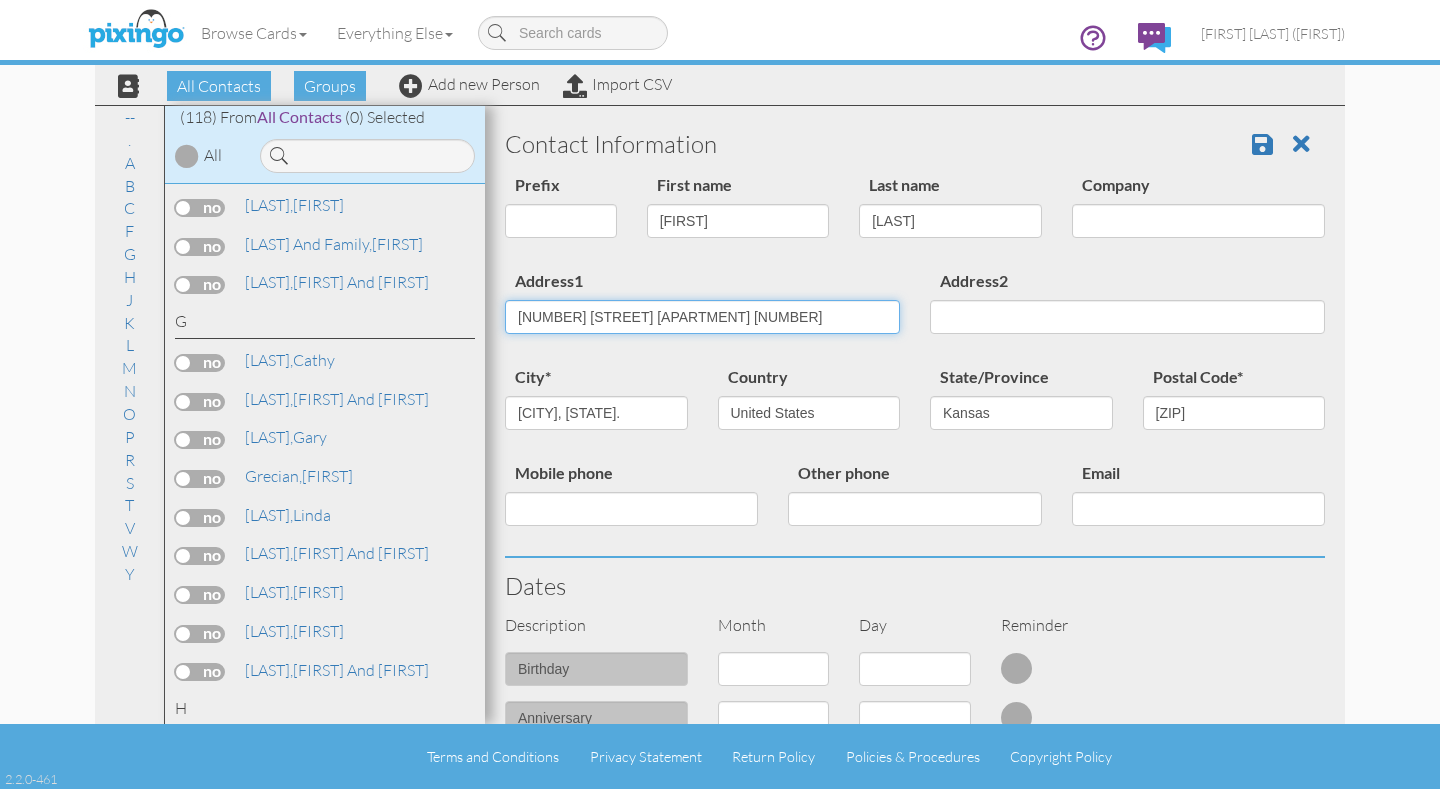 click on "Address1
[NUMBER] [STREET] [APARTMENT] [NUMBER]" at bounding box center [702, 308] 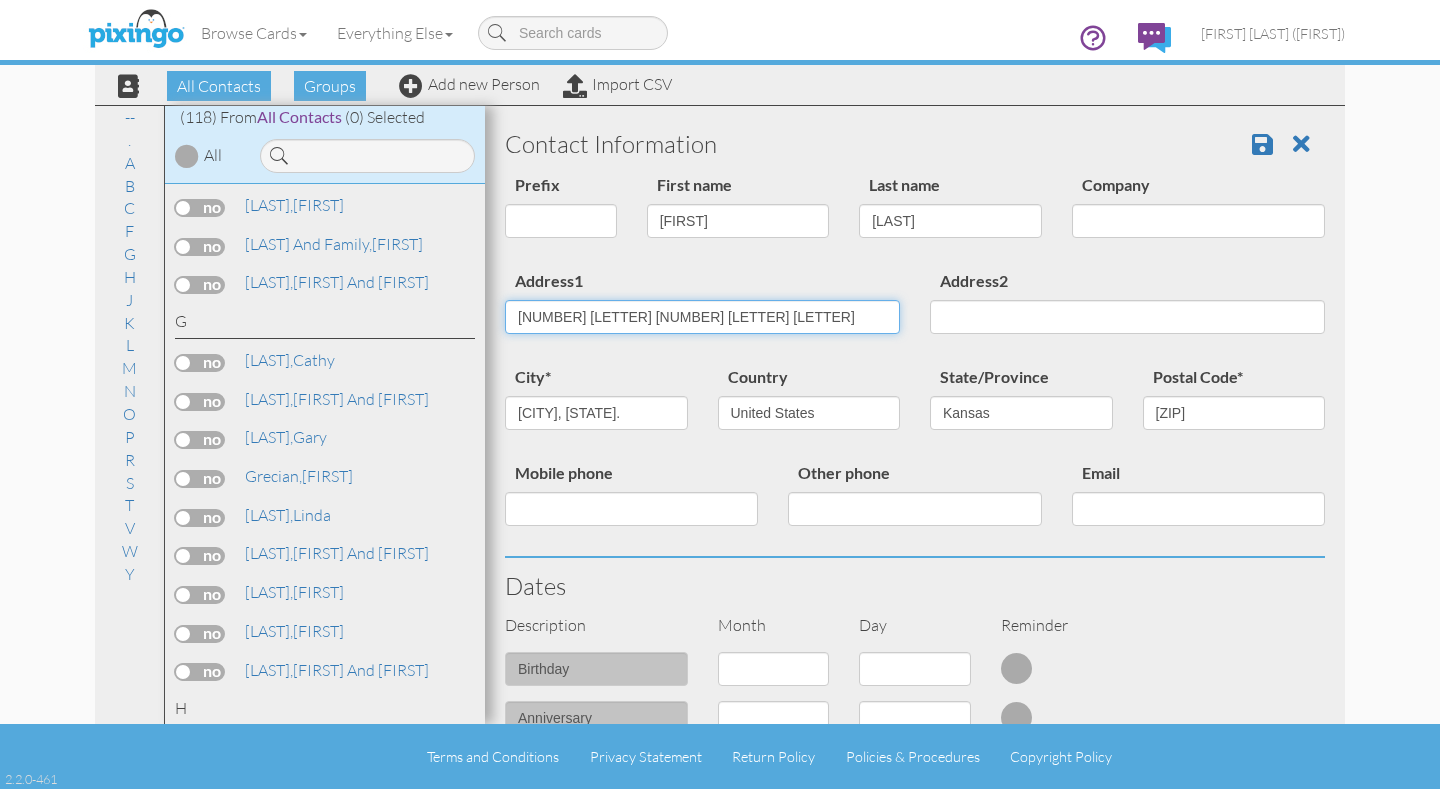 type on "[NUMBER] [LETTER] [NUMBER] [LETTER] [LETTER]" 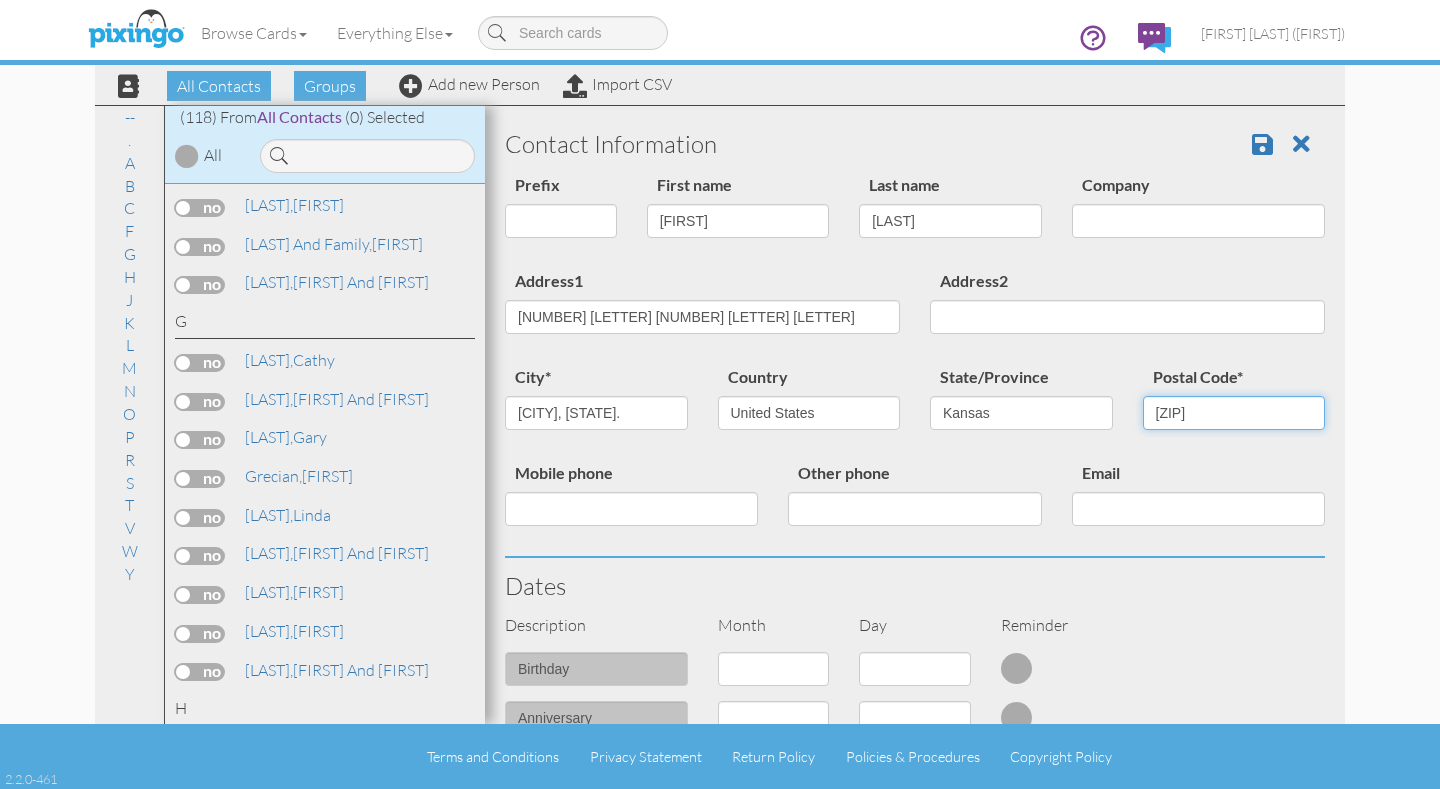 drag, startPoint x: 1196, startPoint y: 409, endPoint x: 1181, endPoint y: 406, distance: 15.297058 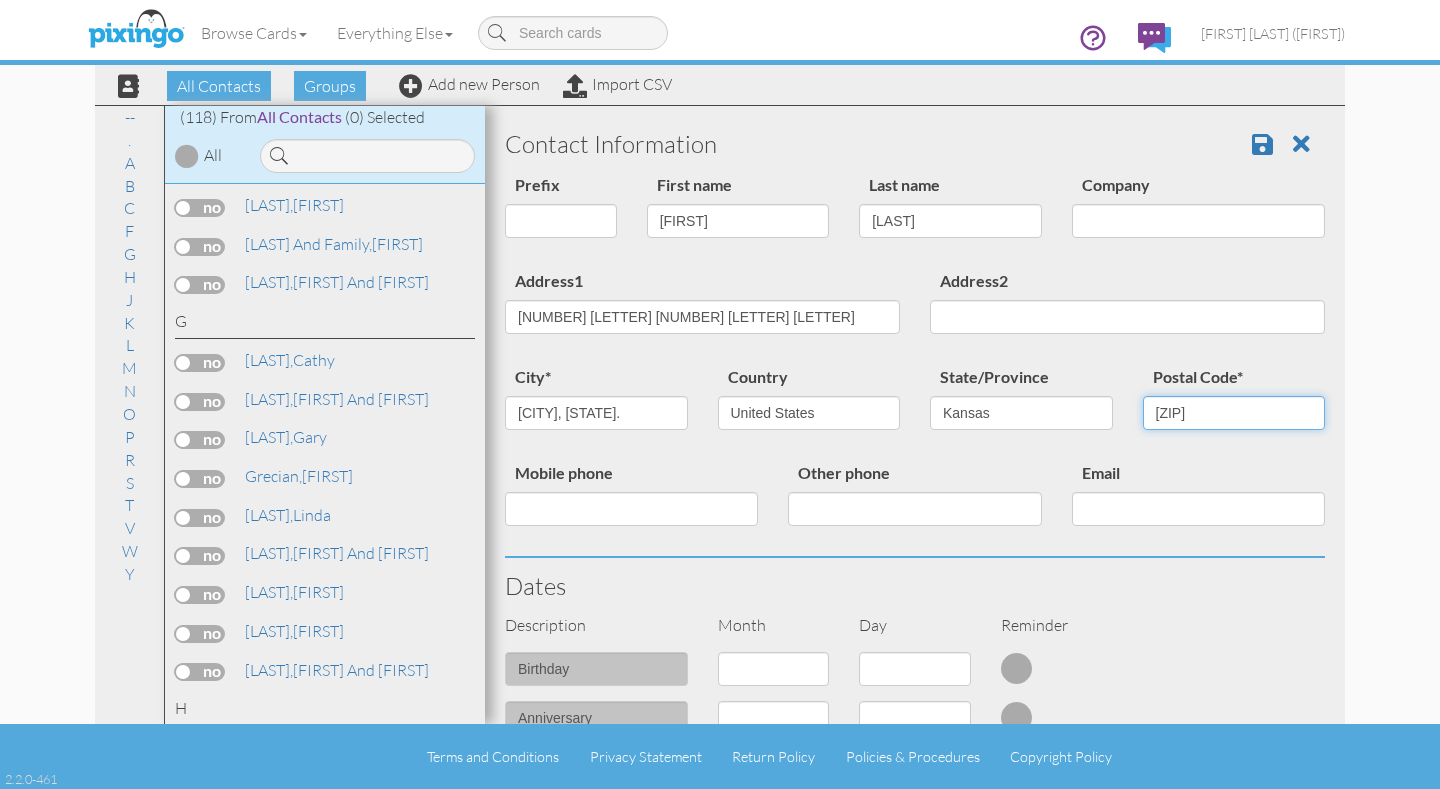 click on "[ZIP]" at bounding box center (1234, 413) 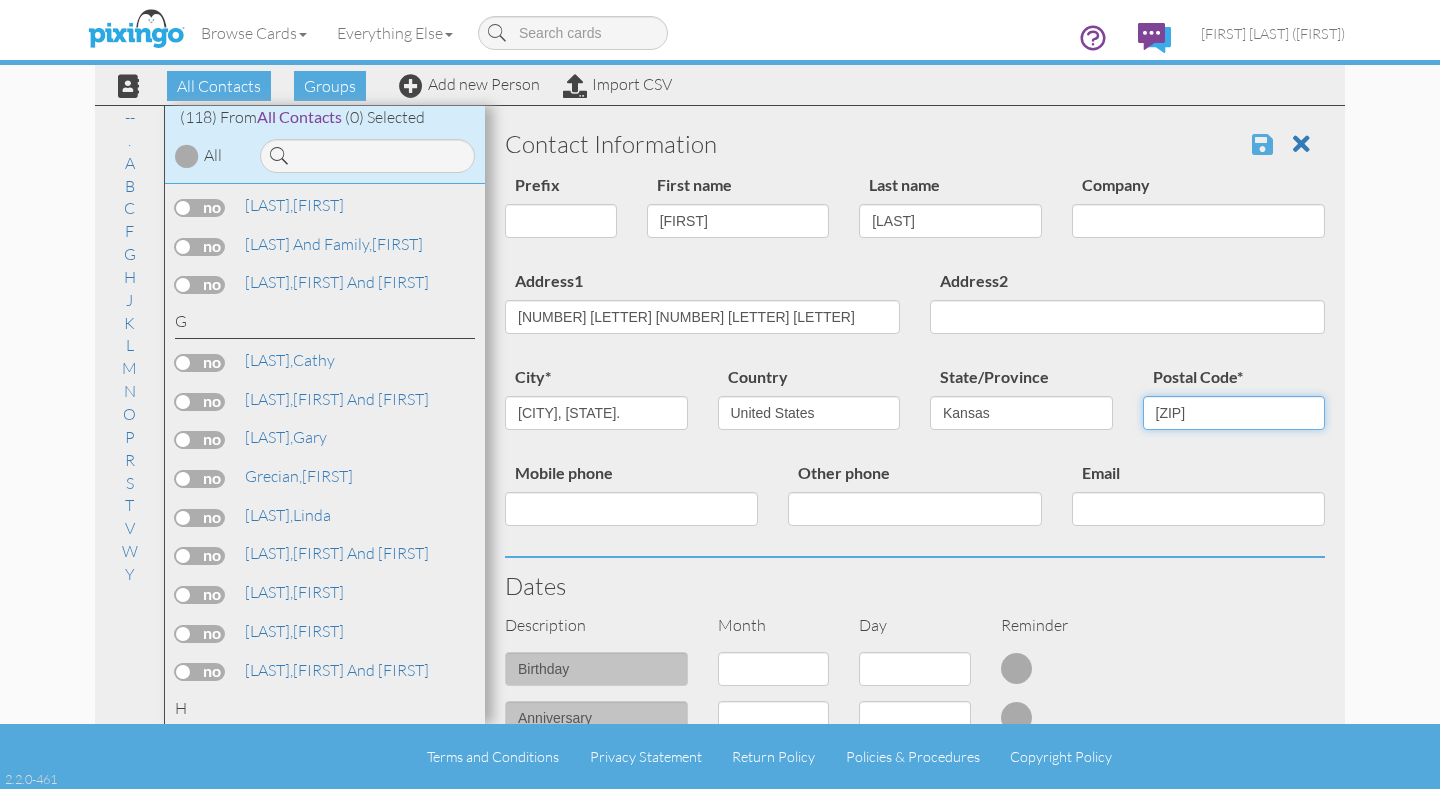 type on "[ZIP]" 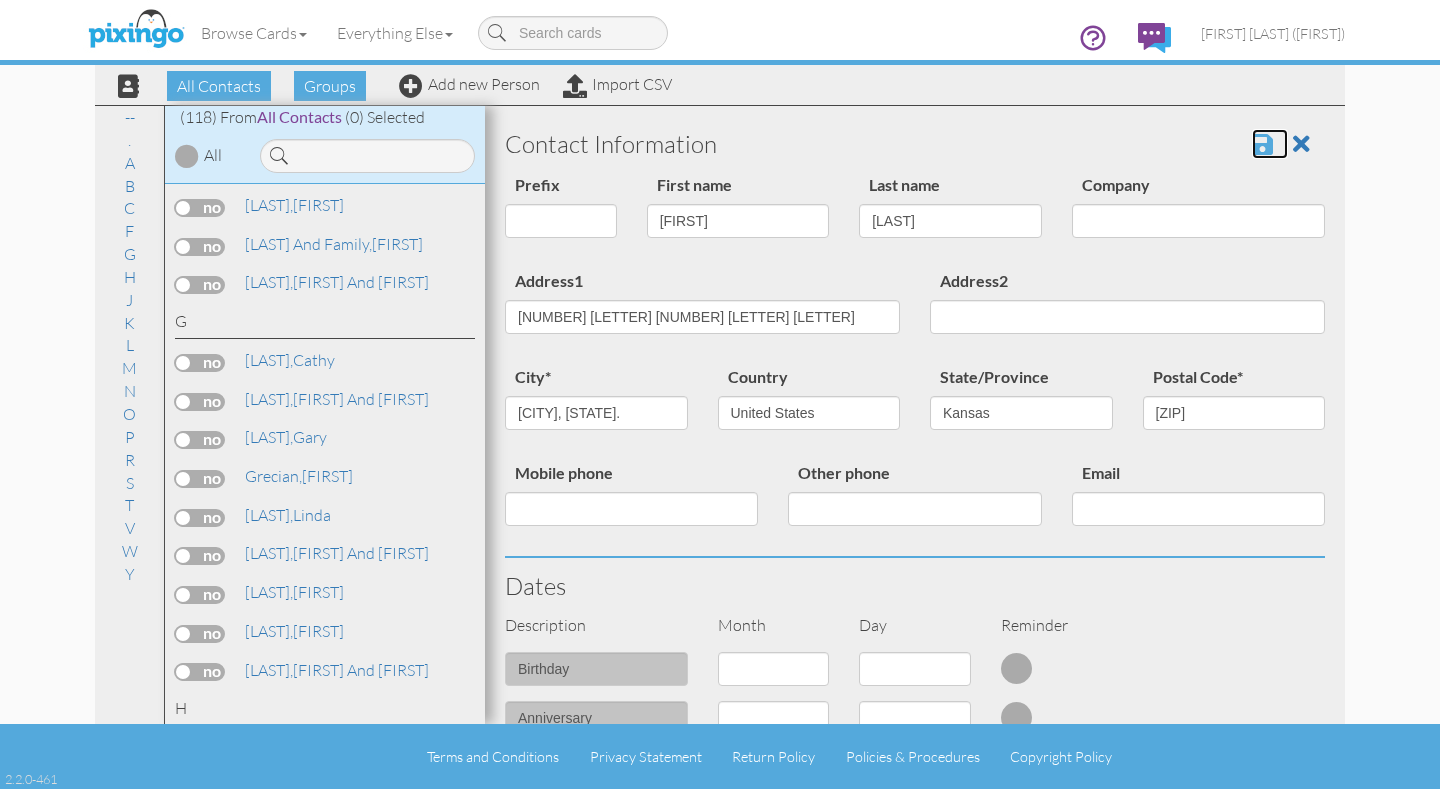 click at bounding box center (1262, 144) 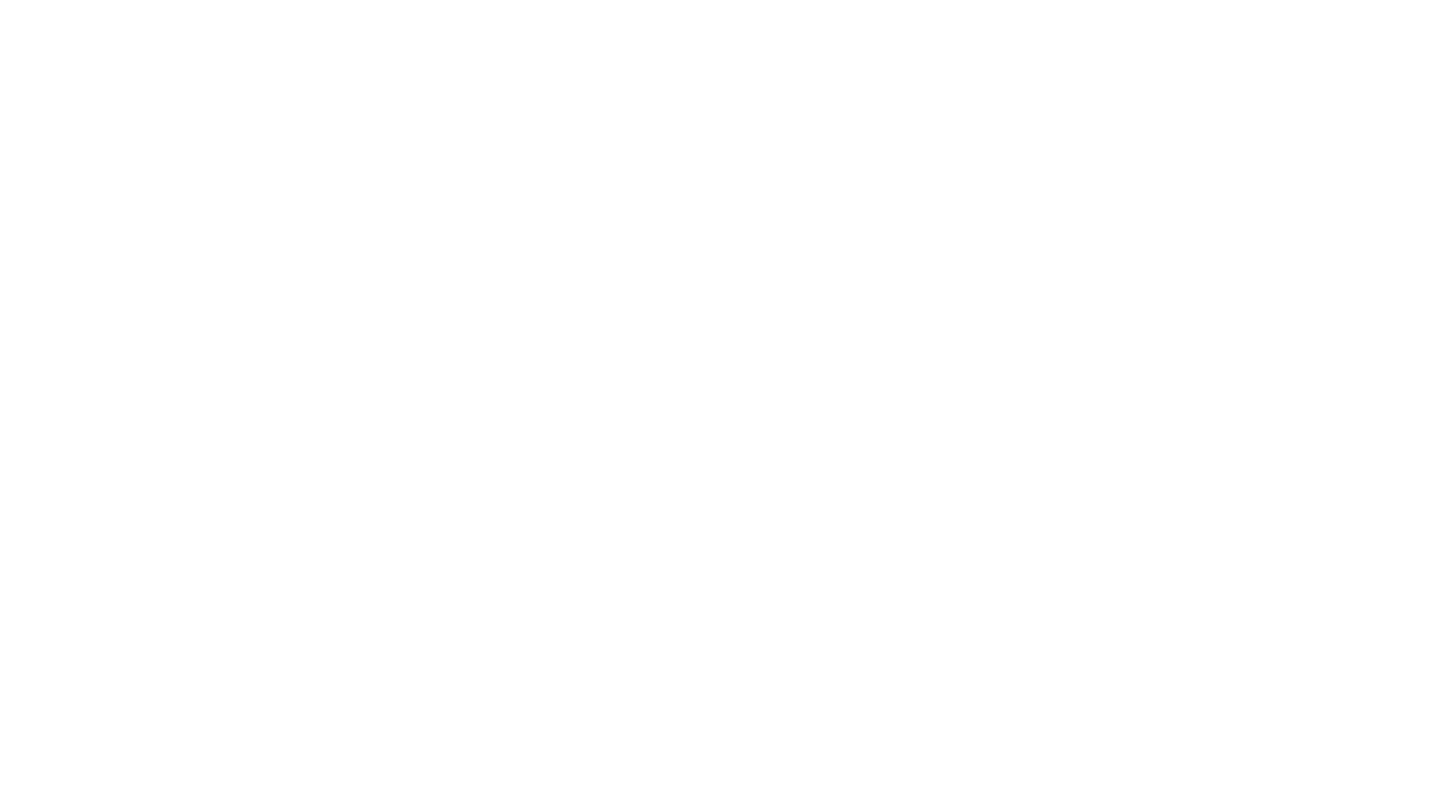 scroll, scrollTop: 0, scrollLeft: 0, axis: both 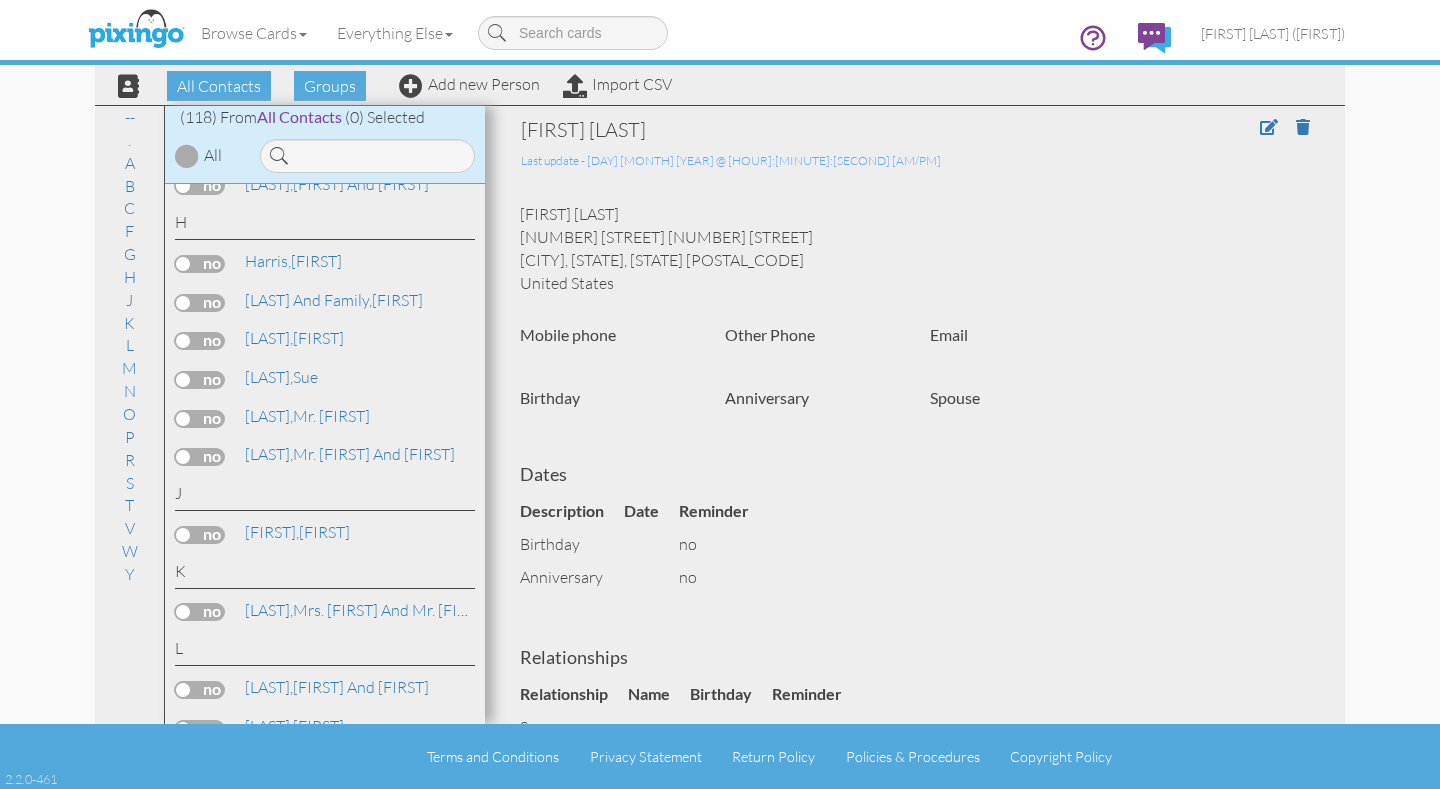 drag, startPoint x: 458, startPoint y: 595, endPoint x: 468, endPoint y: 501, distance: 94.53042 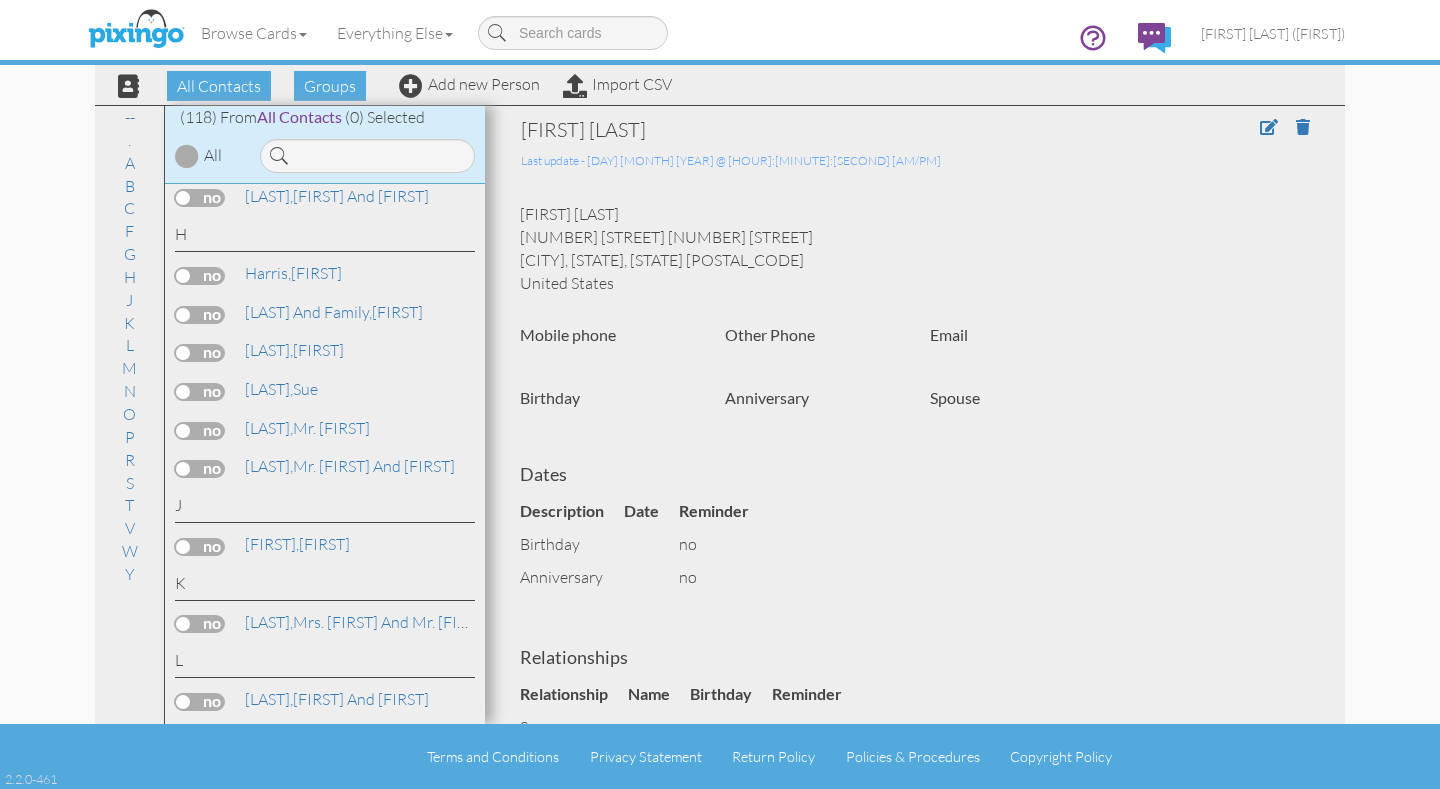 drag, startPoint x: 457, startPoint y: 229, endPoint x: 456, endPoint y: 186, distance: 43.011627 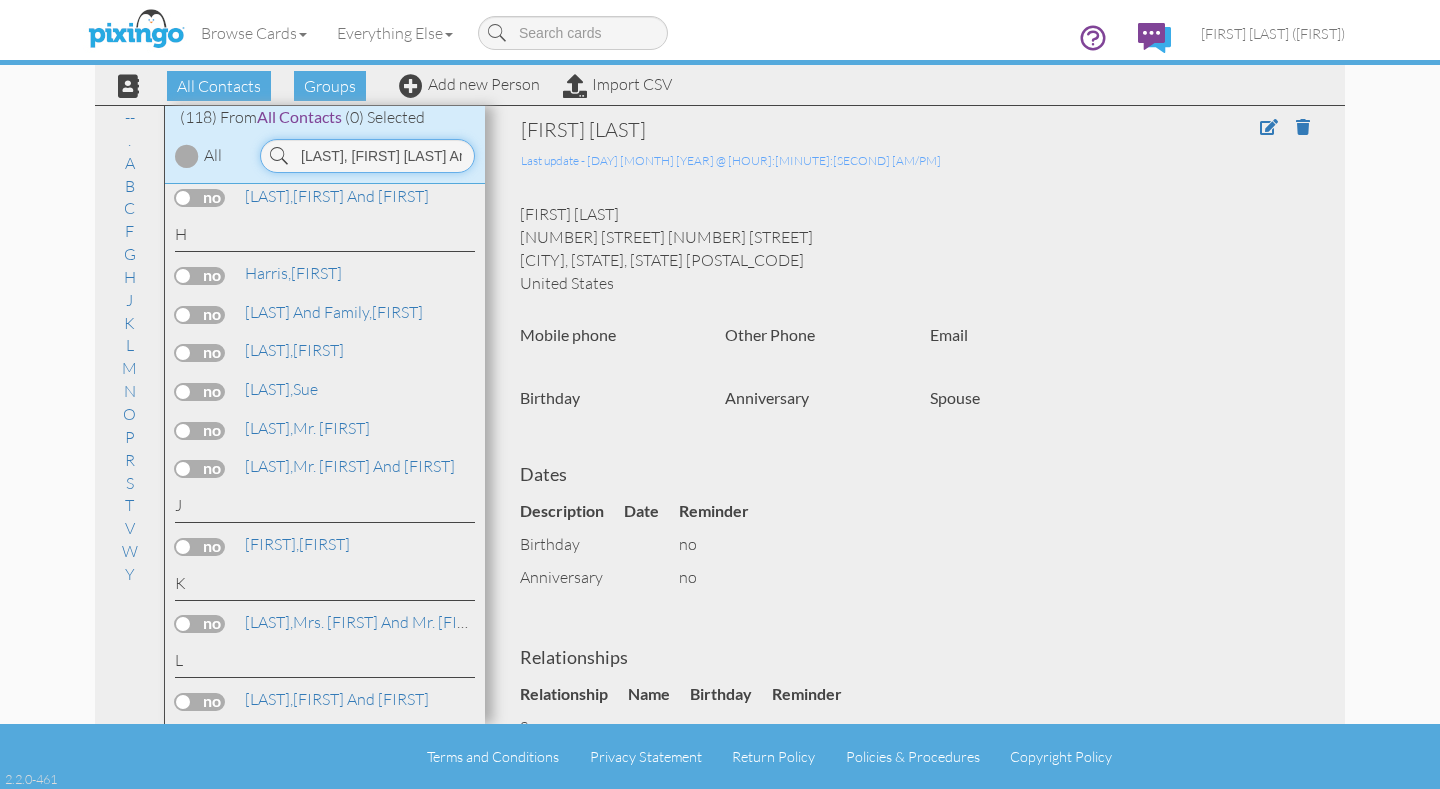 scroll, scrollTop: 0, scrollLeft: 0, axis: both 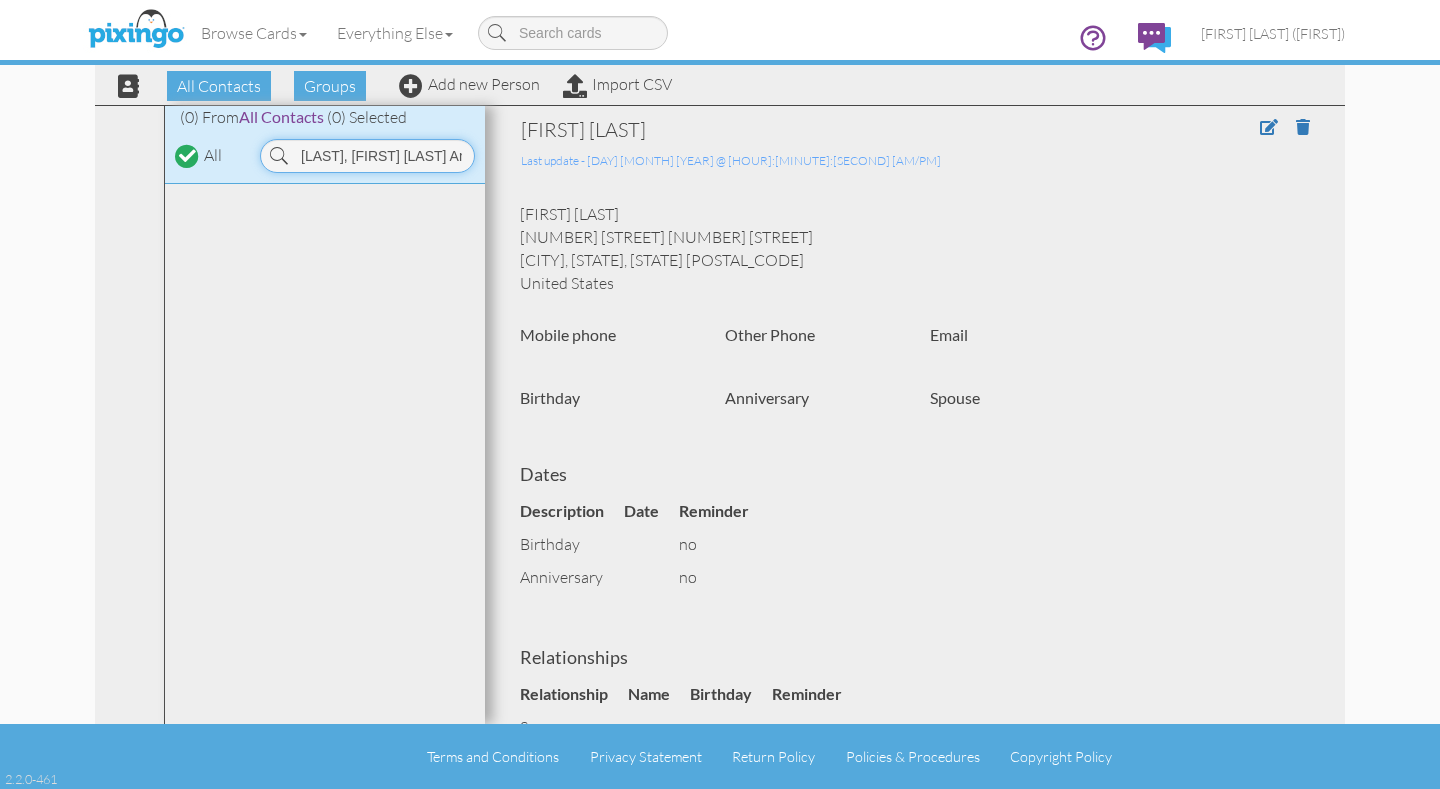 type on "Harris, Rick  Helms And Family, Kelly" 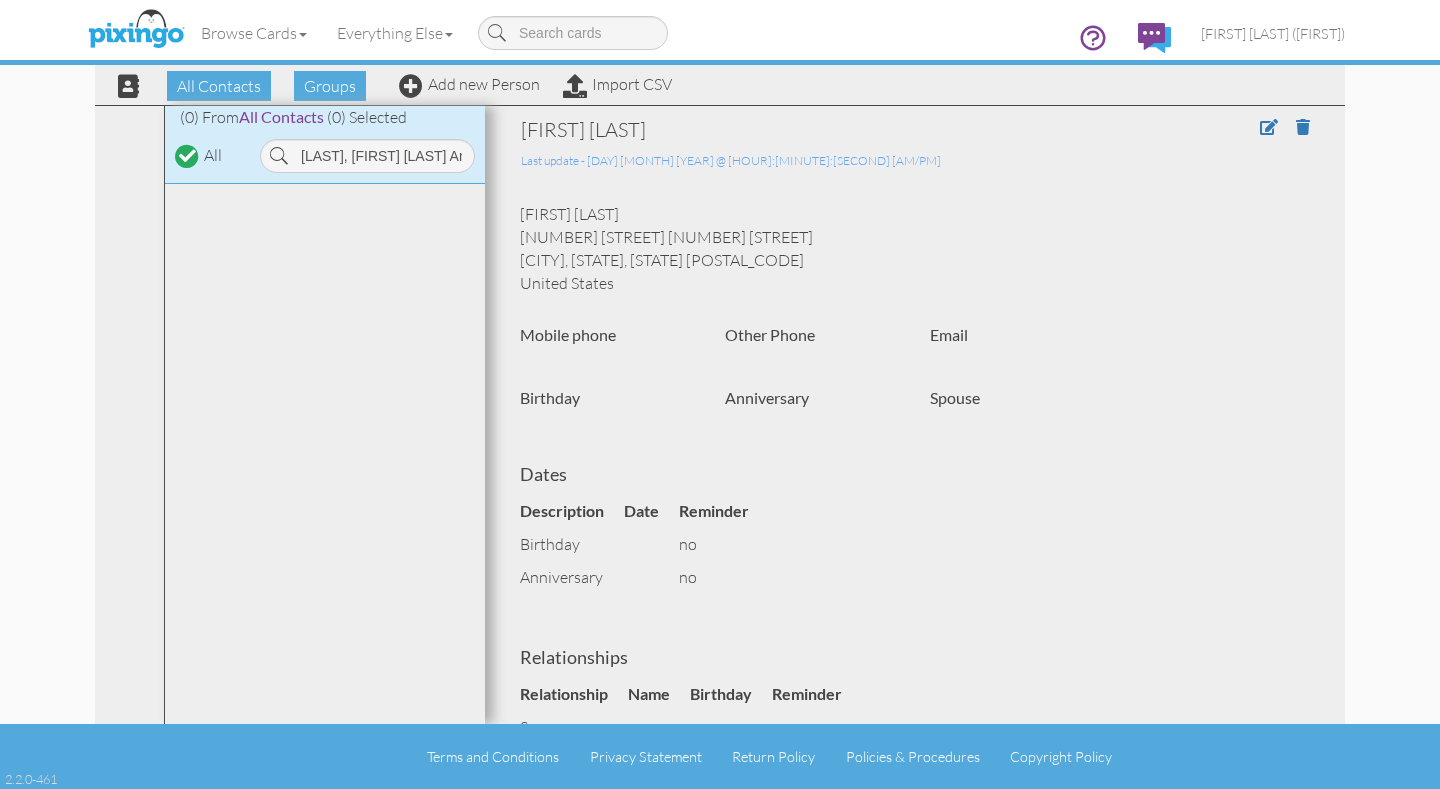 click on "All Contacts
Groups
Add new Person
Import
CSV" at bounding box center [387, 85] 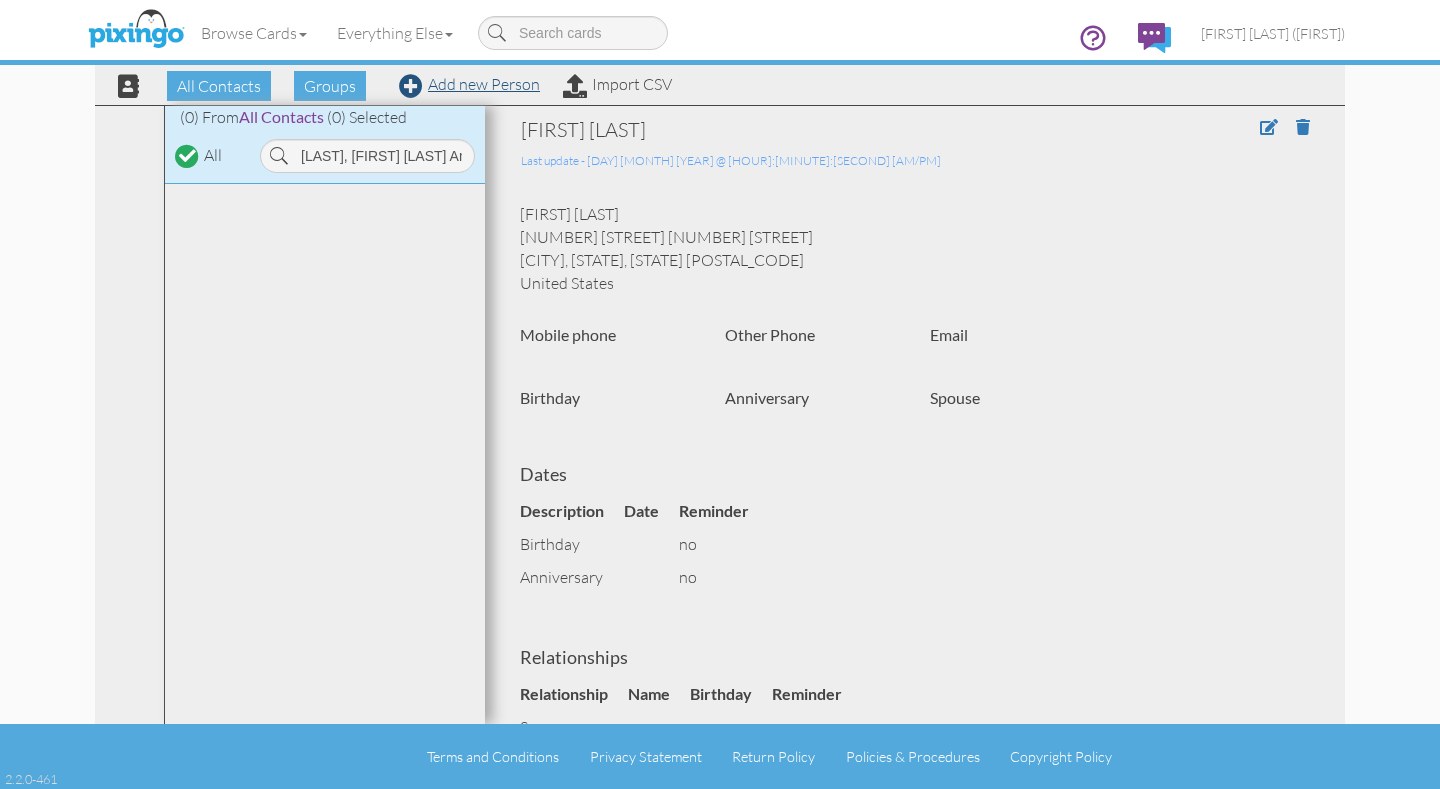 drag, startPoint x: 474, startPoint y: 123, endPoint x: 473, endPoint y: 92, distance: 31.016125 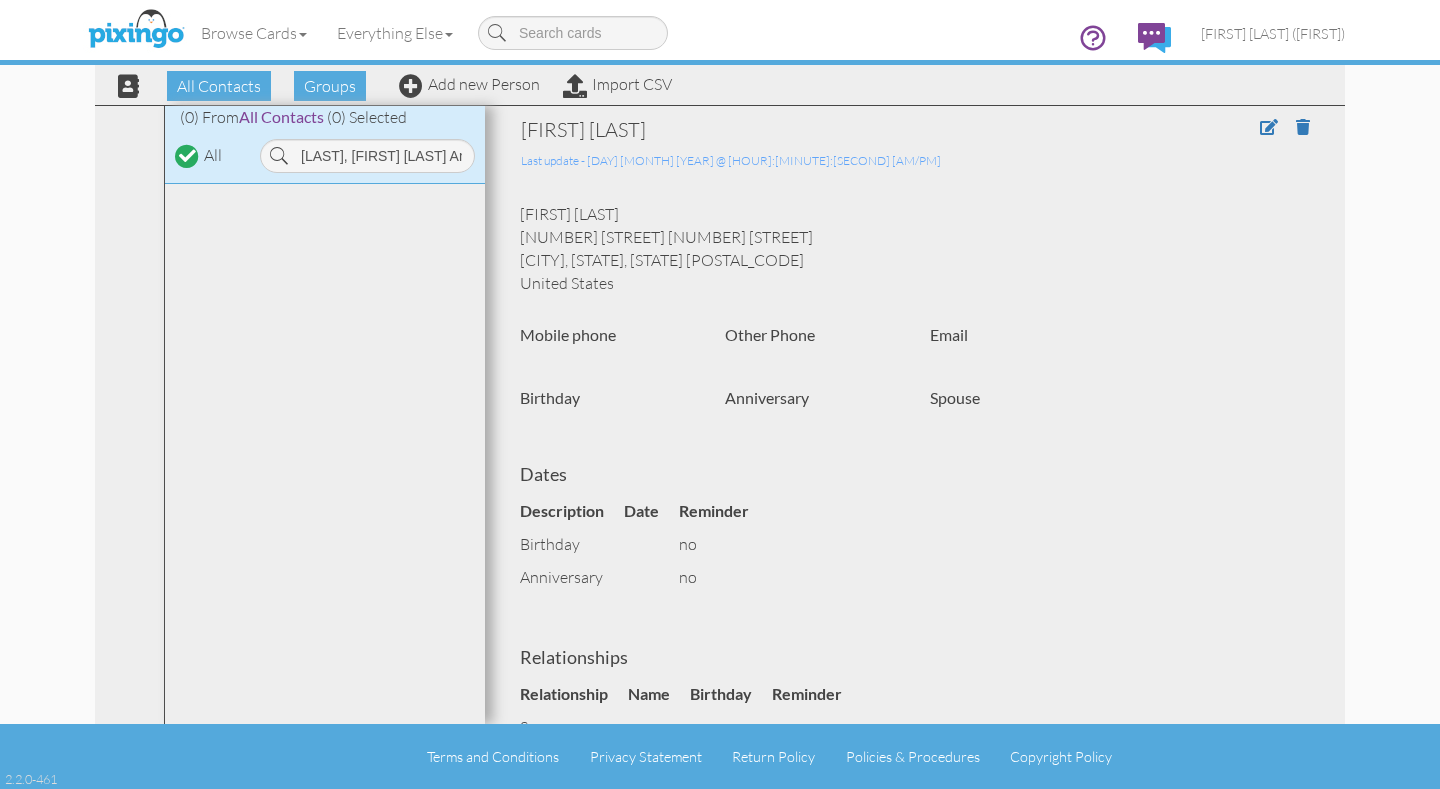 click on "Toggle navigation
Visit Pixingo Mobile
Browse Cards
Business
Accounting
Automotive
Chiropractor
Customer
Dental
Financial Advisor
Love" at bounding box center [720, 394] 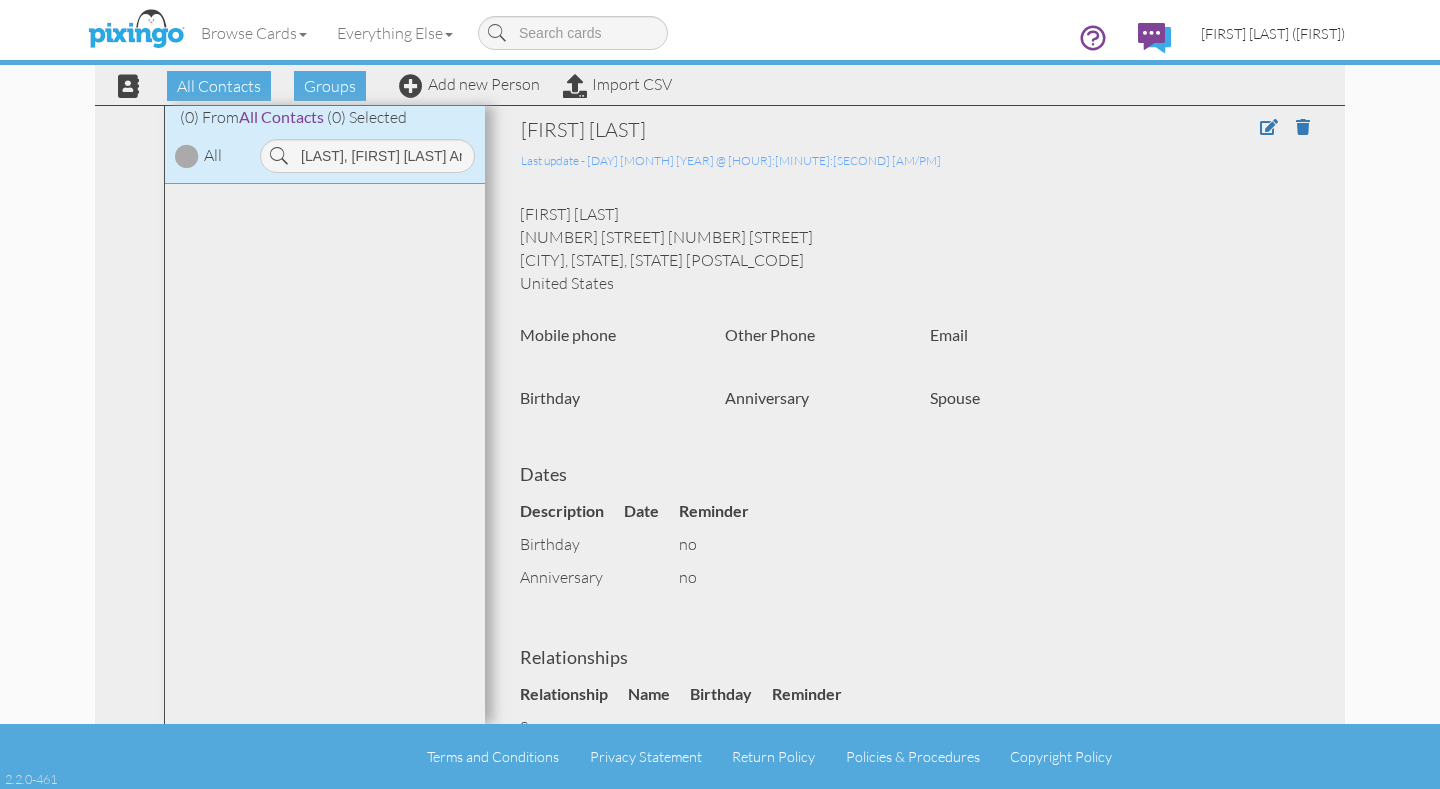 click on "[FIRST] [LAST] ([FIRST])" at bounding box center (1273, 33) 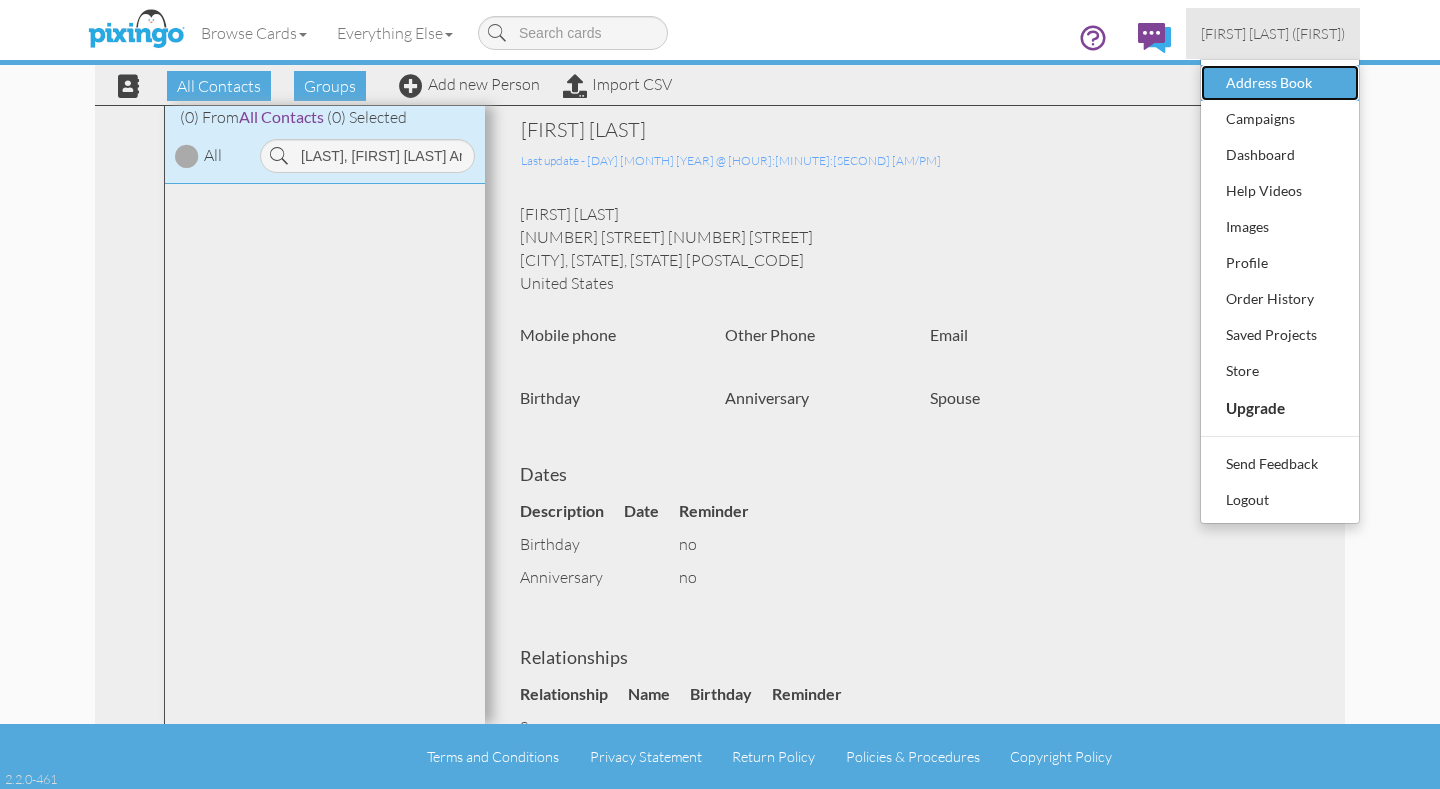 click on "Address Book" at bounding box center (1280, 83) 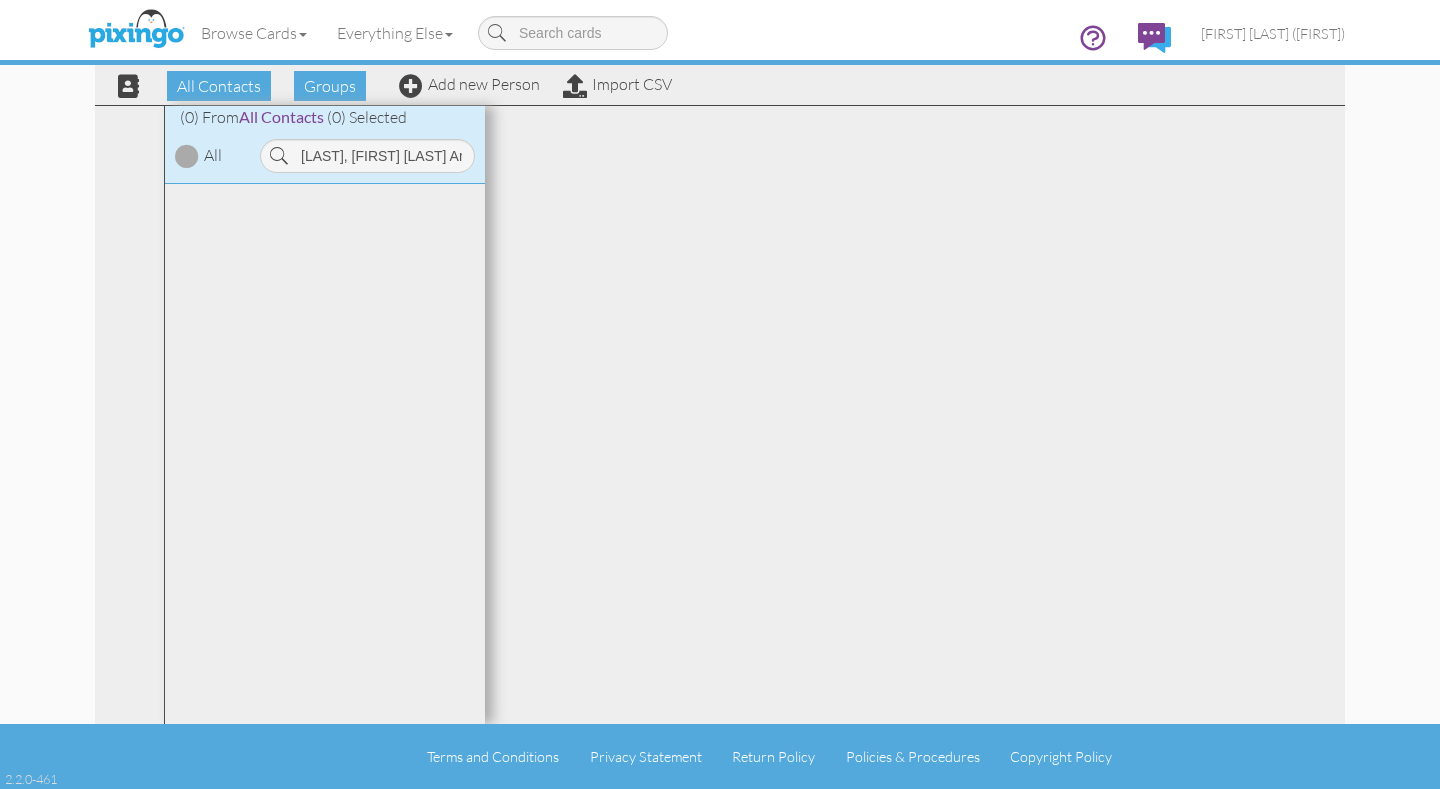 click on "Browse Cards
Business
Accounting
Automotive
Chiropractor
Customer
Dental
Financial Advisor
Insurance
Legal Love" at bounding box center (720, 39) 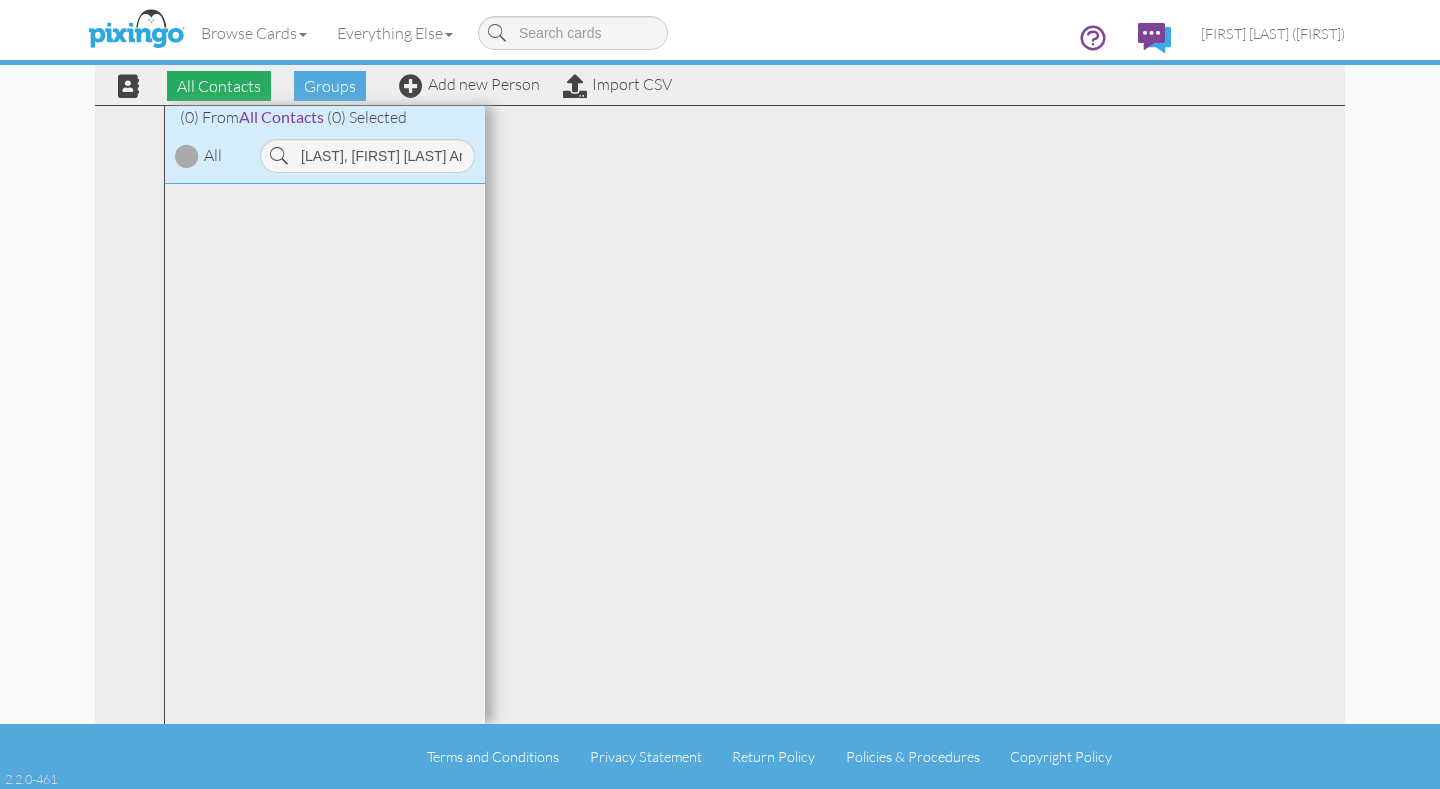 click on "All Contacts" at bounding box center [219, 86] 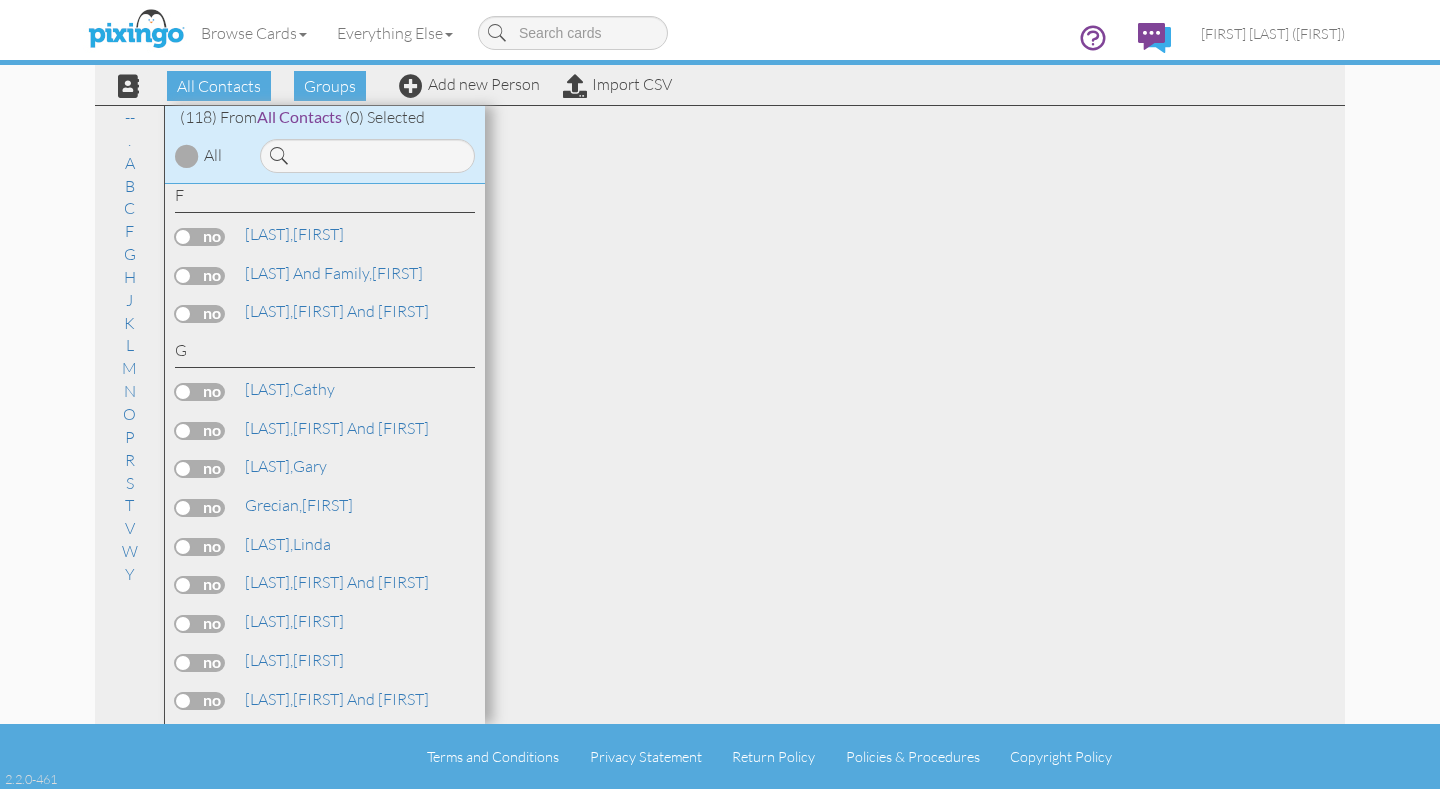drag, startPoint x: 453, startPoint y: 606, endPoint x: 448, endPoint y: 702, distance: 96.13012 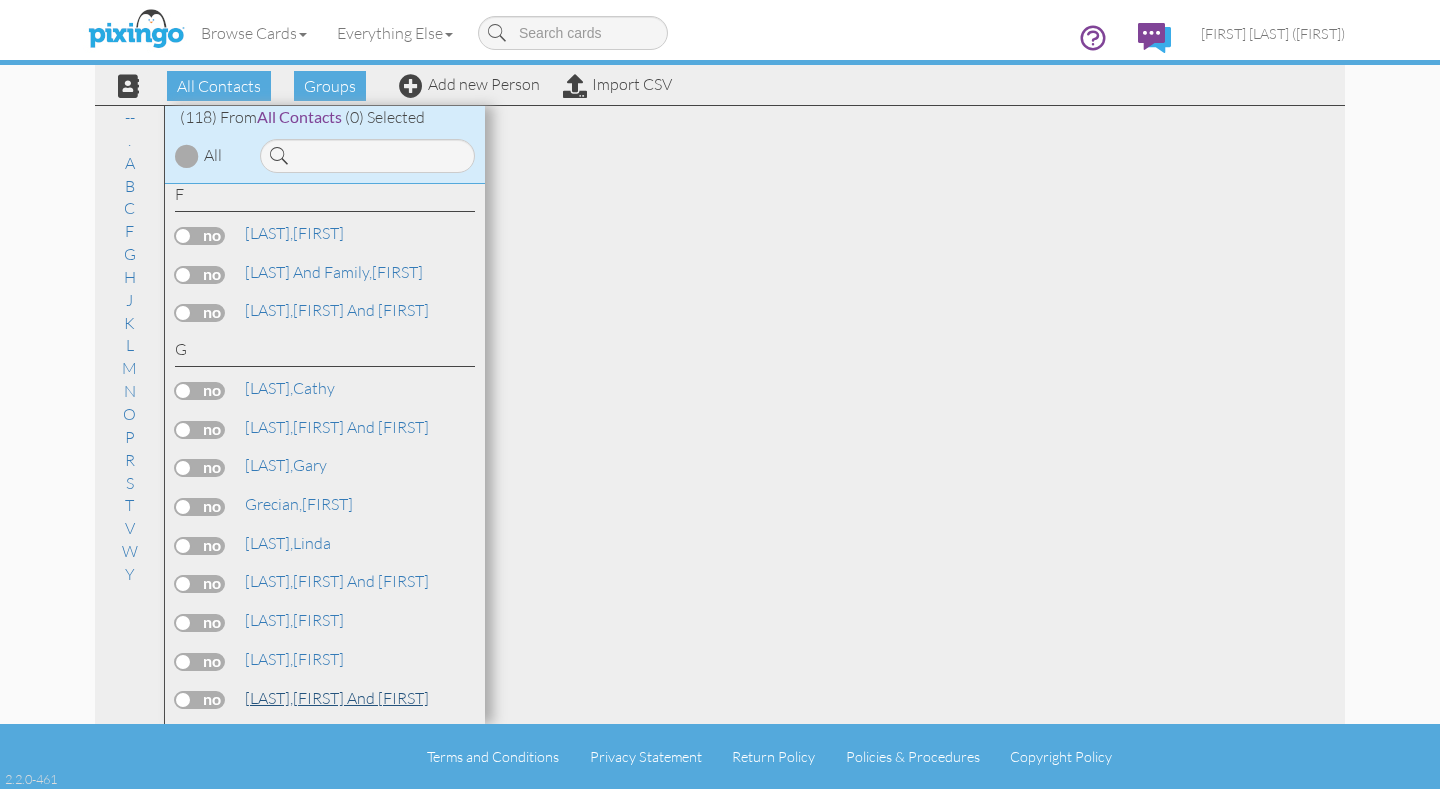 click on "[LAST]," at bounding box center (269, 698) 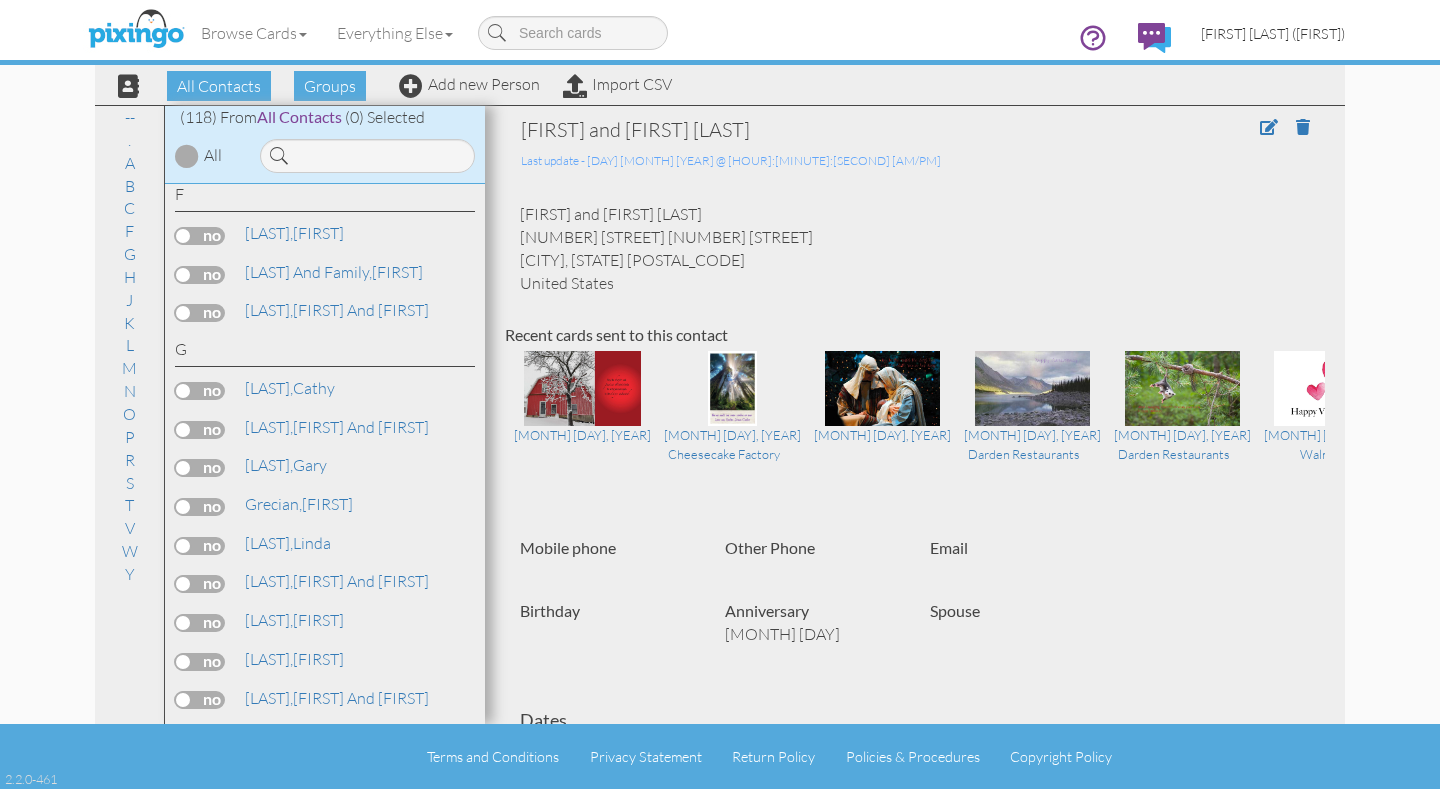 click on "[FIRST] [LAST] ([FIRST])" at bounding box center (1273, 33) 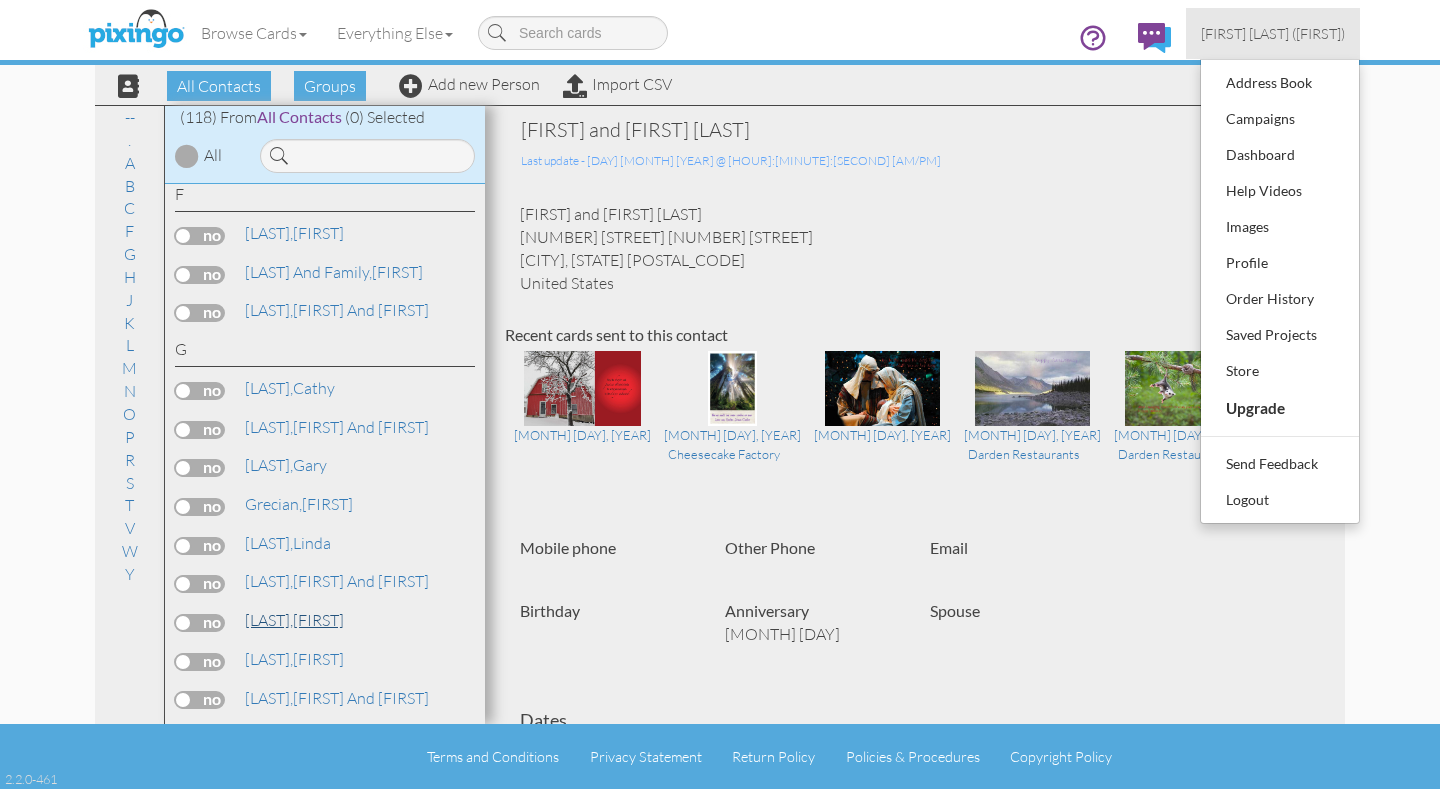 scroll, scrollTop: 1176, scrollLeft: 0, axis: vertical 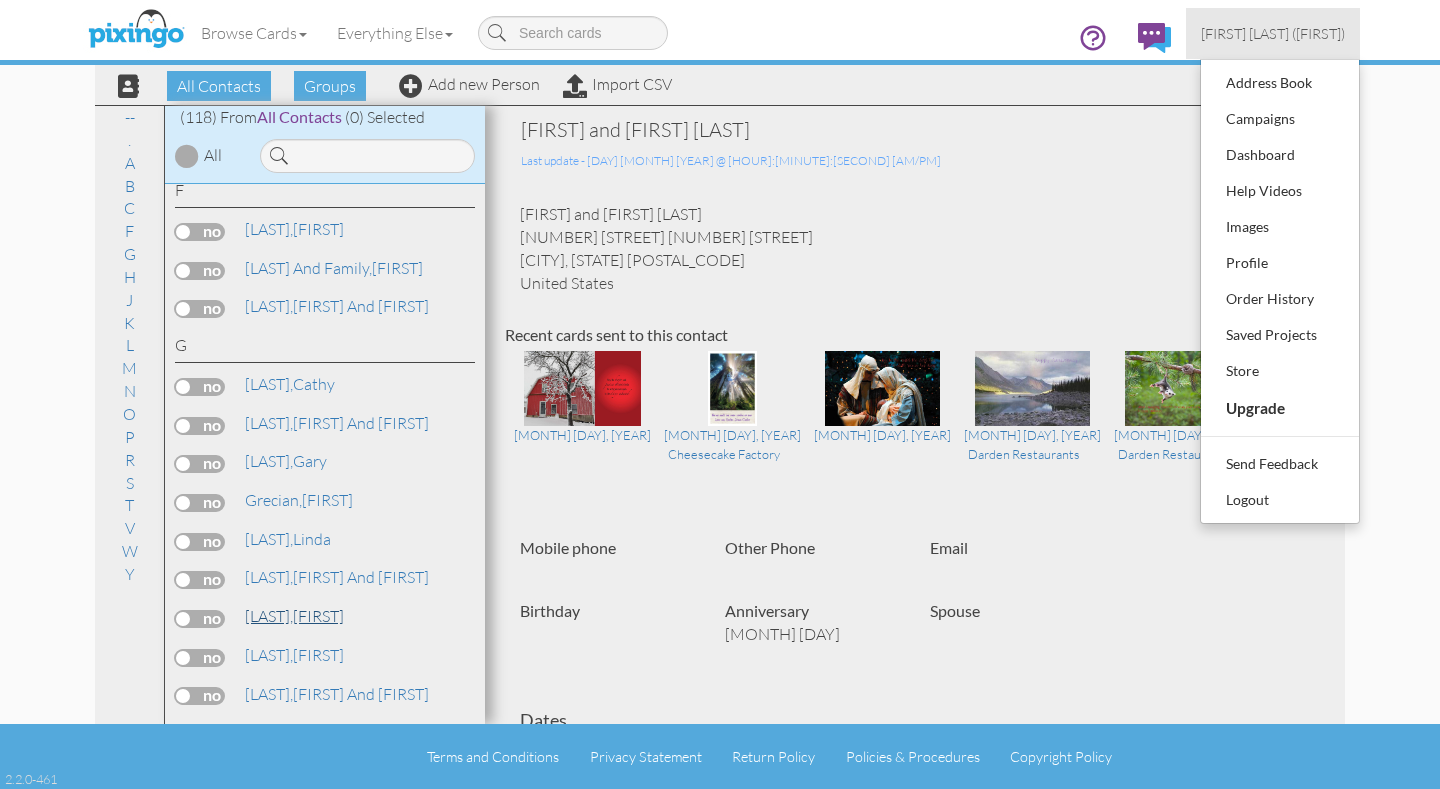 click on "Grogan,
Jacey" at bounding box center (294, 616) 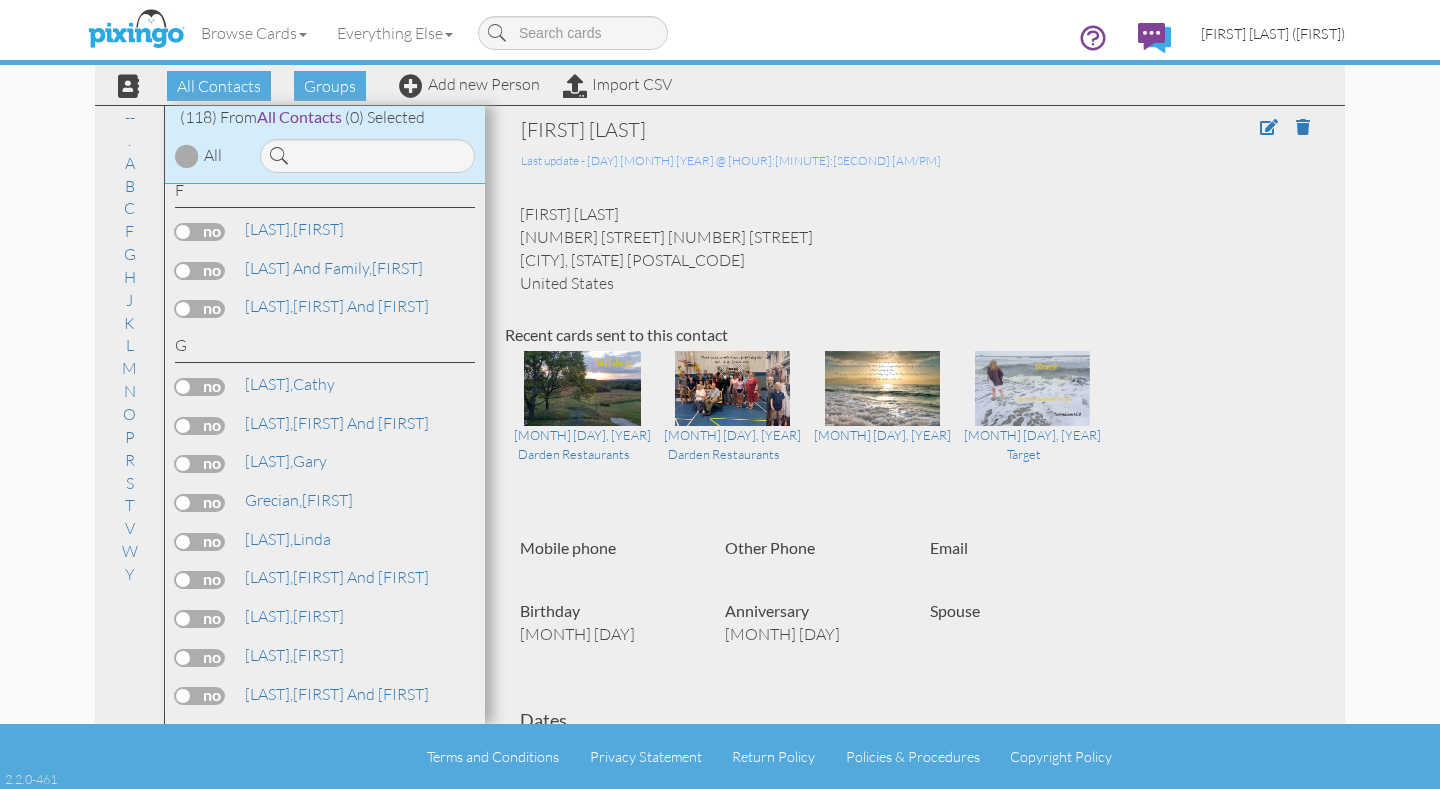 click on "[FIRST] [LAST] ([FIRST])" at bounding box center [1273, 33] 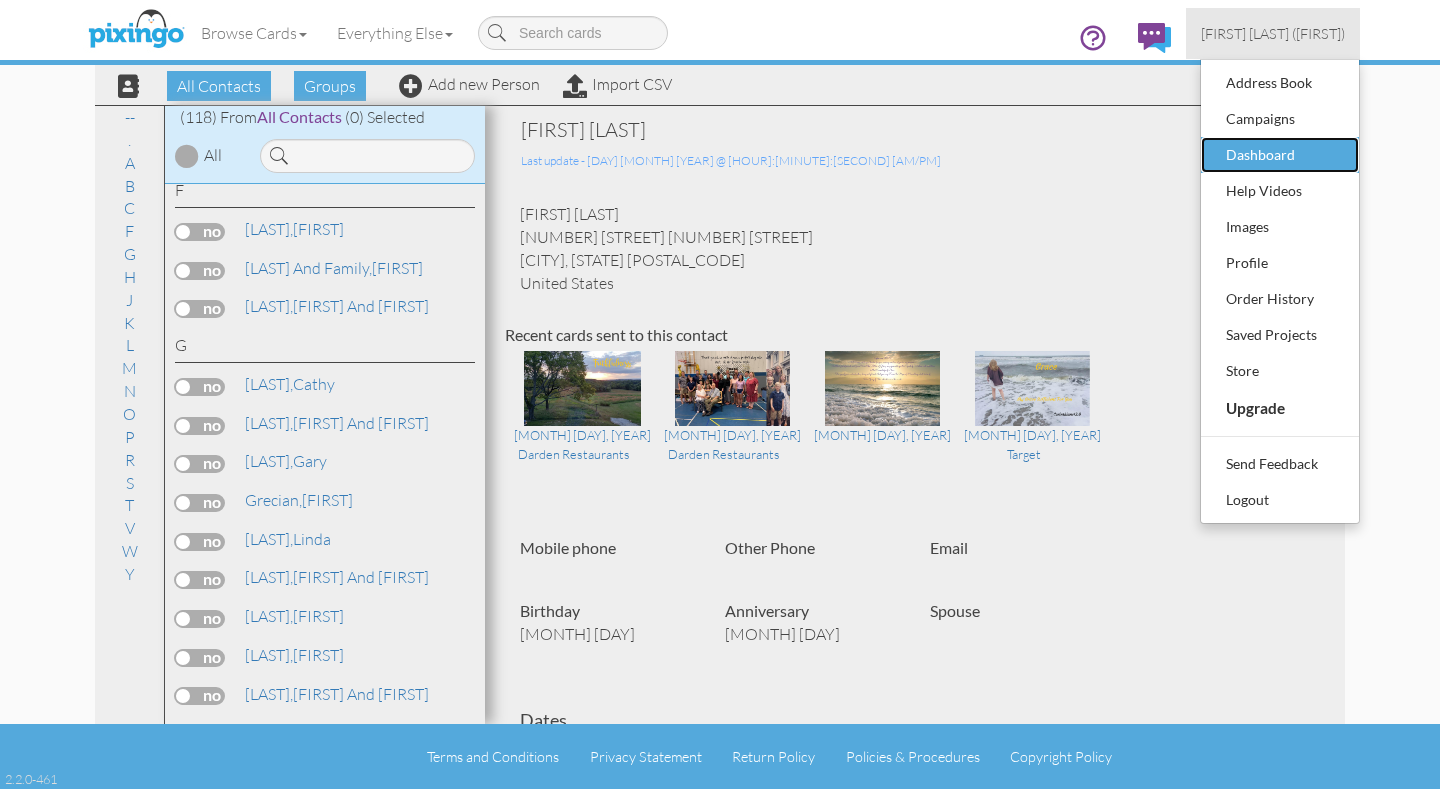click on "Dashboard" at bounding box center [1280, 155] 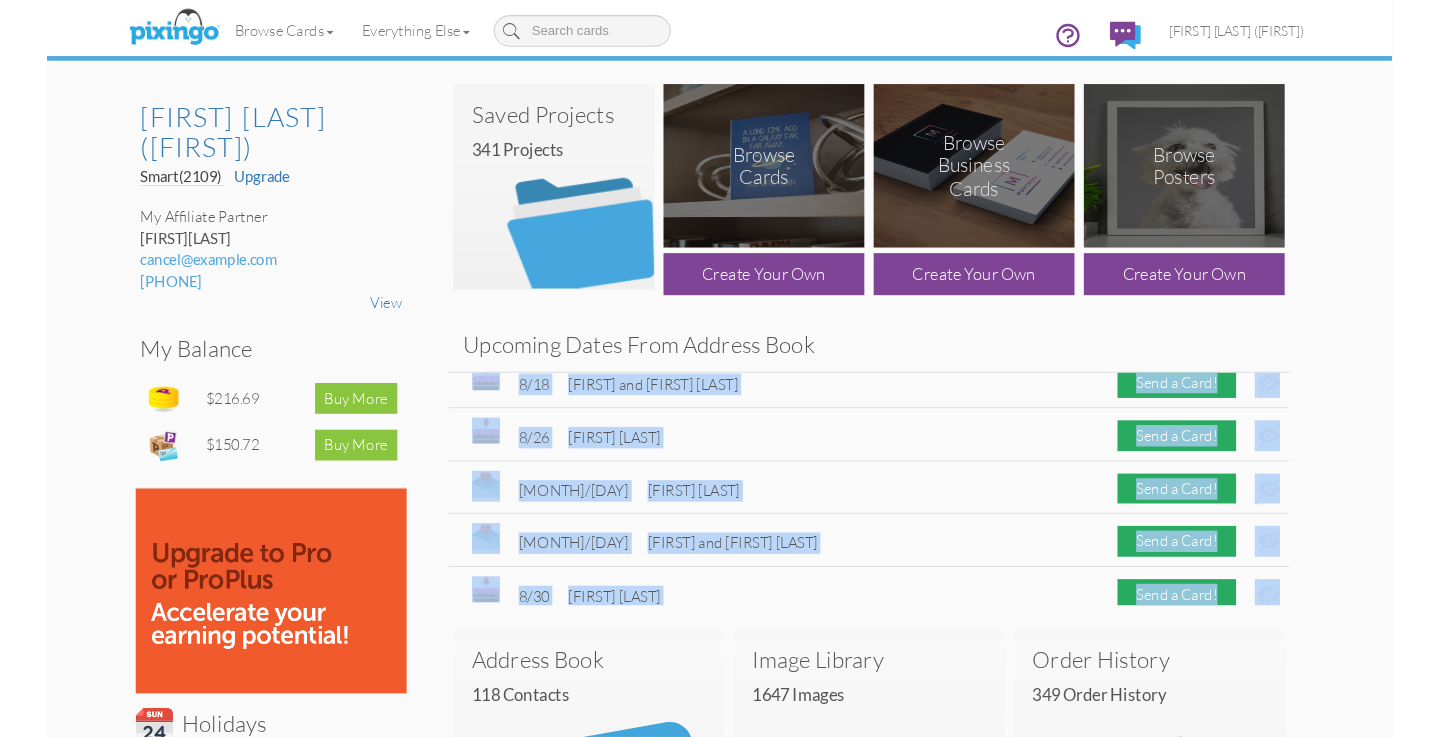 scroll, scrollTop: 367, scrollLeft: 0, axis: vertical 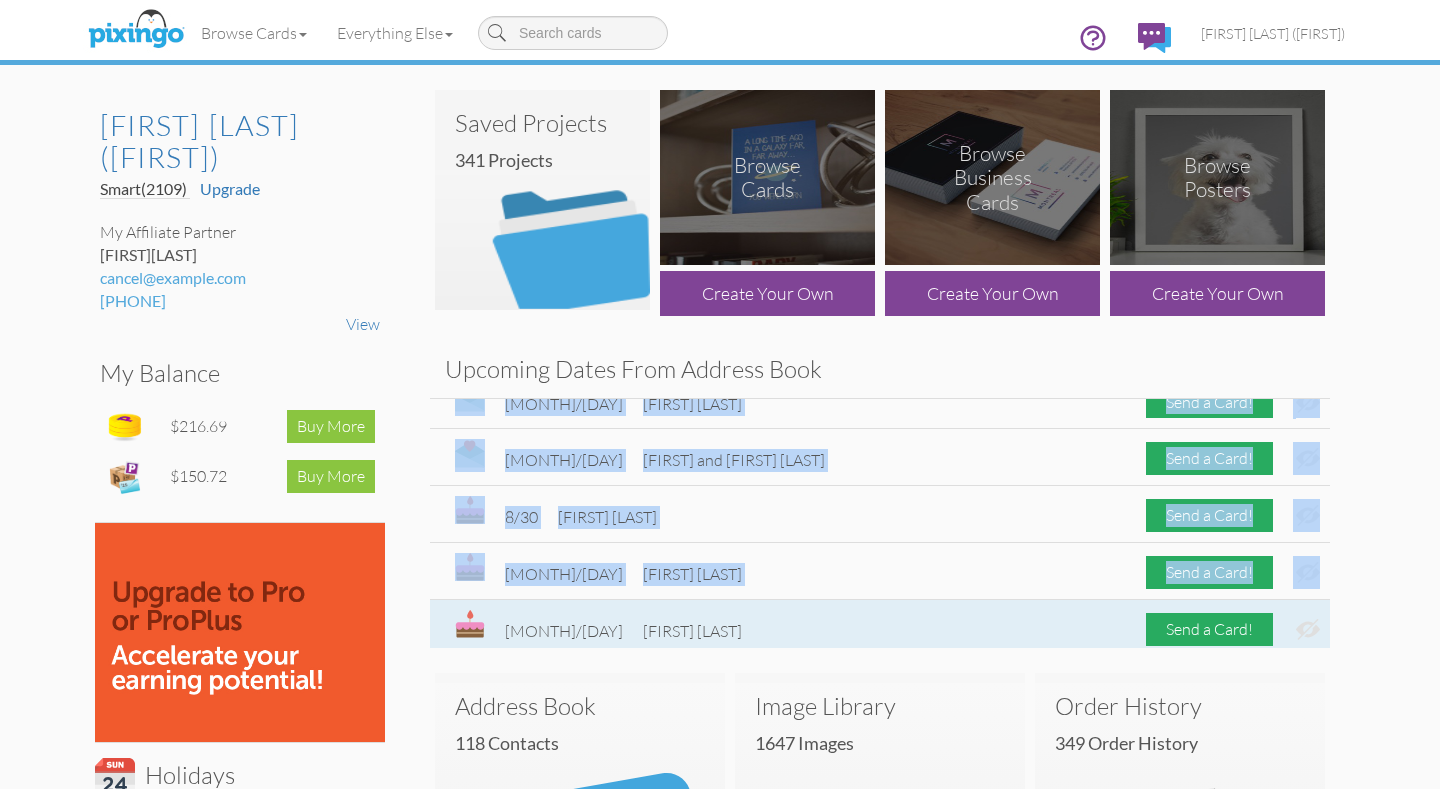 drag, startPoint x: 435, startPoint y: 593, endPoint x: 436, endPoint y: 608, distance: 15.033297 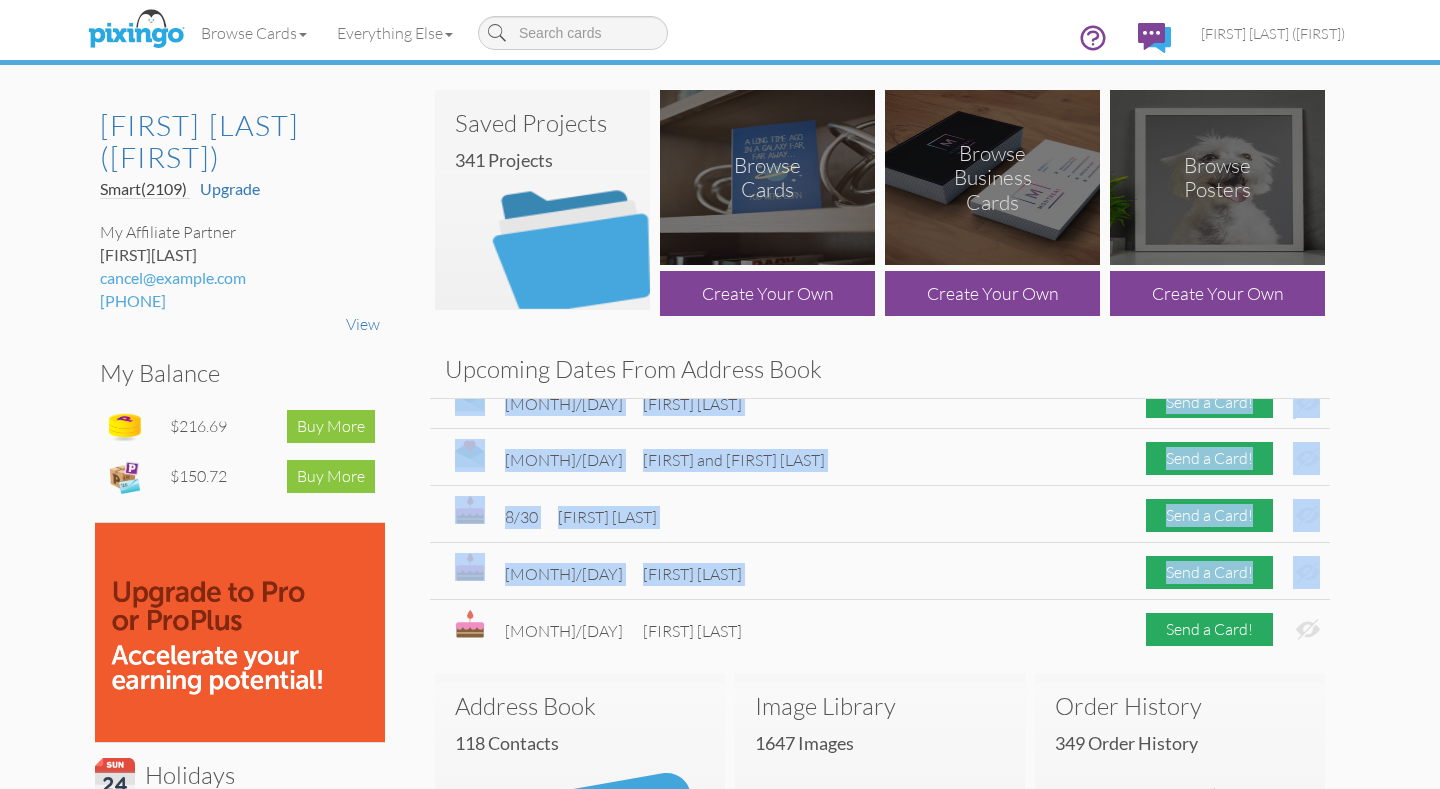 click on "Mary Reid (John)
Smart
(2109)
Upgrade
My Affiliate Partner
Leann
Reid
cancel@cancel.com
913-306-0728
View
My Balance
$216.69
Buy More
$150.72
Buy More" at bounding box center [240, 457] 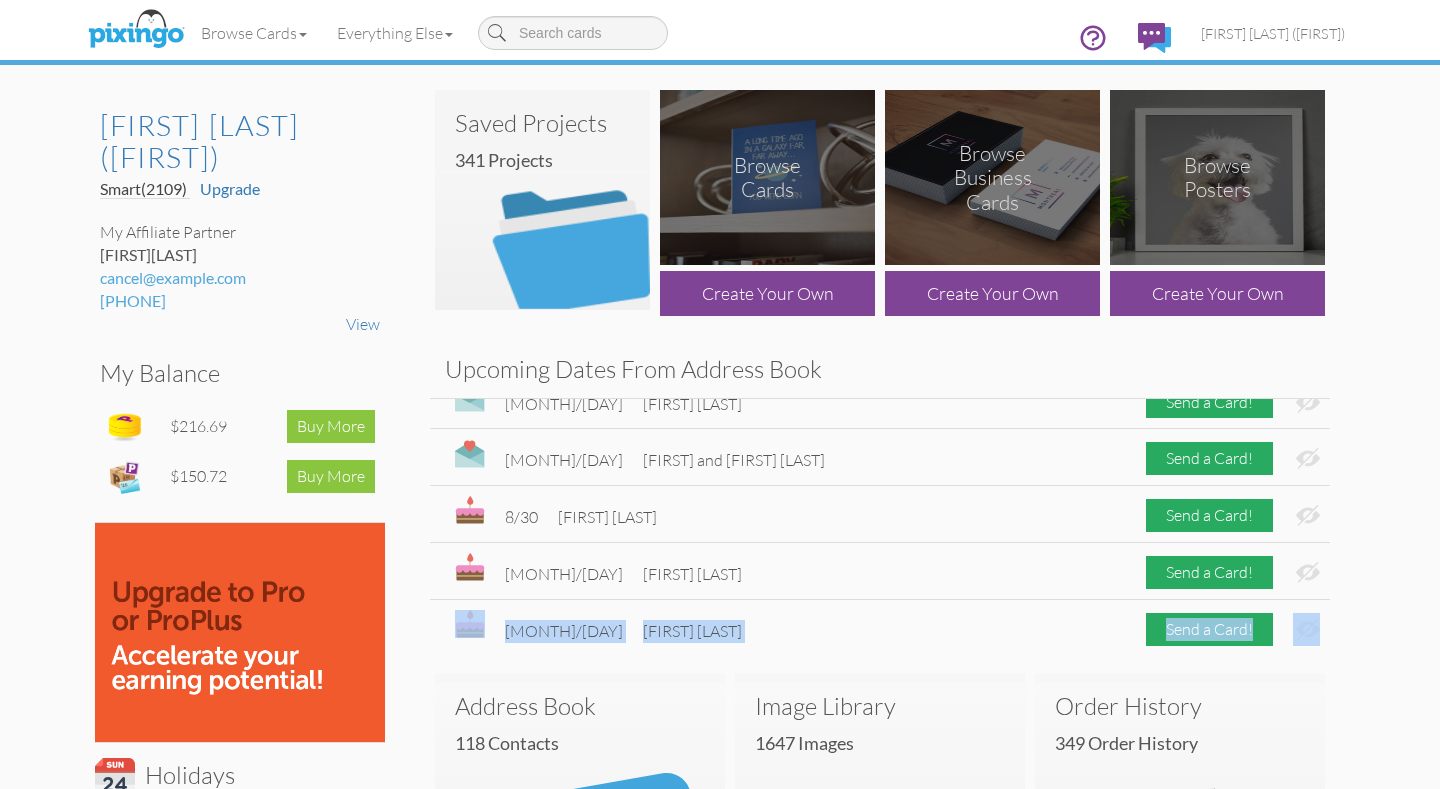 click on "Upcoming Dates From Address Book
8/4
Eric Reid
Send a Card!
8/4
Eric and Amy Reid
Send a Card!" at bounding box center [880, 494] 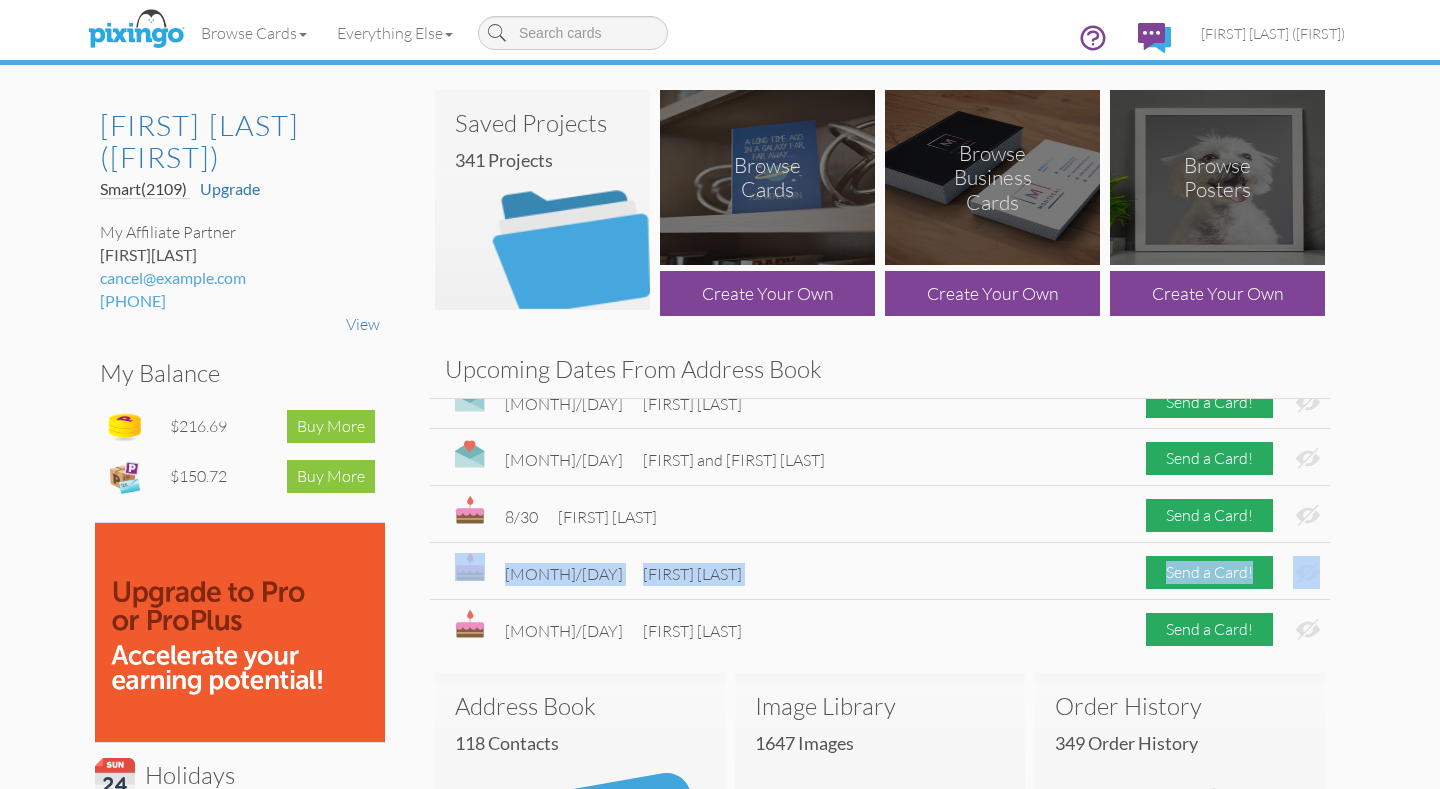 drag, startPoint x: 420, startPoint y: 562, endPoint x: 420, endPoint y: 597, distance: 35 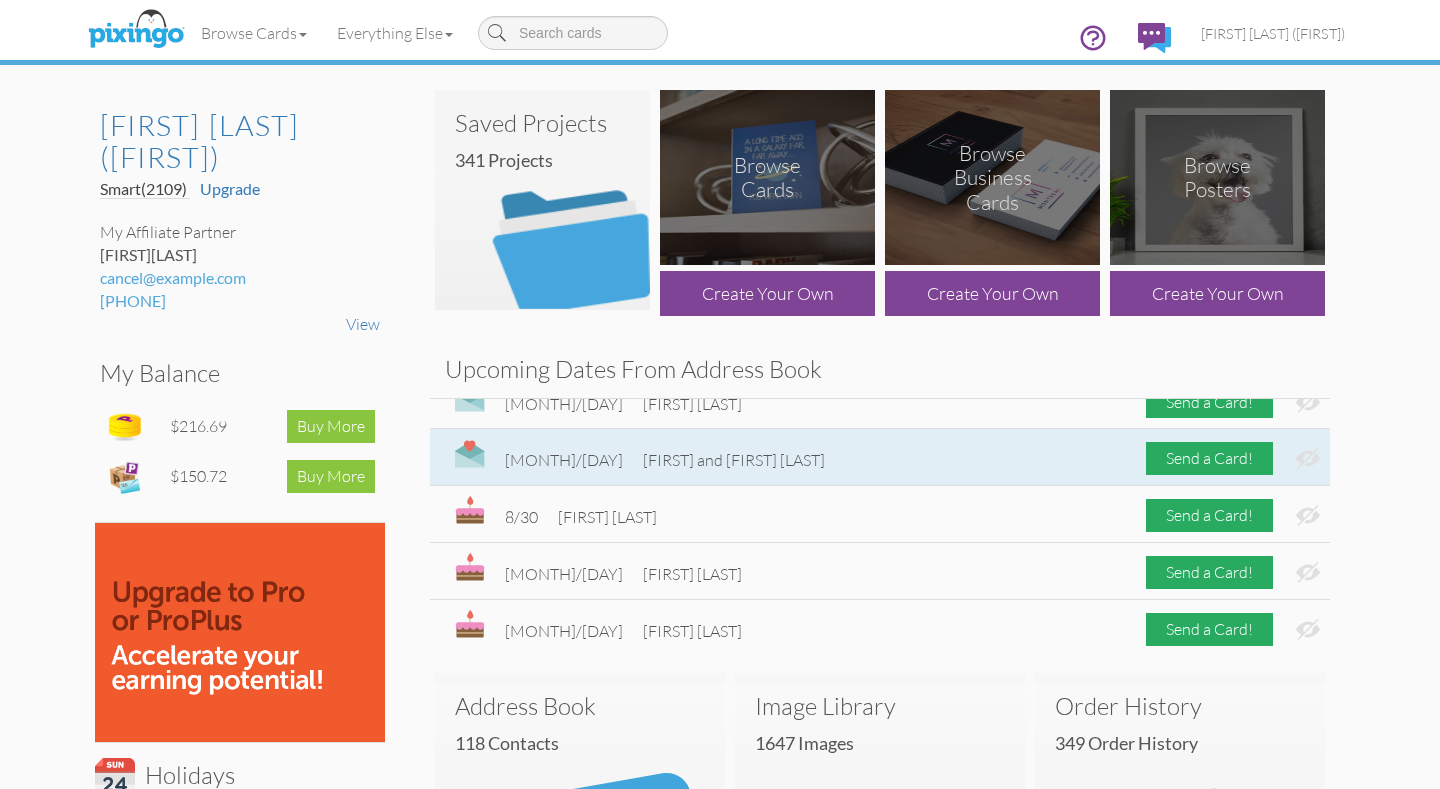 drag, startPoint x: 418, startPoint y: 429, endPoint x: 431, endPoint y: 425, distance: 13.601471 